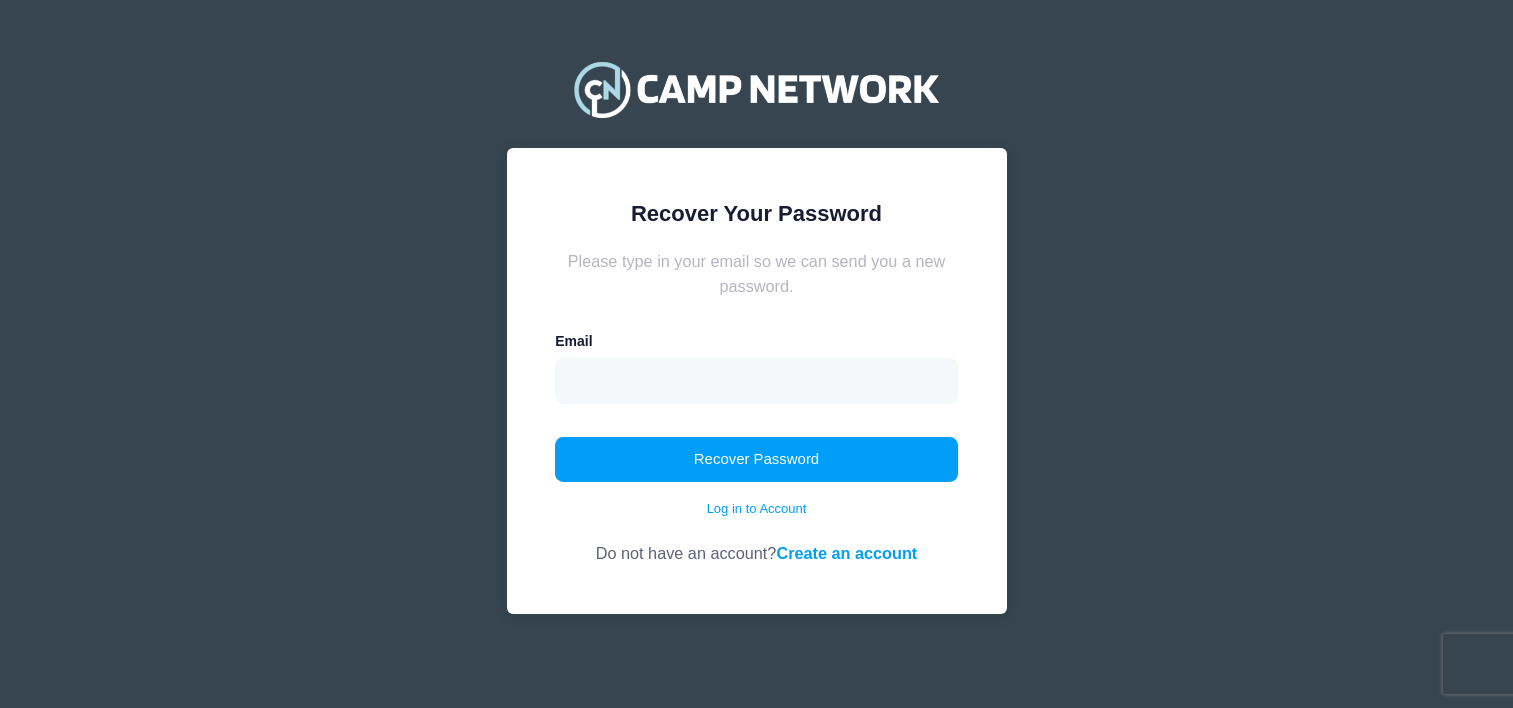 scroll, scrollTop: 0, scrollLeft: 0, axis: both 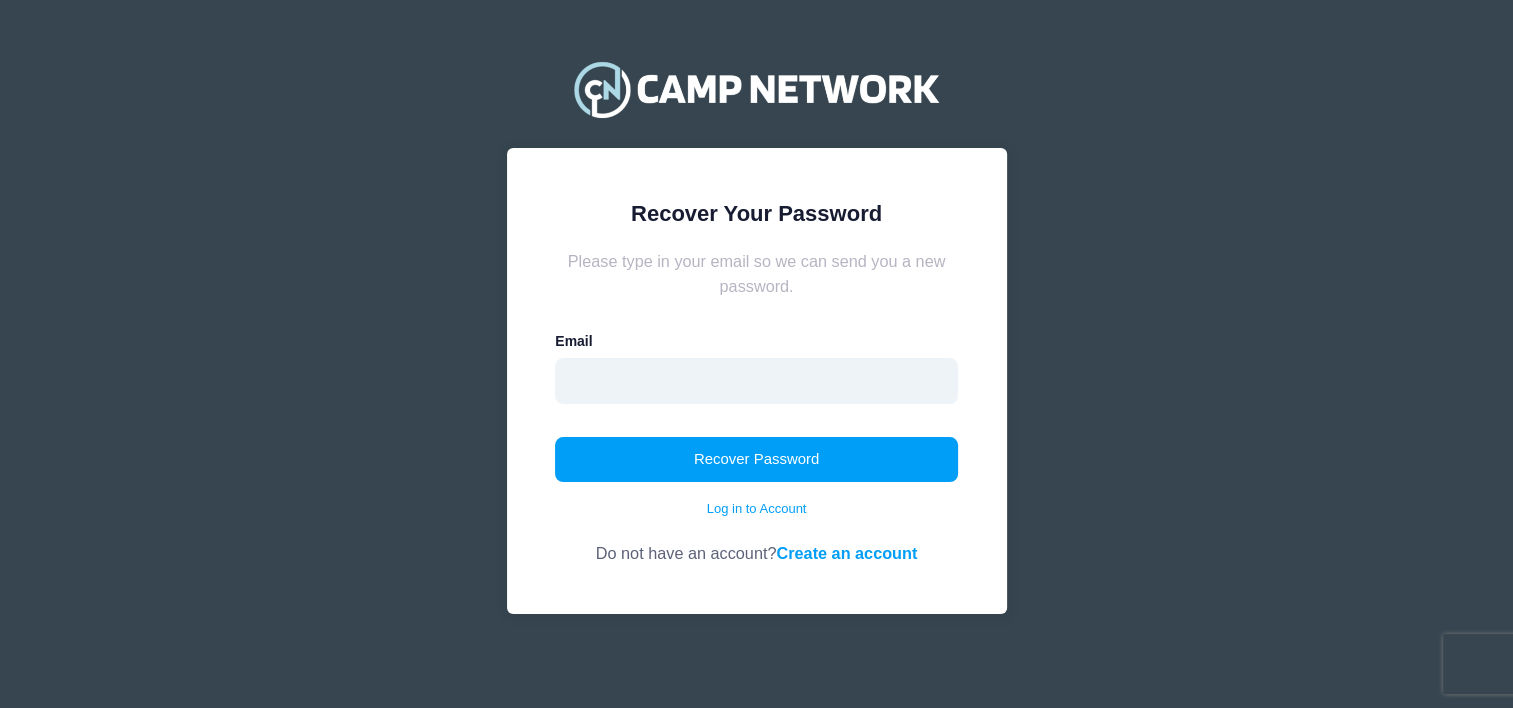 drag, startPoint x: 0, startPoint y: 0, endPoint x: 654, endPoint y: 384, distance: 758.40094 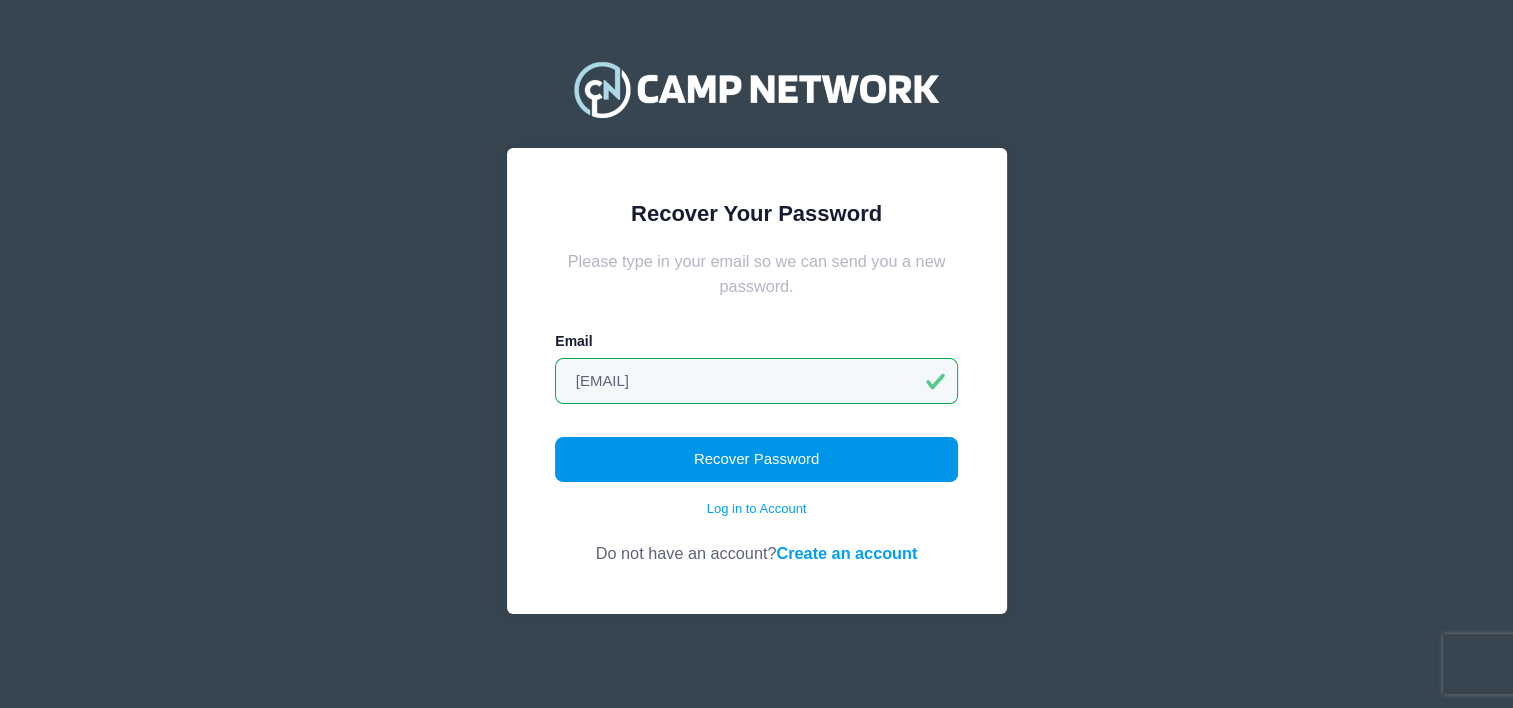 click on "Recover Password" at bounding box center [756, 460] 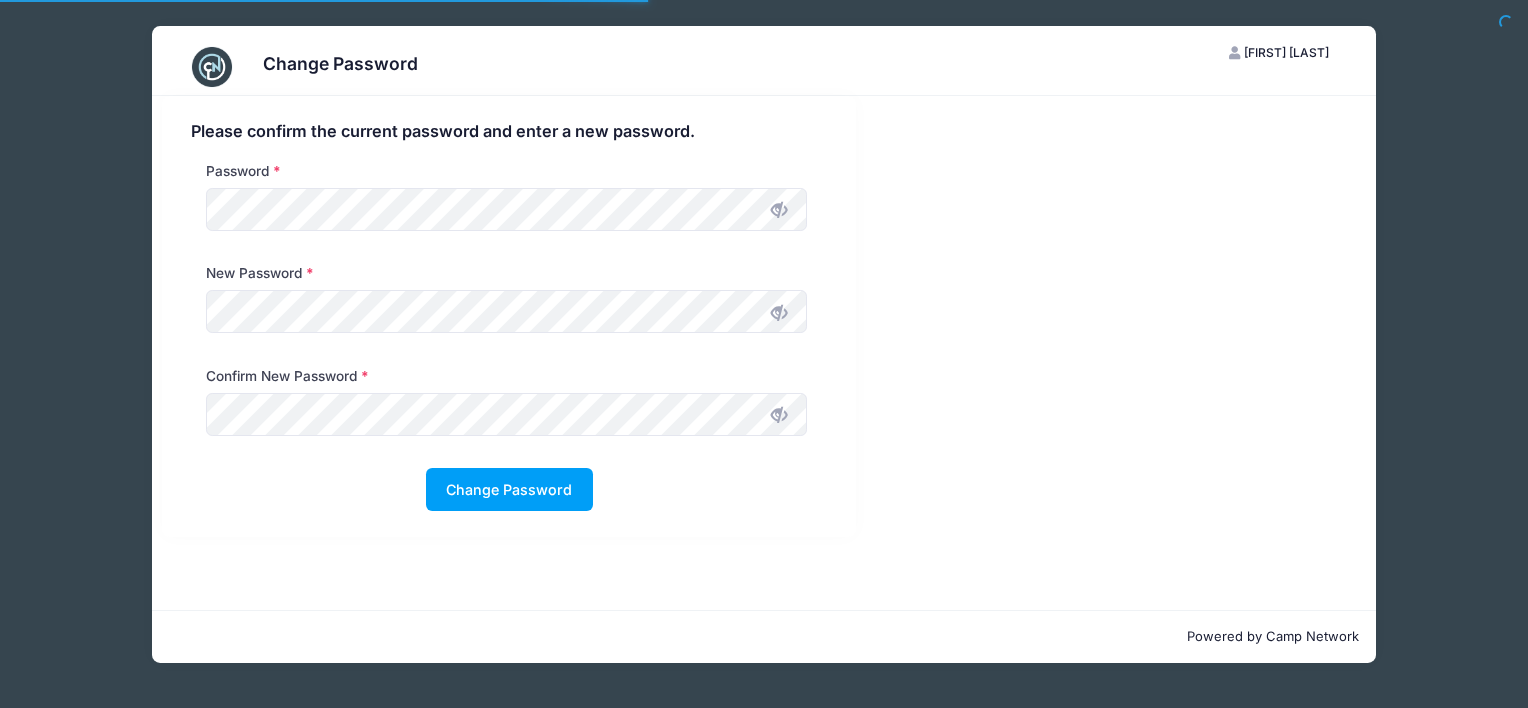 scroll, scrollTop: 0, scrollLeft: 0, axis: both 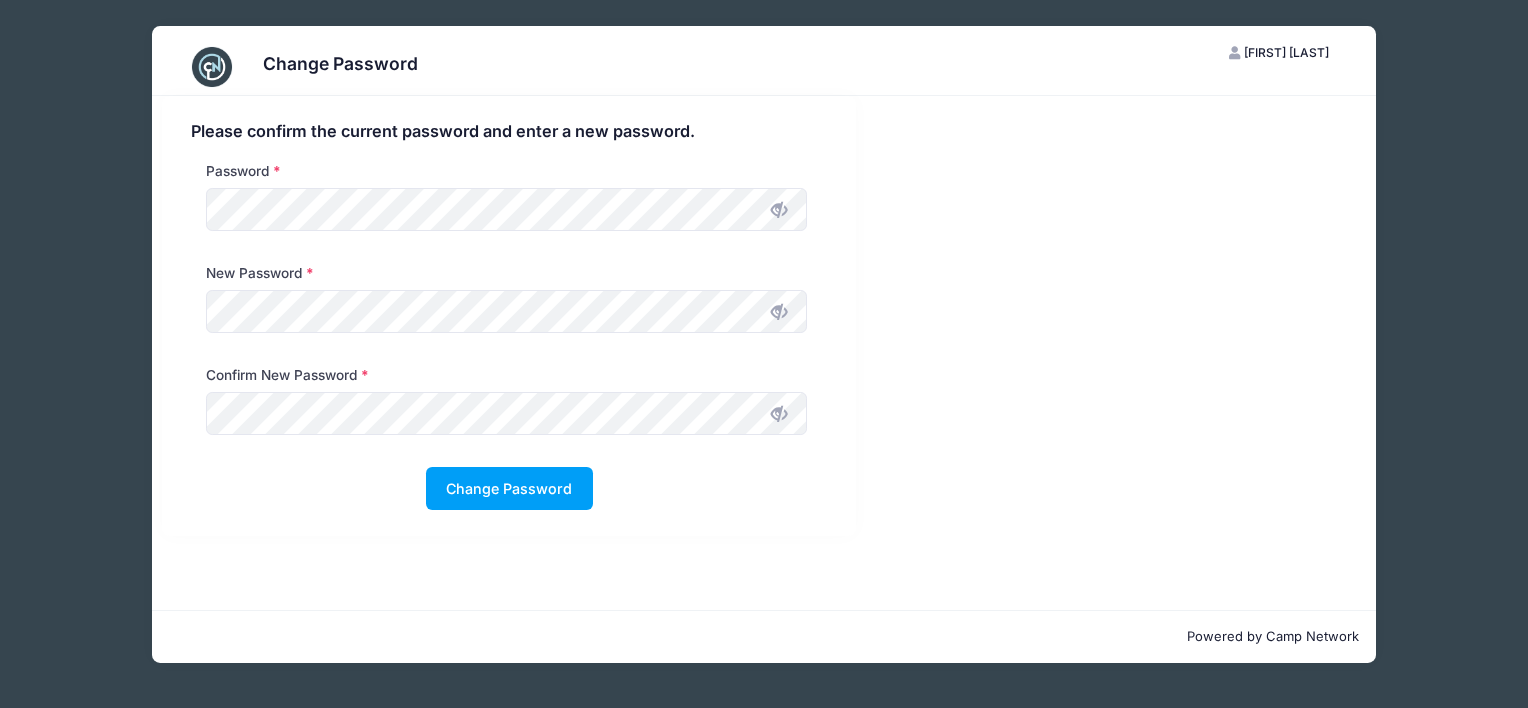 click at bounding box center (779, 312) 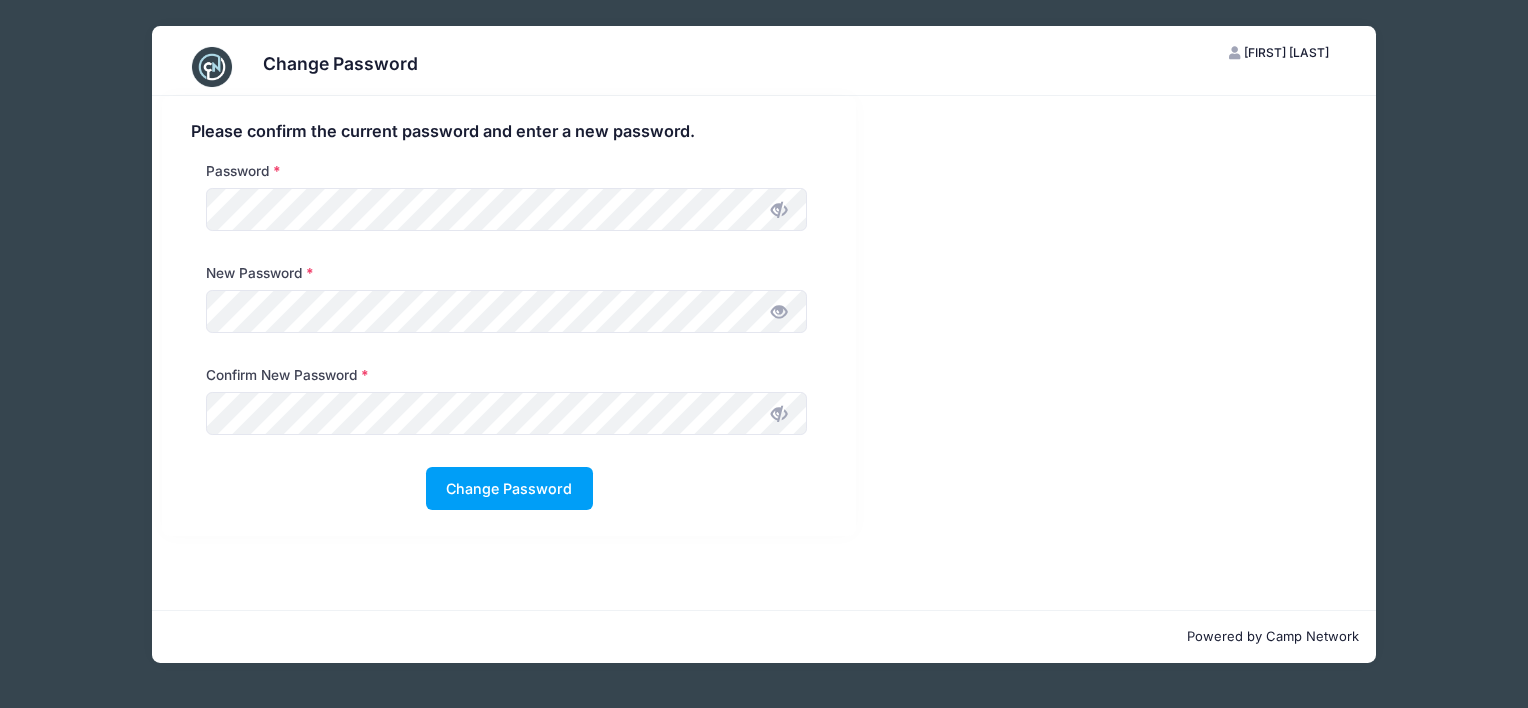 click at bounding box center (779, 414) 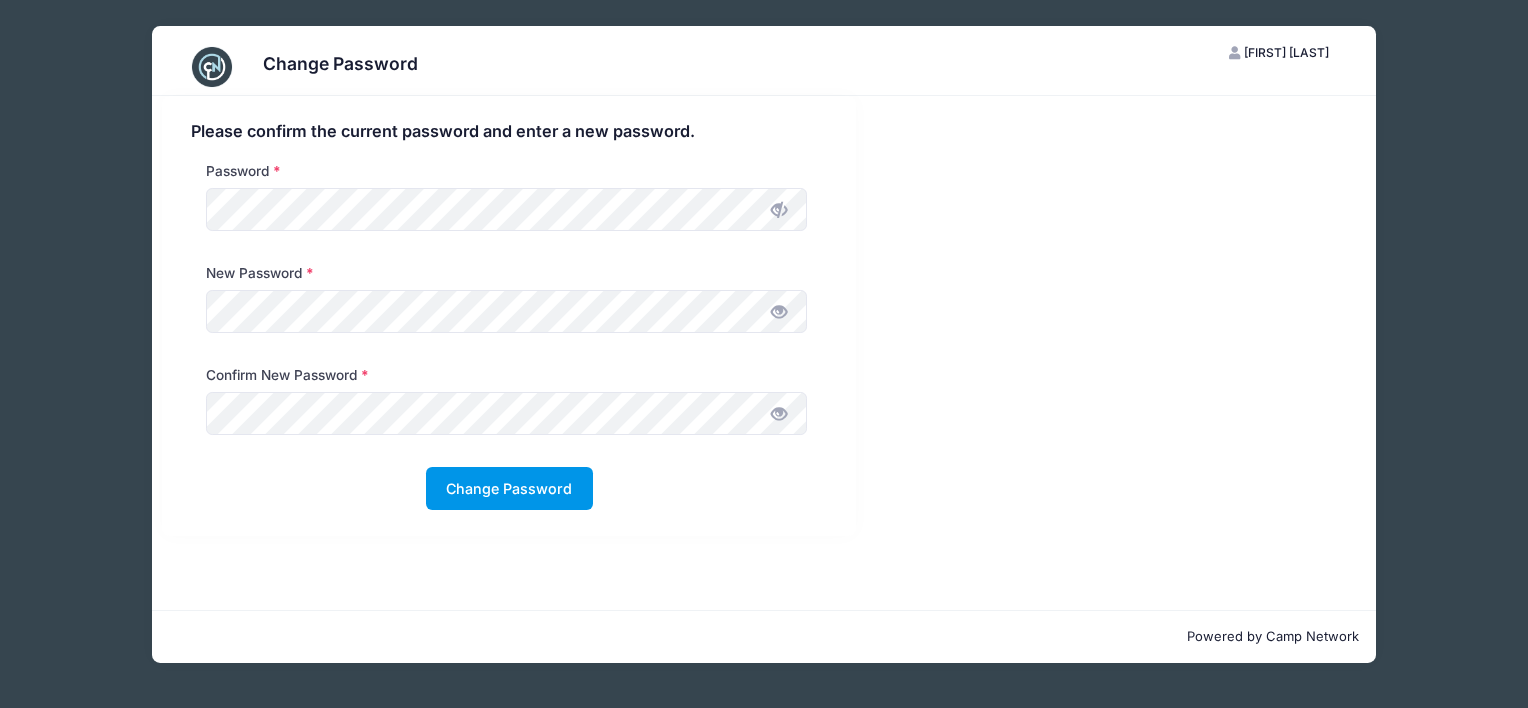 click on "Change Password" at bounding box center (509, 488) 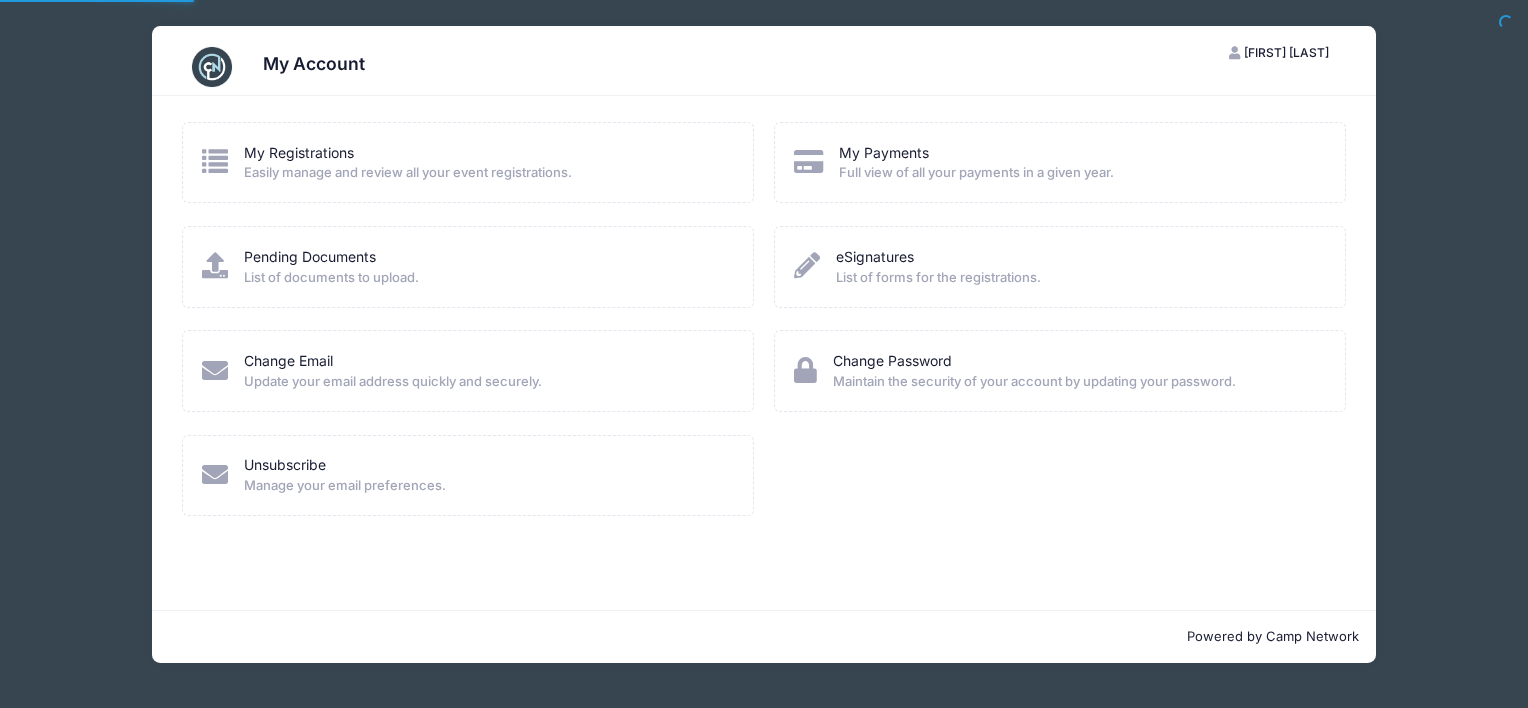scroll, scrollTop: 0, scrollLeft: 0, axis: both 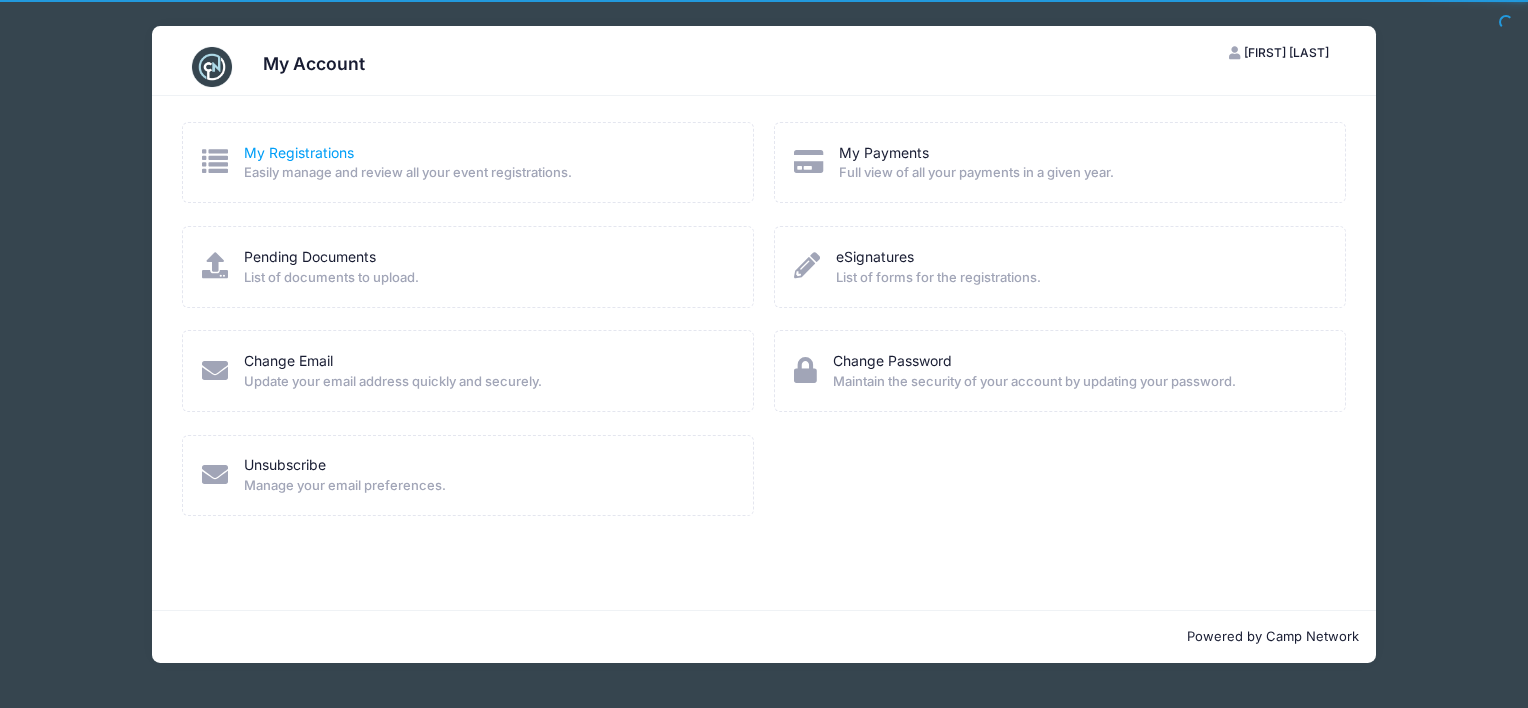 click on "My Registrations" at bounding box center (299, 152) 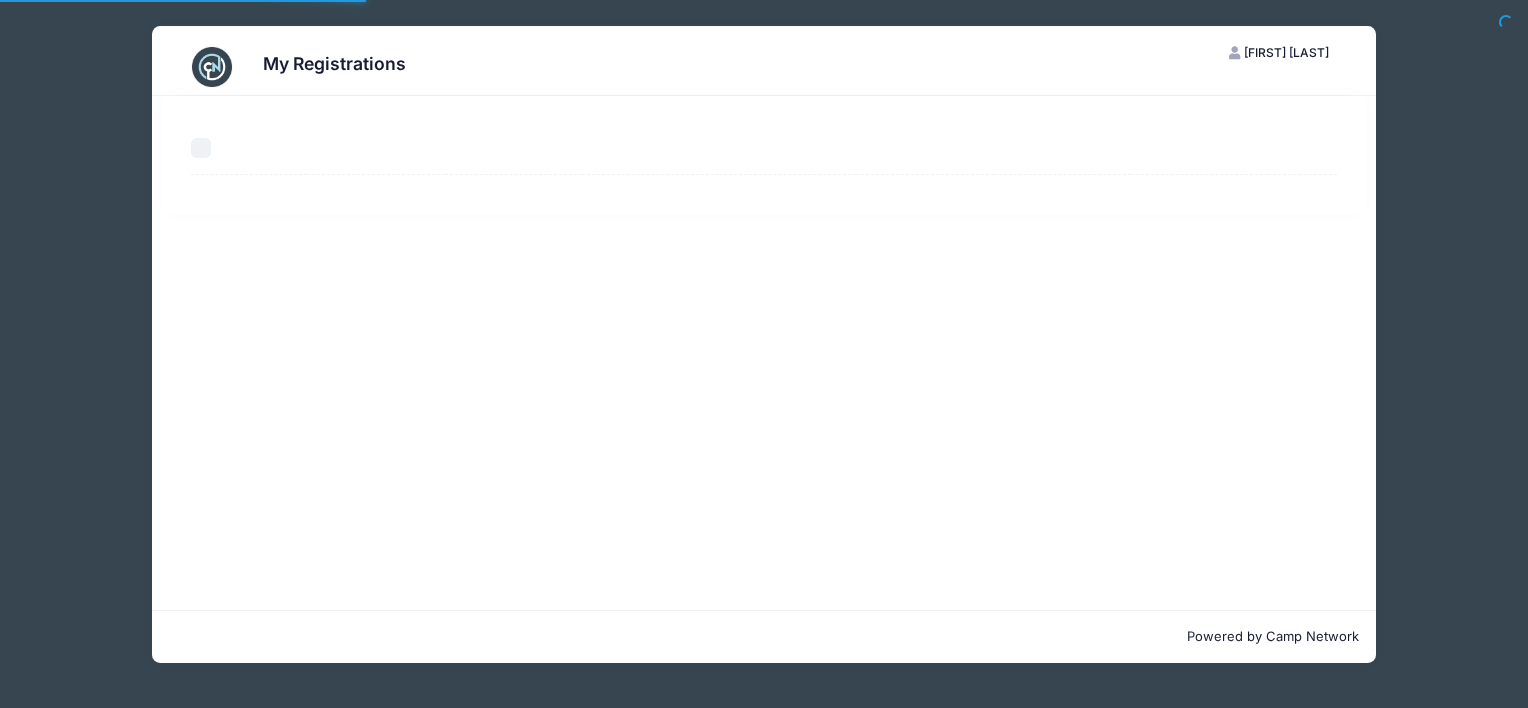 scroll, scrollTop: 0, scrollLeft: 0, axis: both 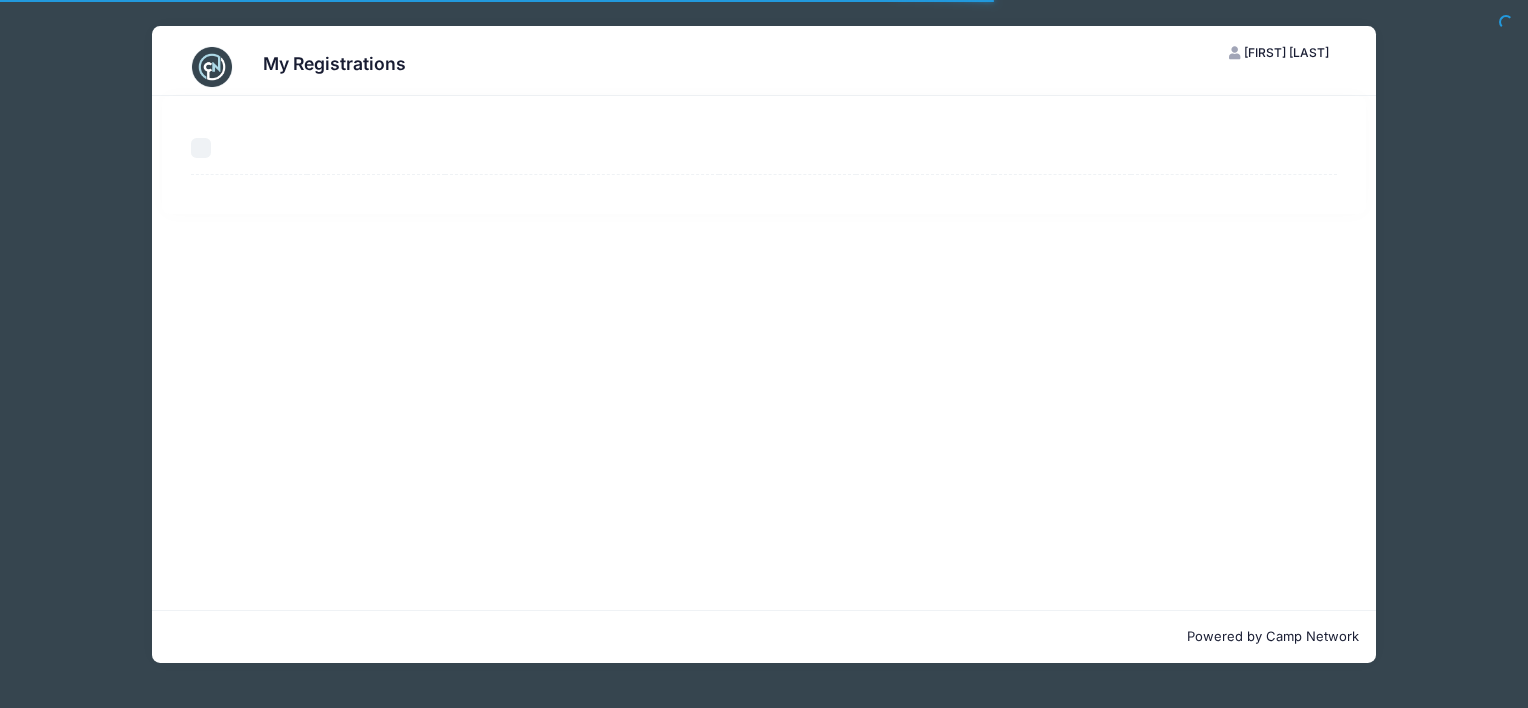 select on "50" 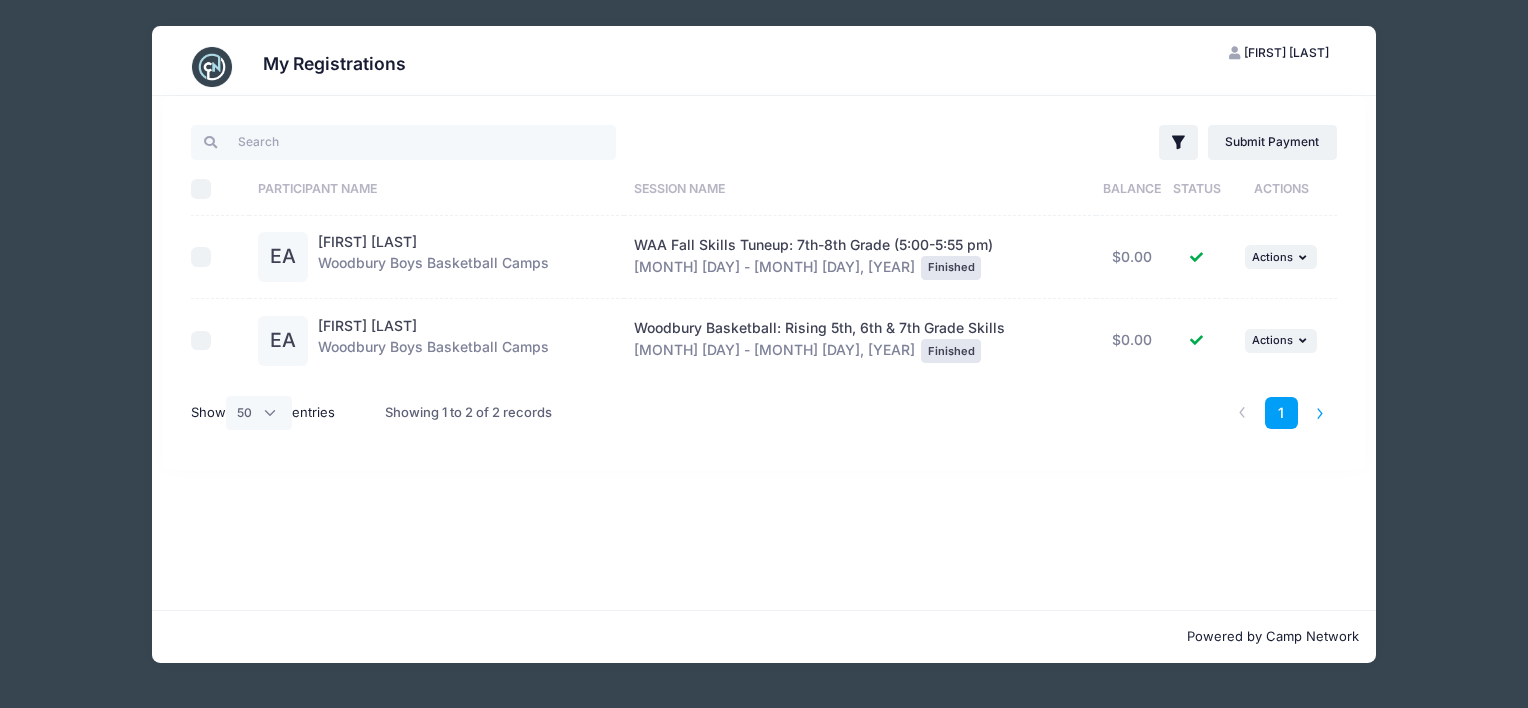 click at bounding box center [1320, 413] 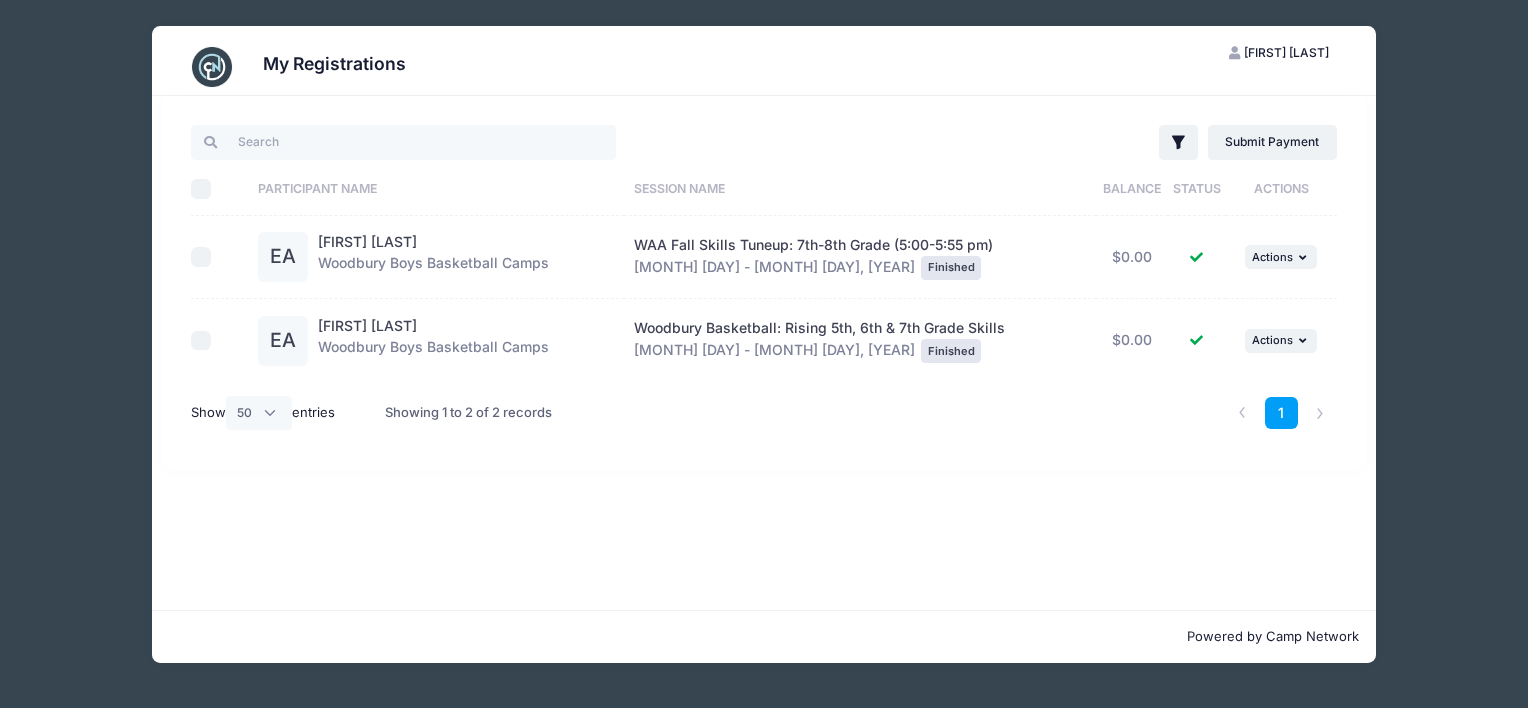 click on "My Registrations
EA Elizabeth Anderson      My Account
Logout
Filter
Filter Options
Show:" at bounding box center (764, 344) 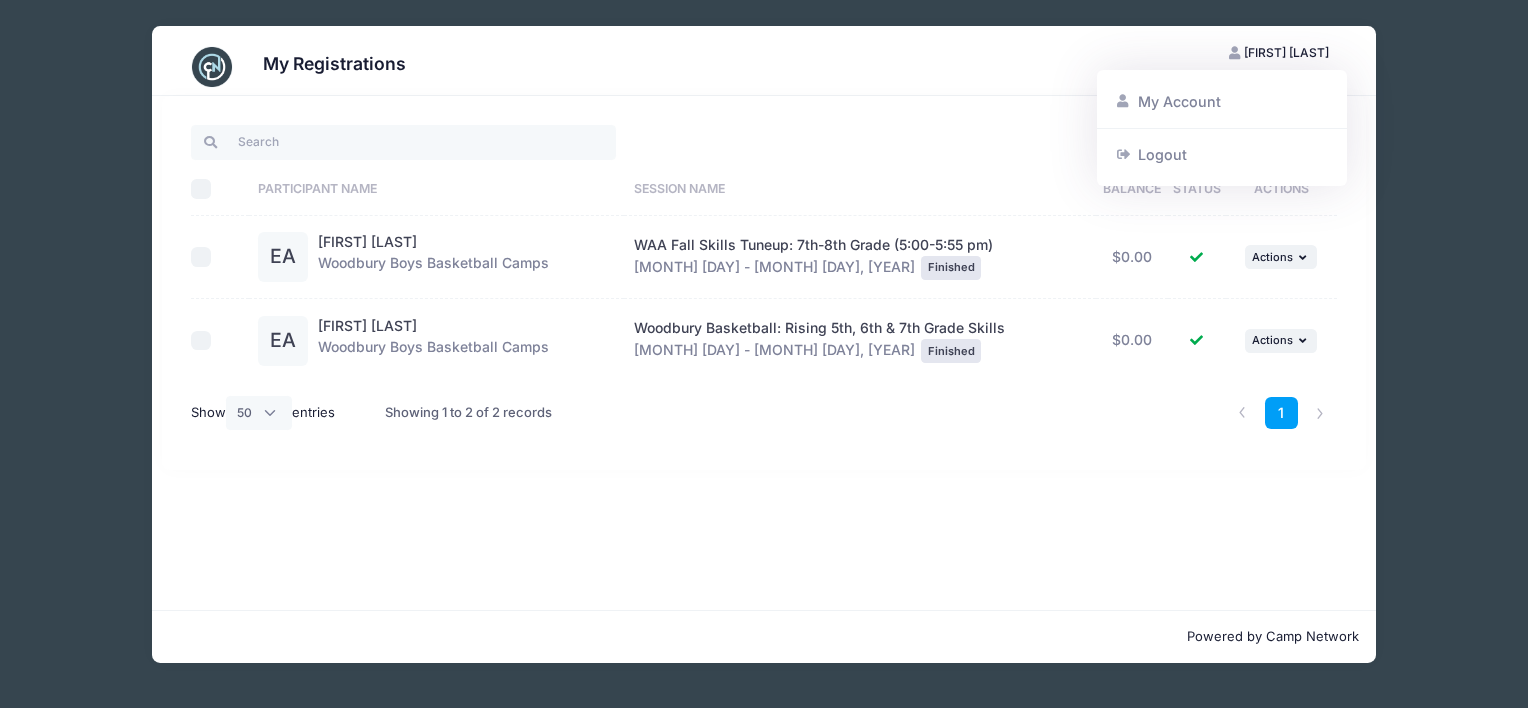 click on "My Registrations" at bounding box center (764, 67) 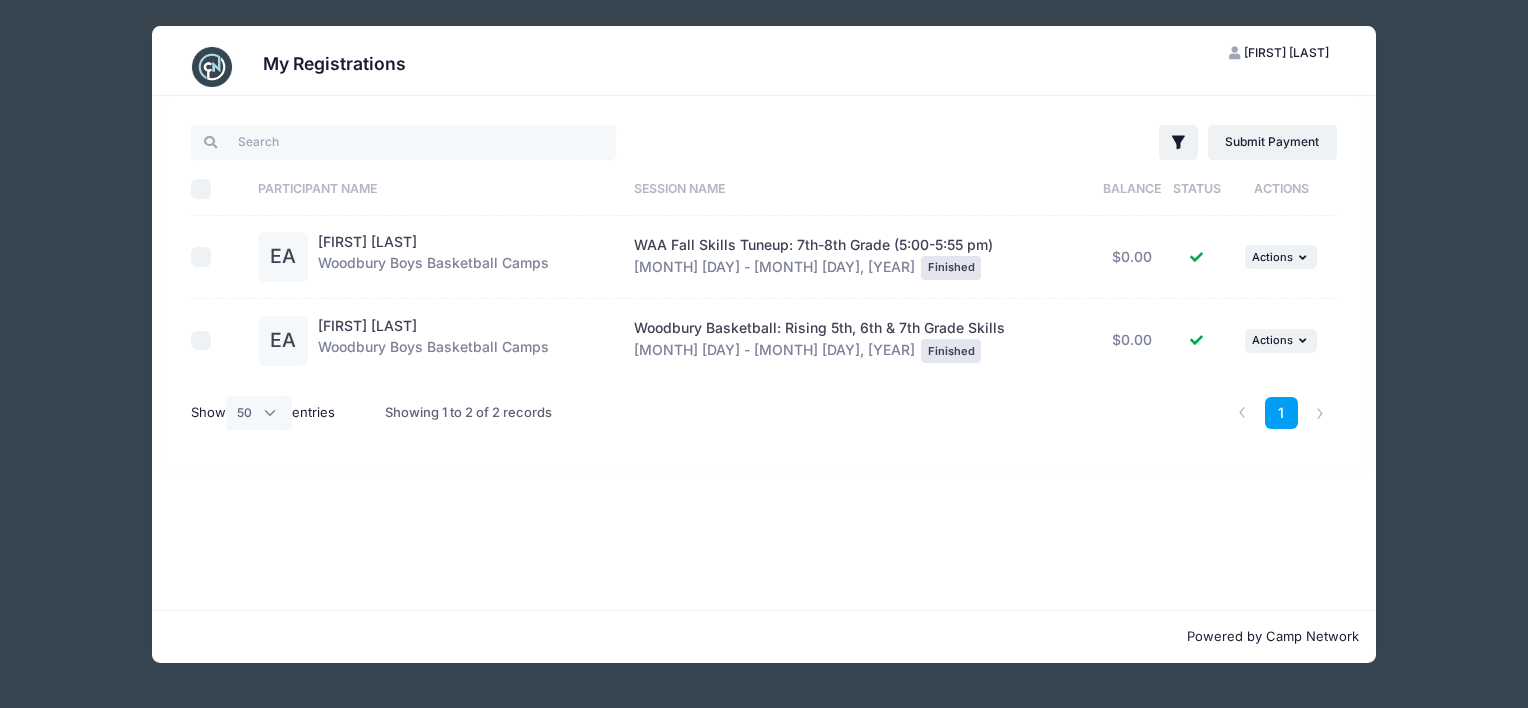 click on "My Registrations
EA Elizabeth Anderson      My Account
Logout
Filter
Filter Options
Show:" at bounding box center (764, 344) 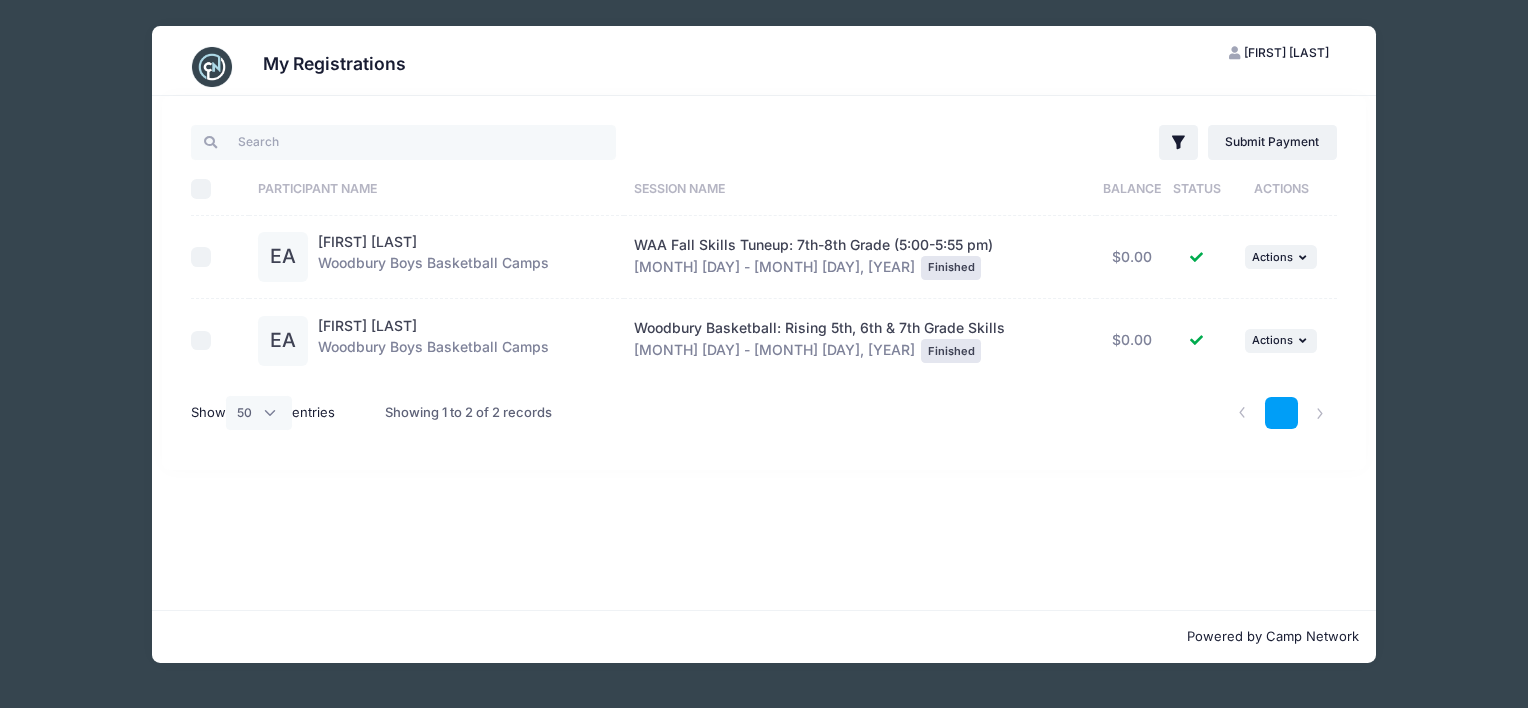 click on "1" at bounding box center (1281, 413) 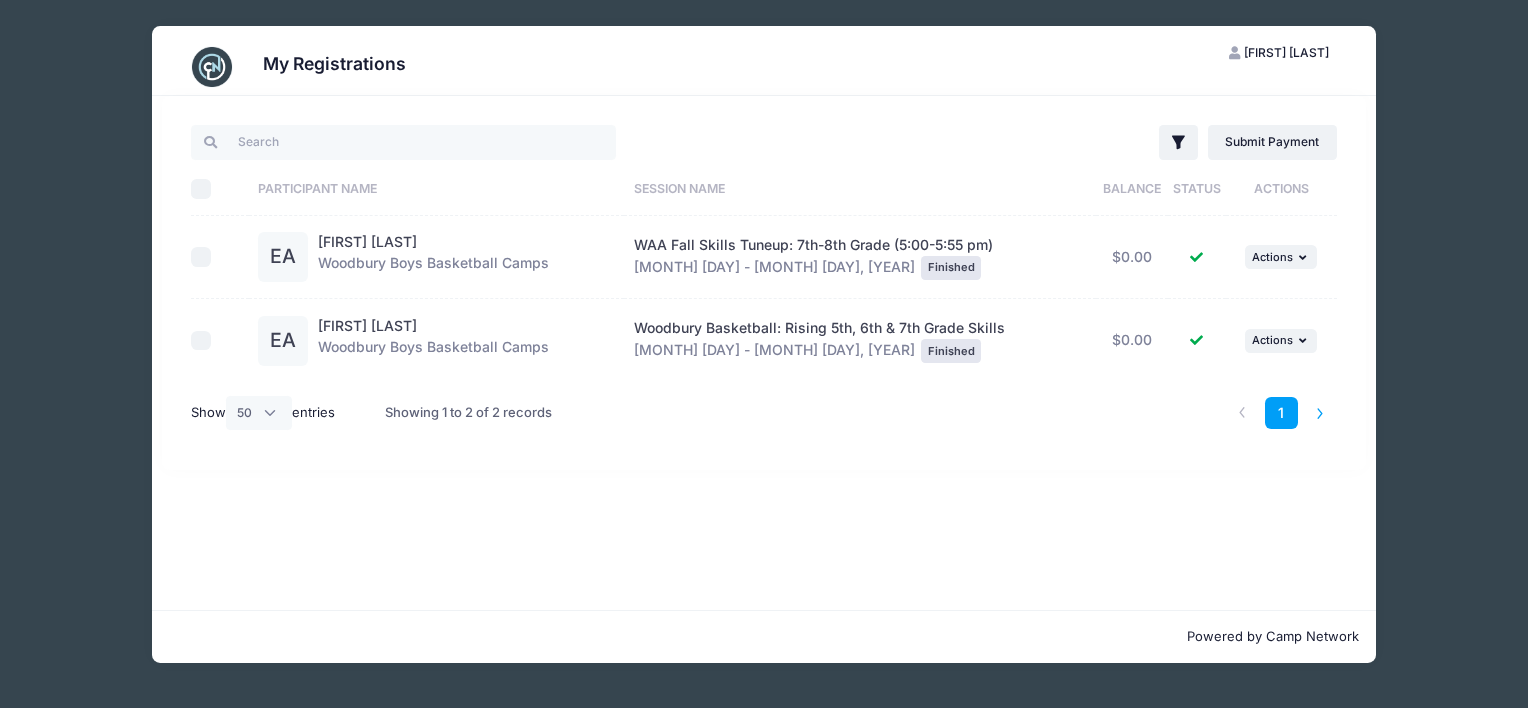 click at bounding box center [1320, 413] 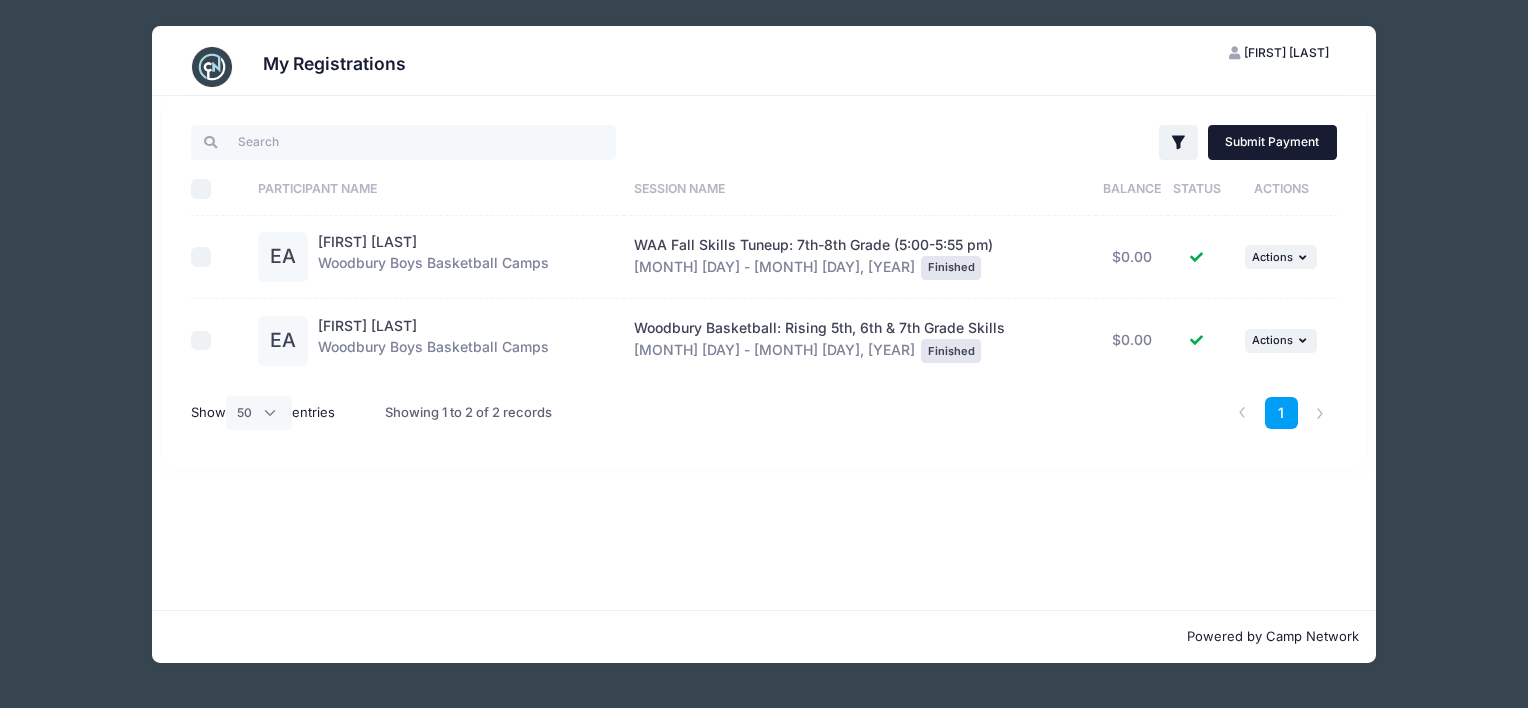 click on "Submit Payment" at bounding box center (1272, 142) 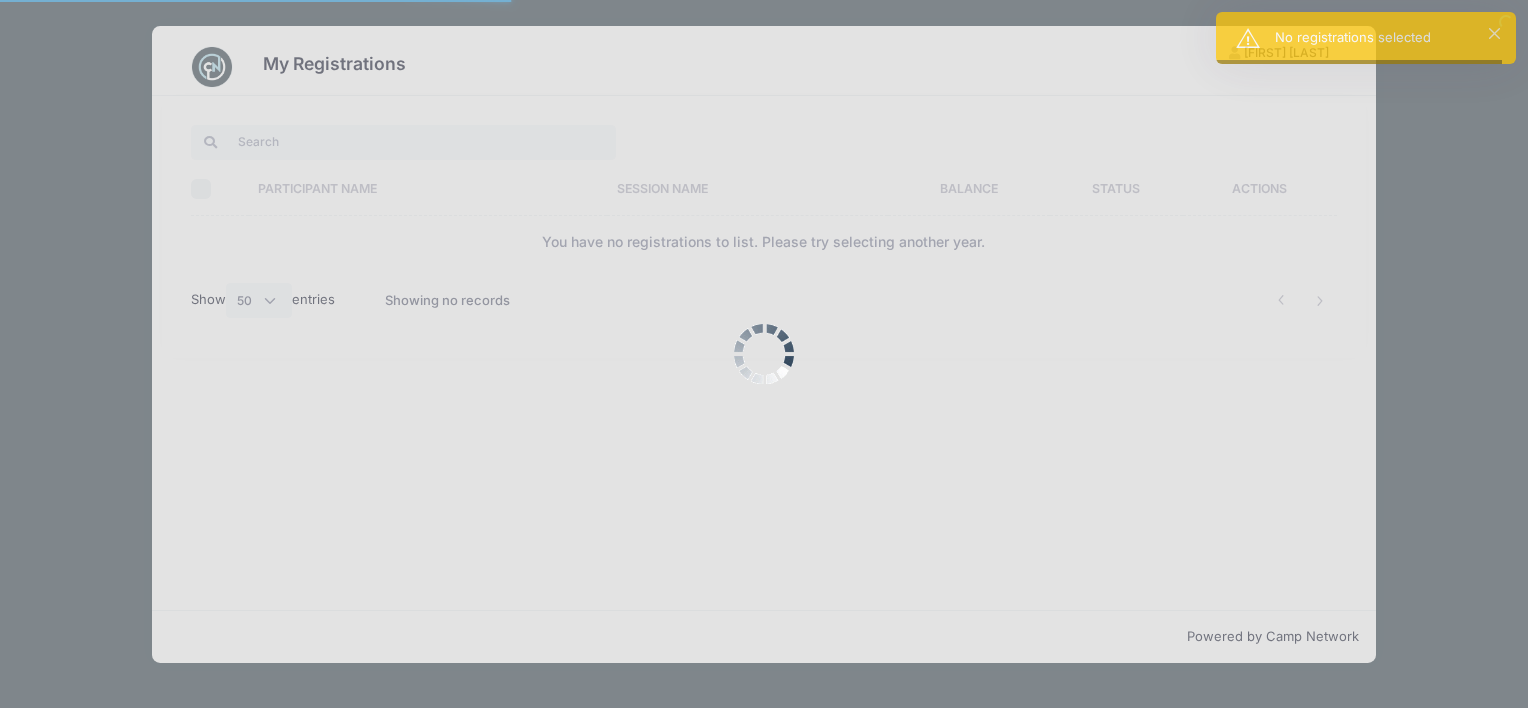 select on "50" 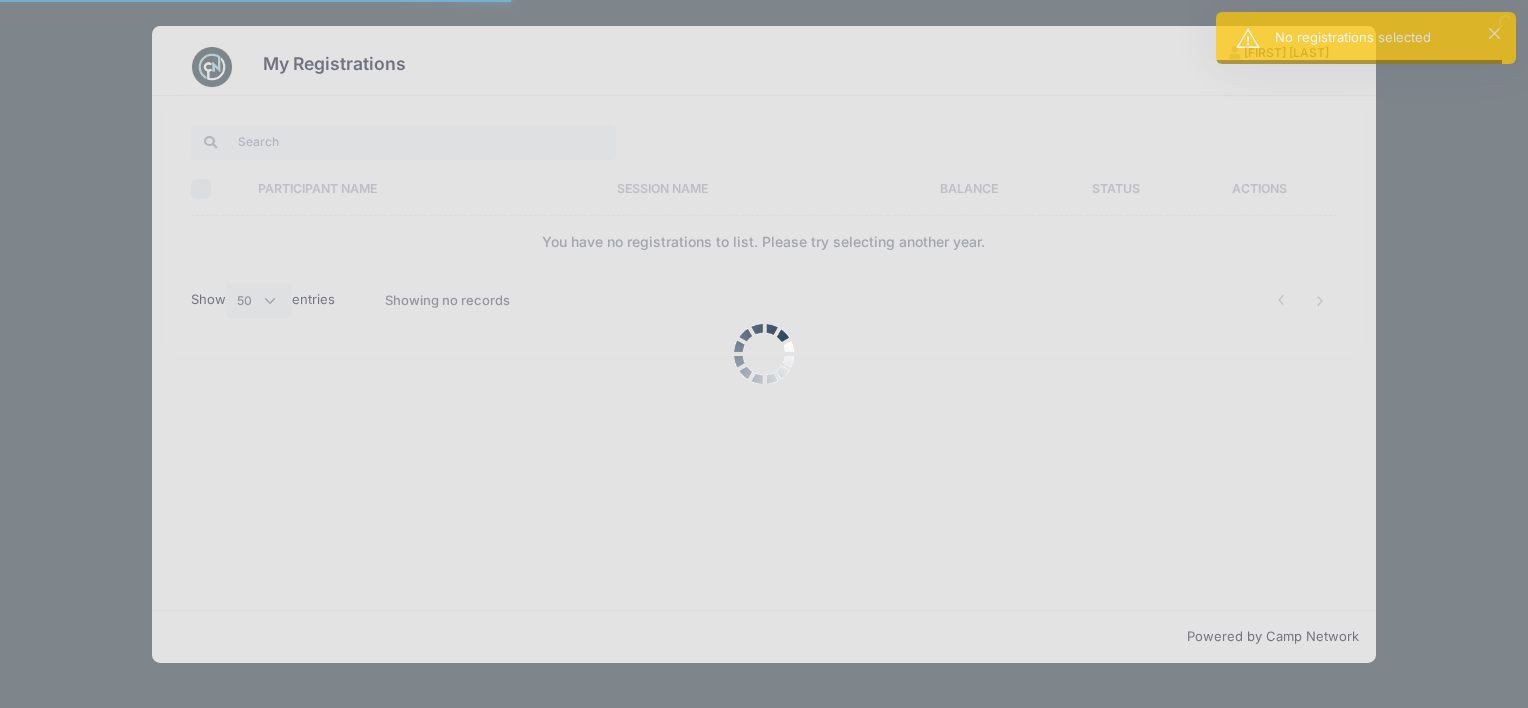 scroll, scrollTop: 0, scrollLeft: 0, axis: both 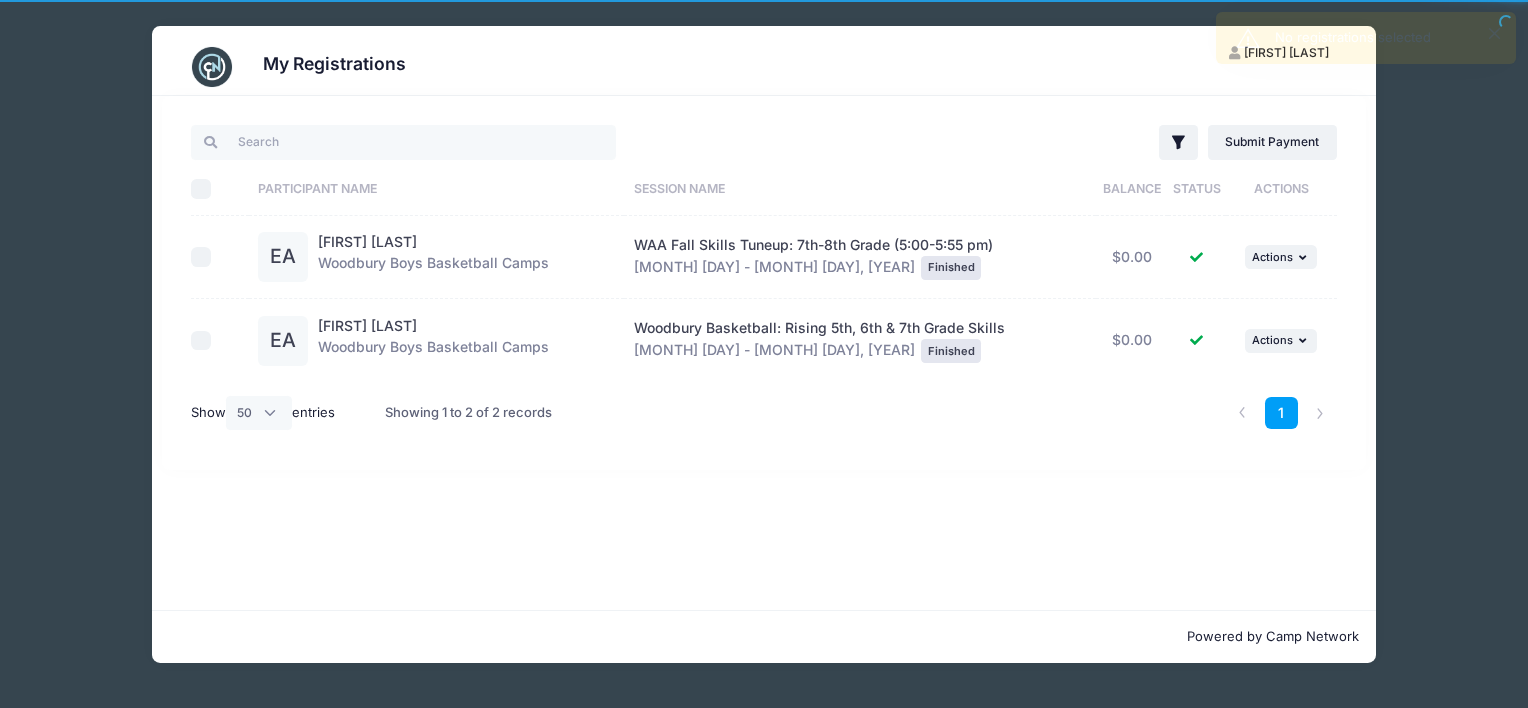 click at bounding box center [201, 257] 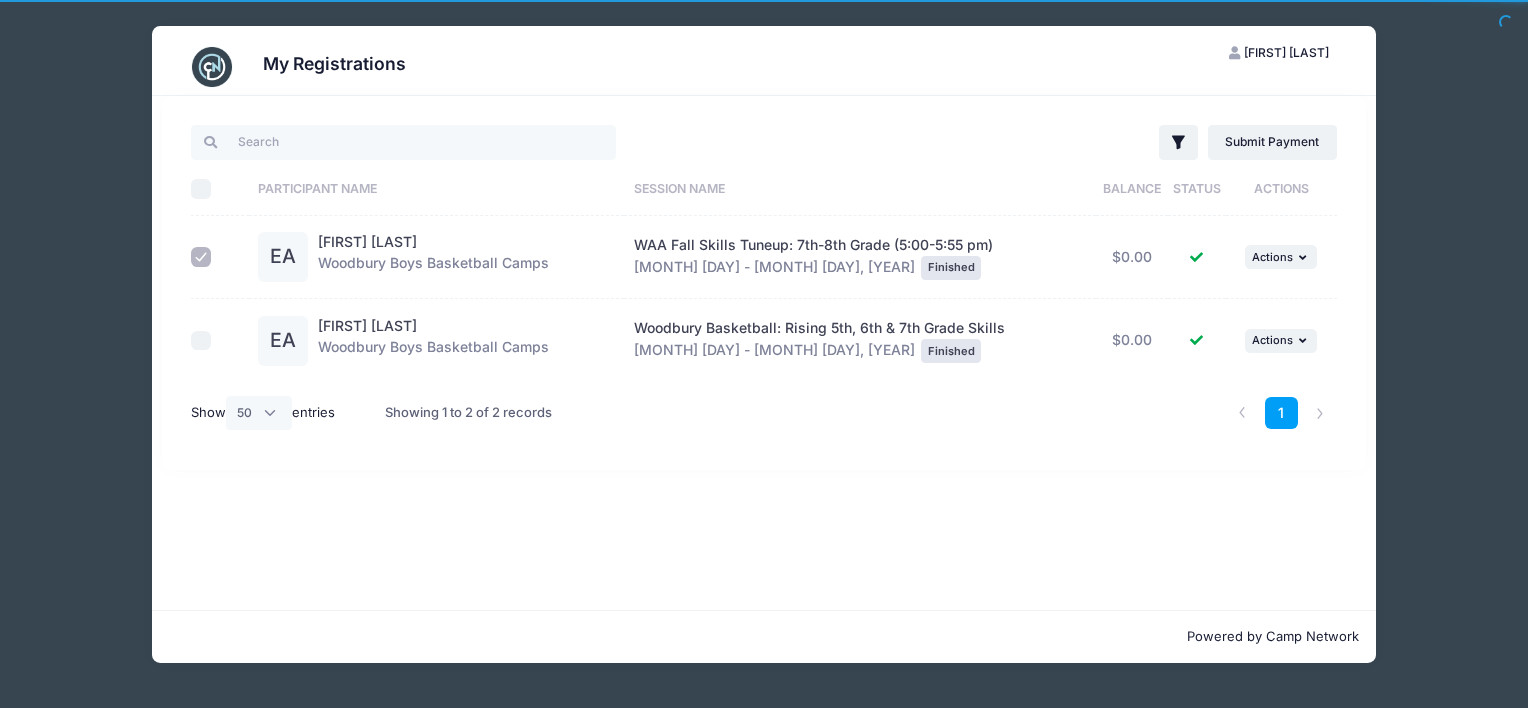 click at bounding box center (201, 257) 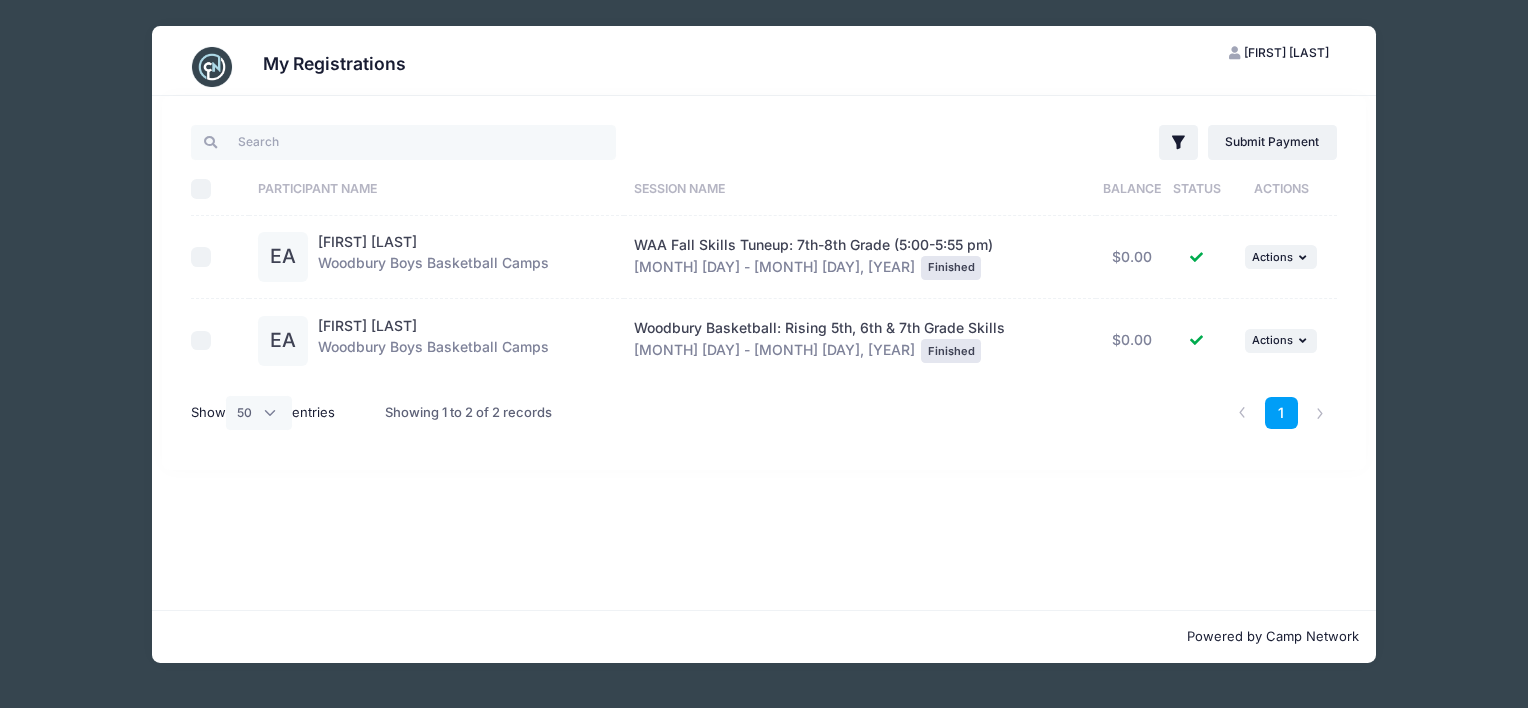 click on "My Registrations
EA Elizabeth Anderson      My Account
Logout
Filter
Filter Options
Show:" at bounding box center (764, 344) 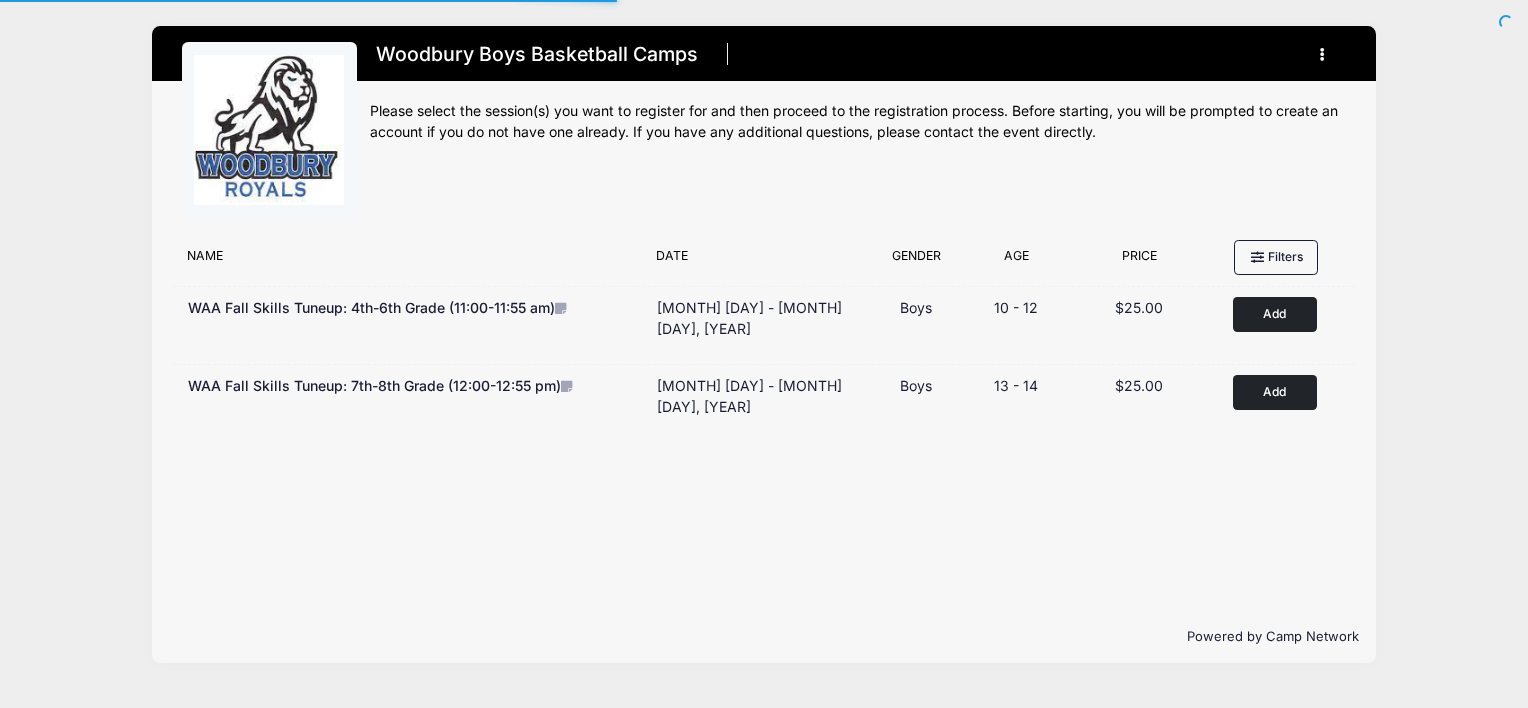 scroll, scrollTop: 0, scrollLeft: 0, axis: both 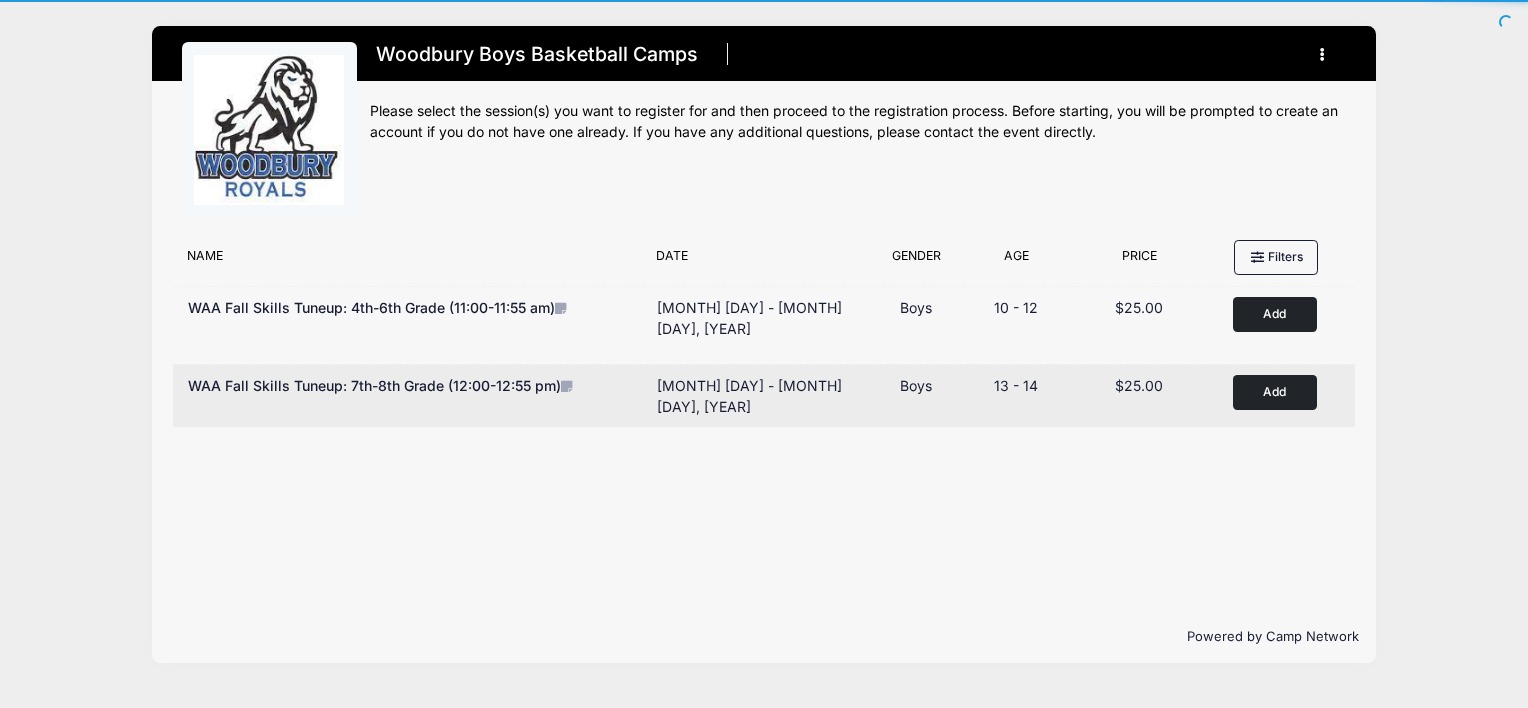 click on "Add" at bounding box center [1275, 392] 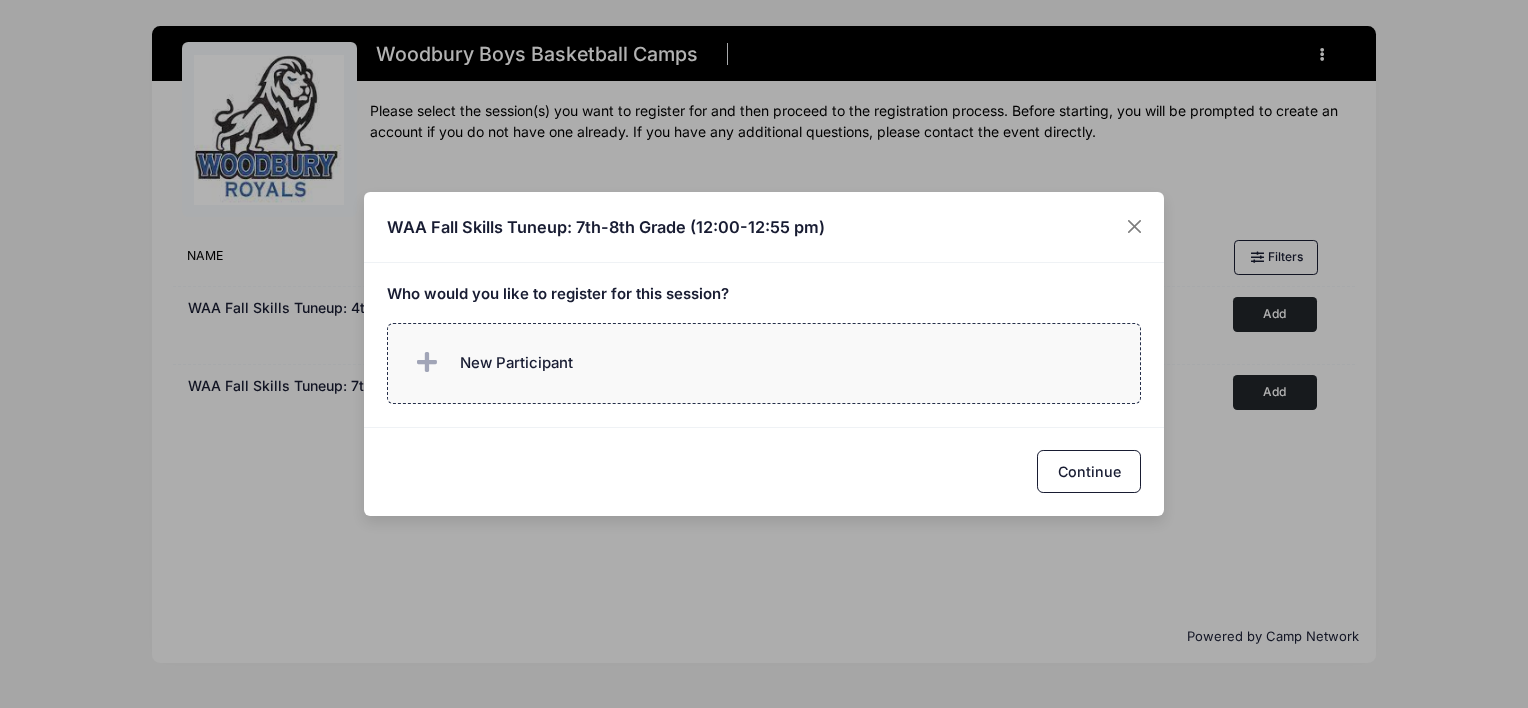 click on "New Participant" at bounding box center [516, 363] 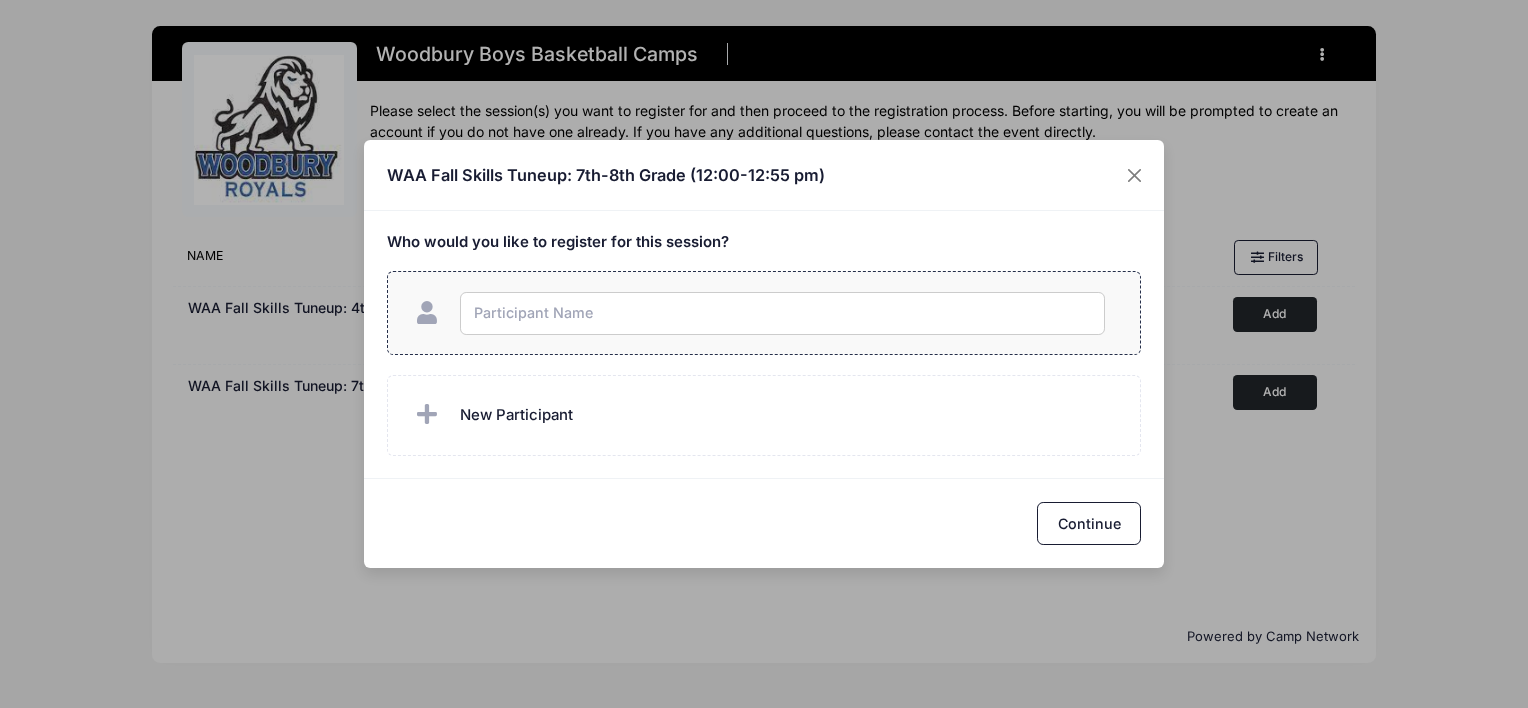 click at bounding box center (782, 313) 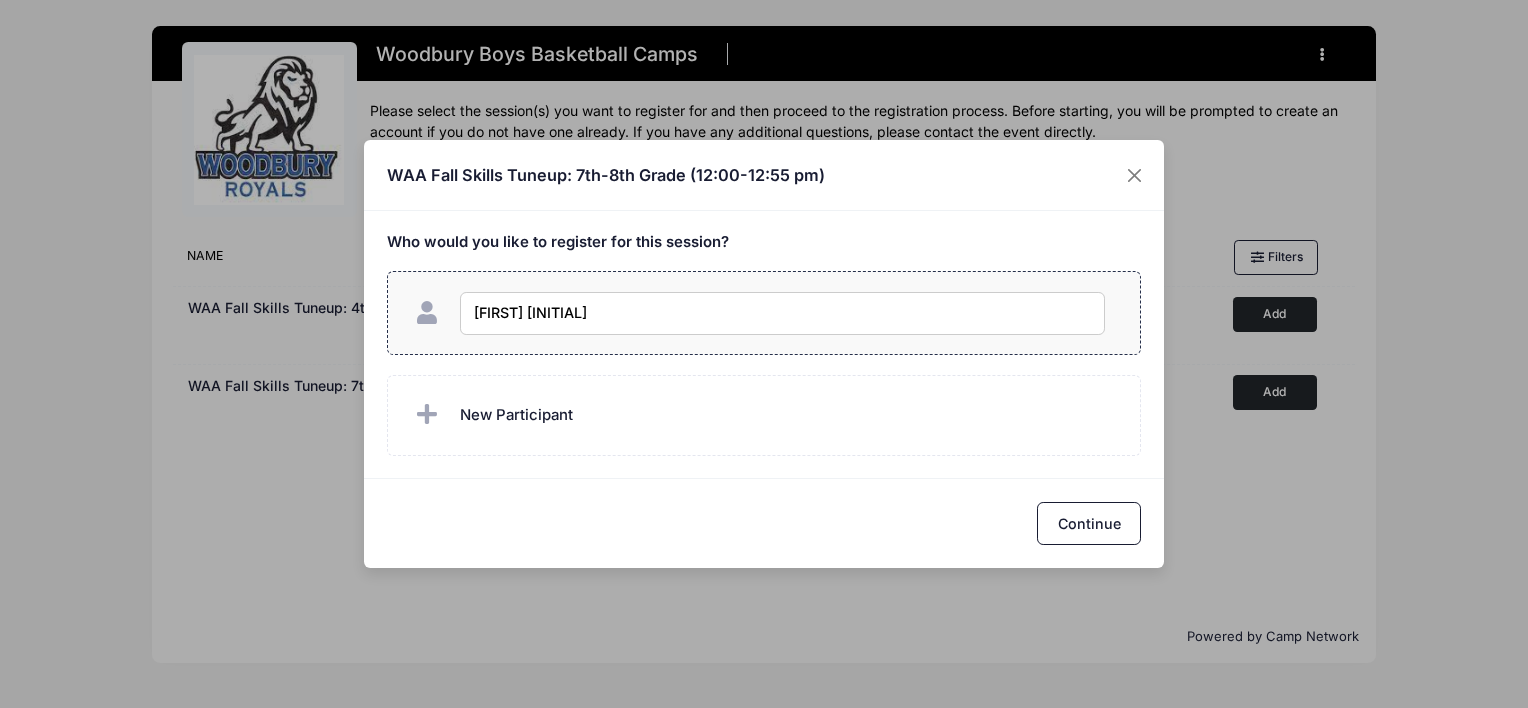 type on "[FIRST] [LAST]" 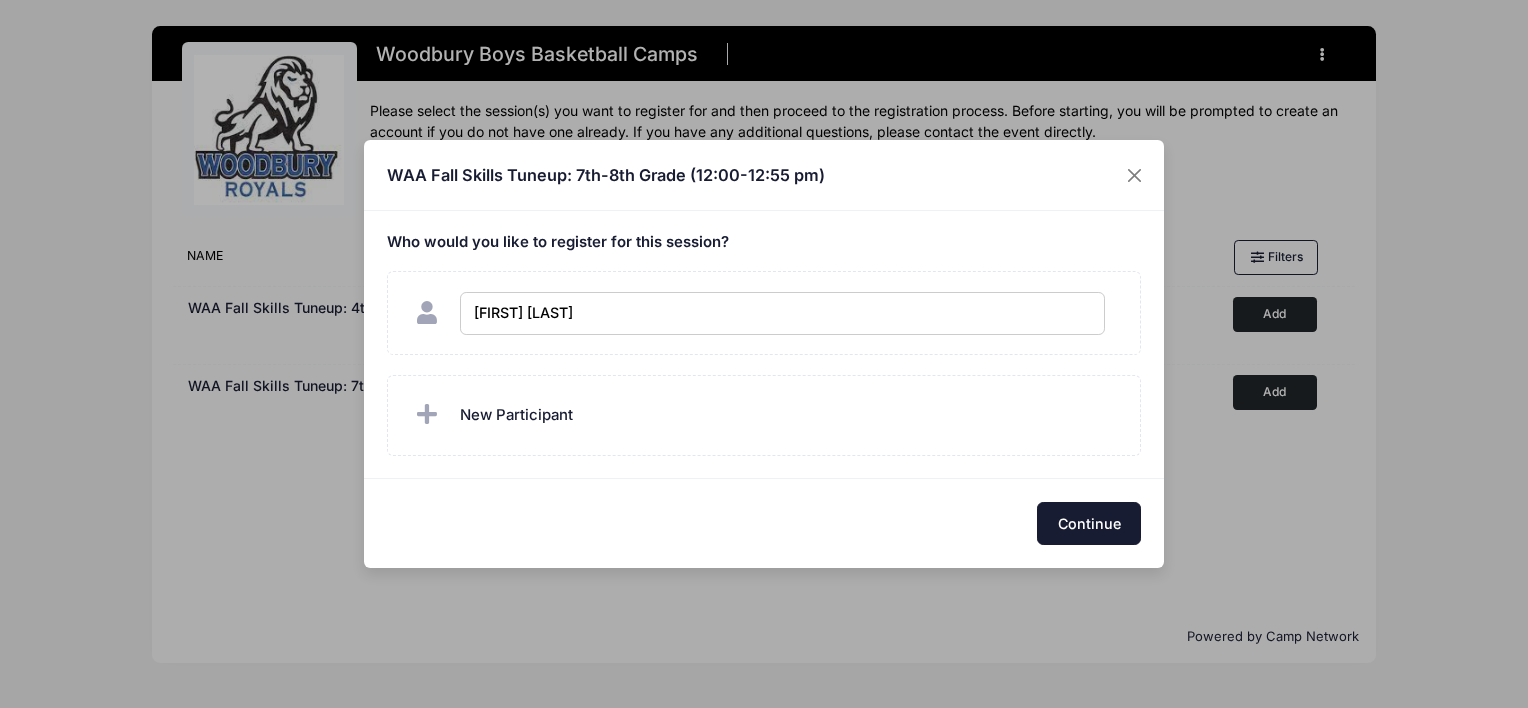 checkbox on "true" 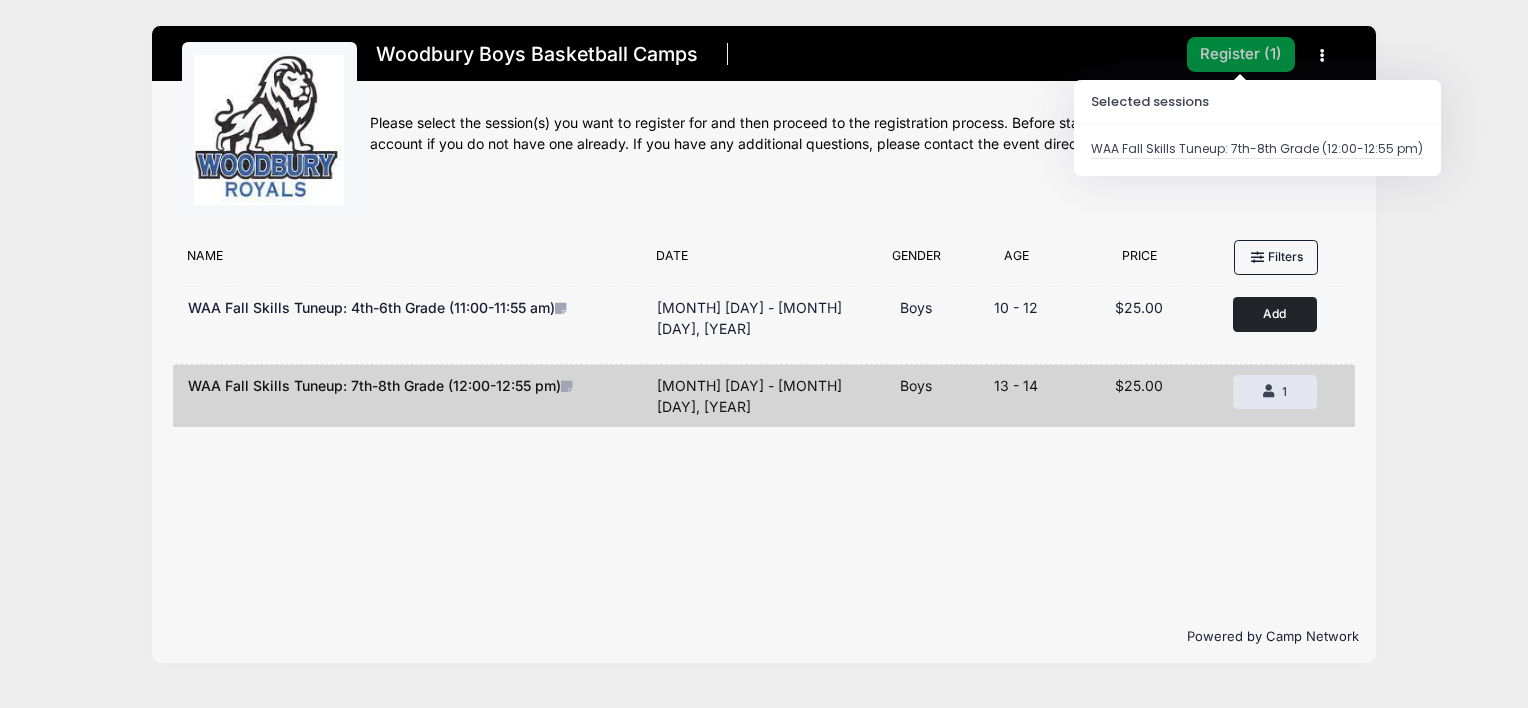 click on "Register ( 1 )" at bounding box center [1241, 54] 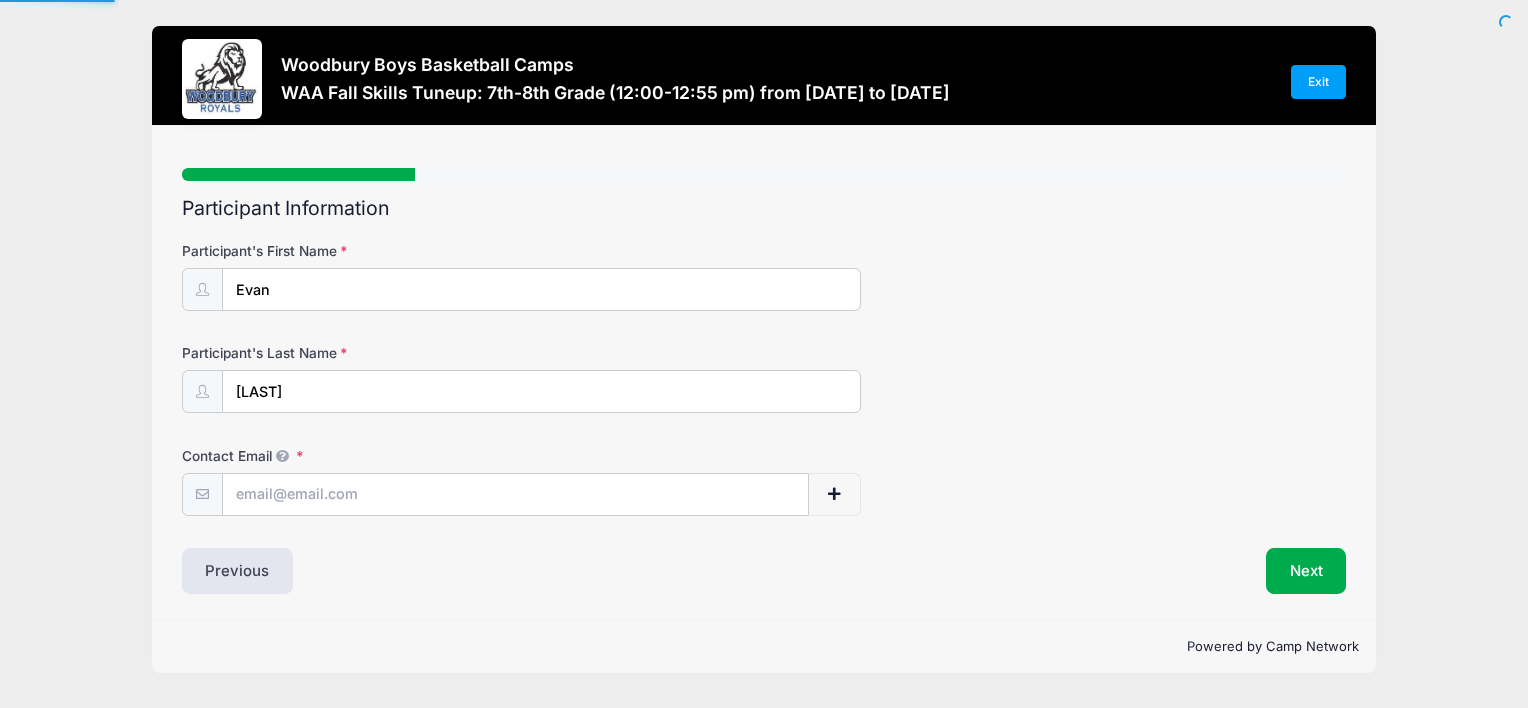 scroll, scrollTop: 0, scrollLeft: 0, axis: both 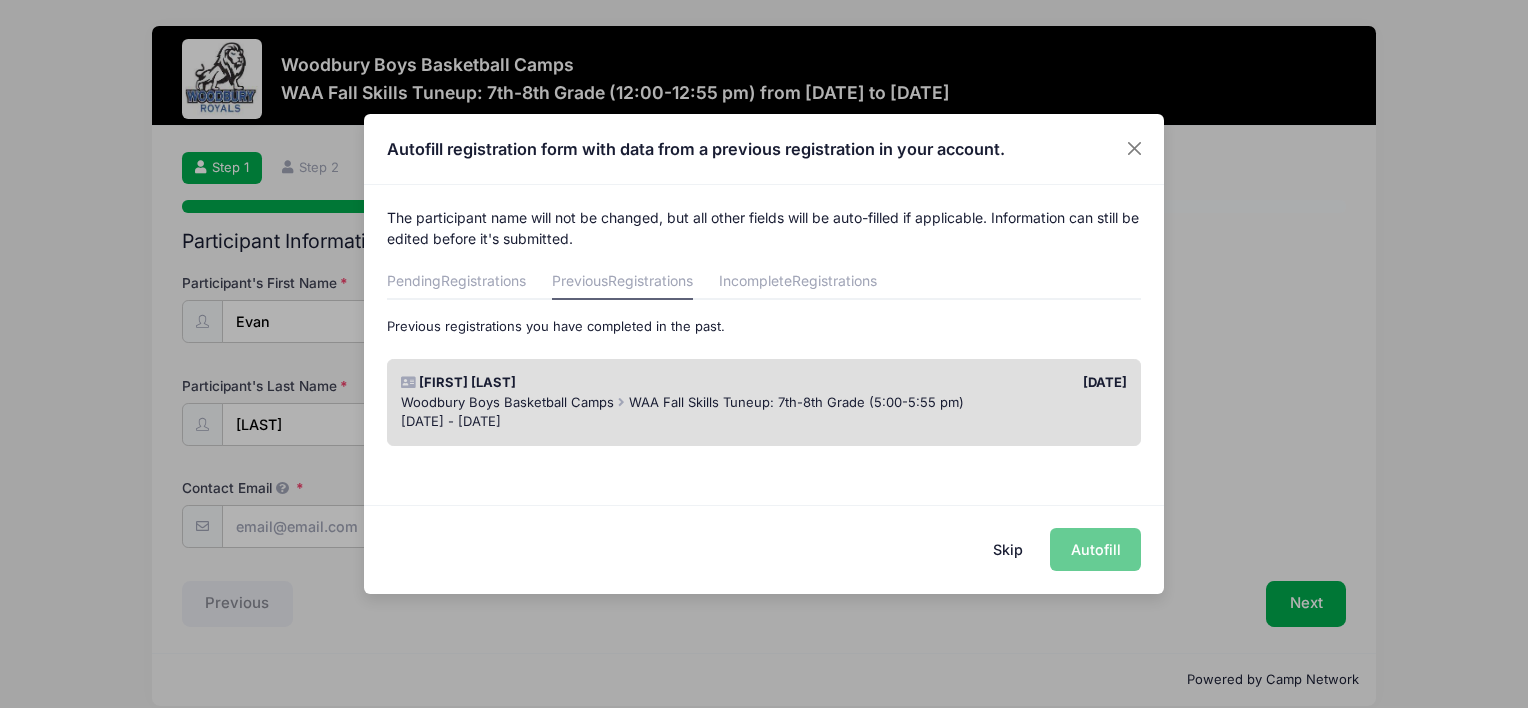 click on "Skip
Autofill" at bounding box center [764, 549] 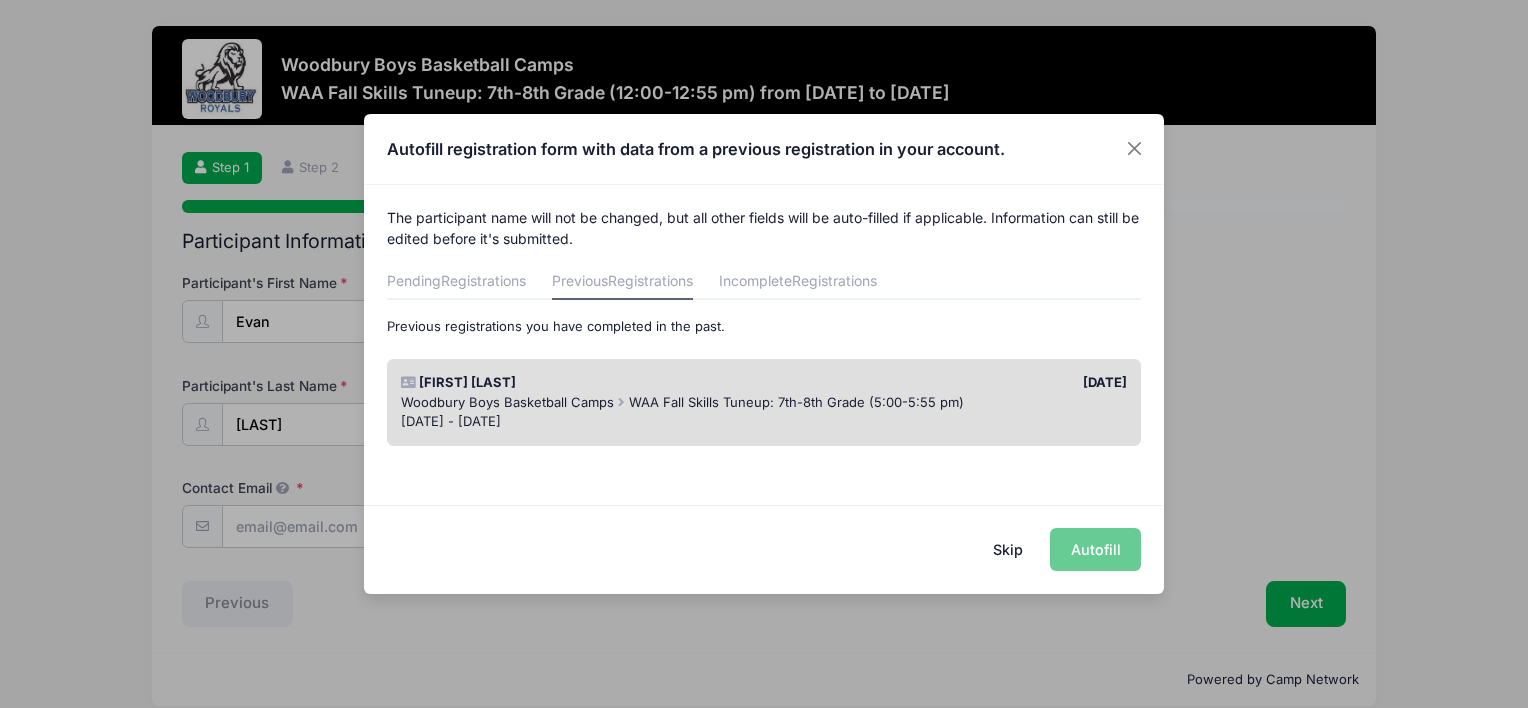 click on "Skip" at bounding box center [1008, 549] 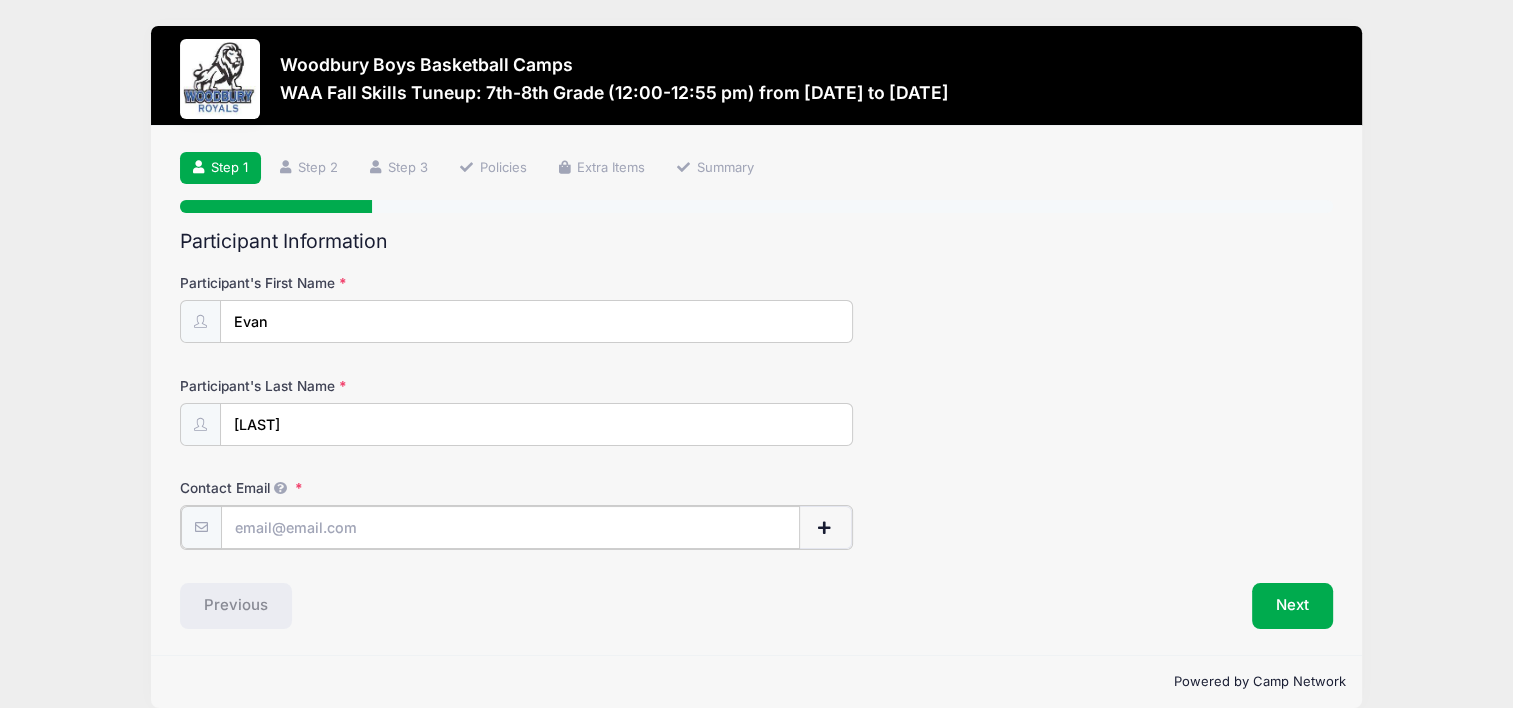 click on "Contact Email" at bounding box center [510, 527] 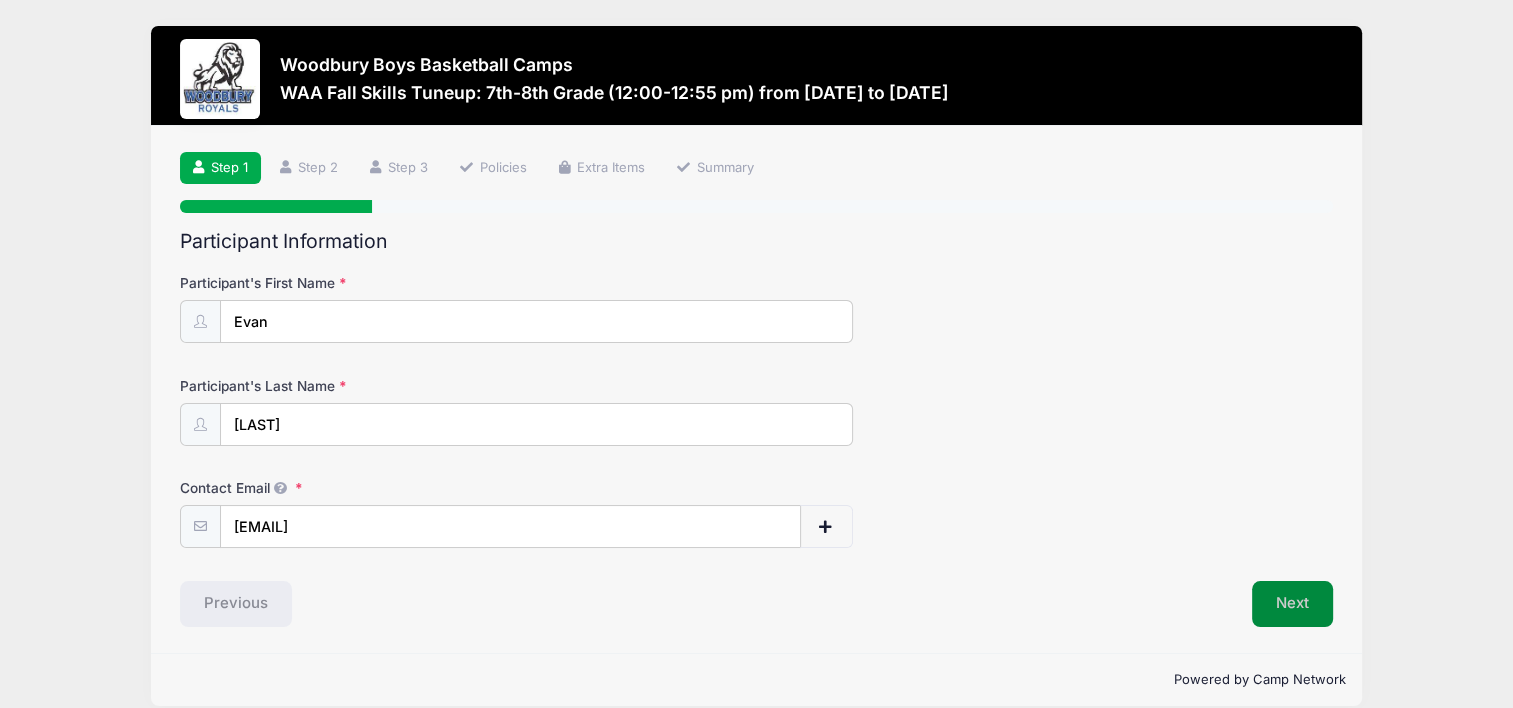 click on "Next" at bounding box center (1292, 604) 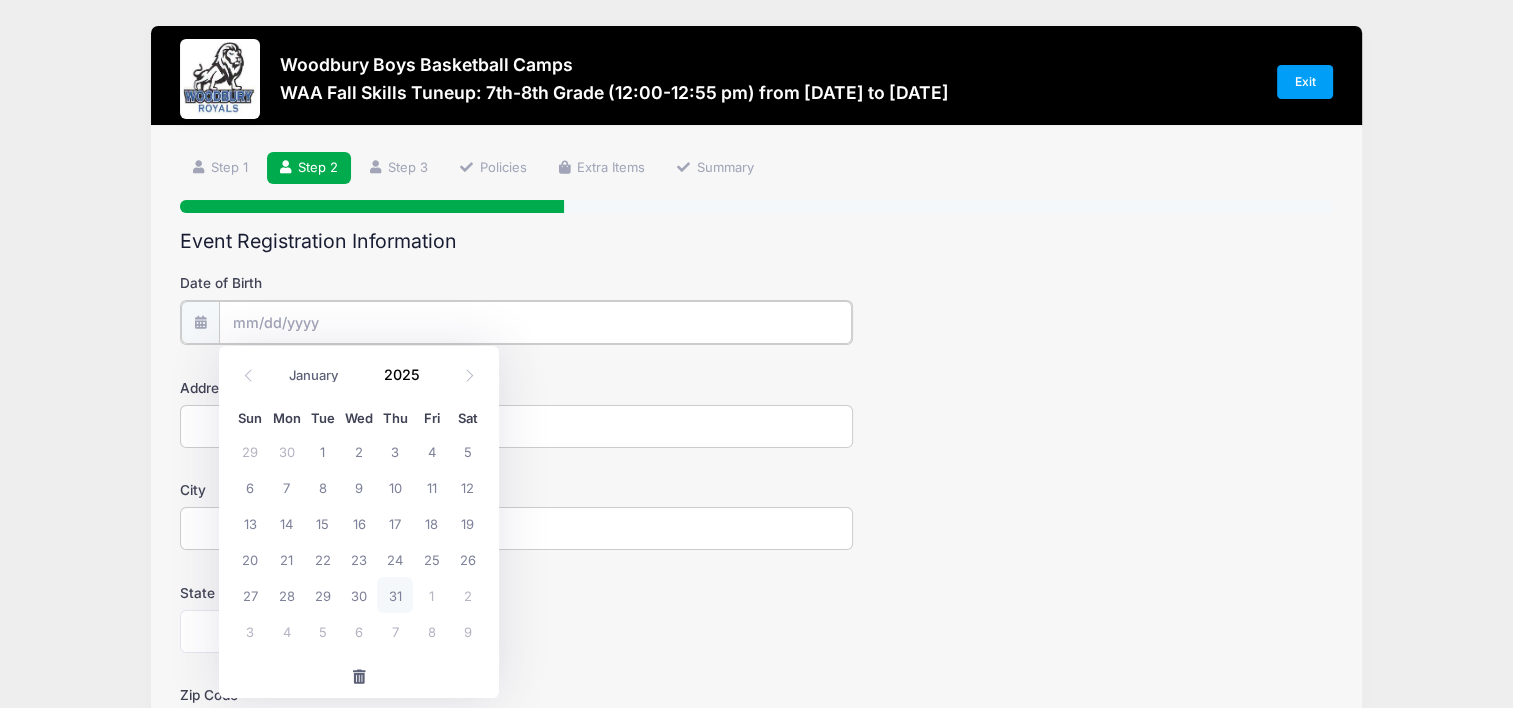 click on "Date of Birth" at bounding box center [535, 322] 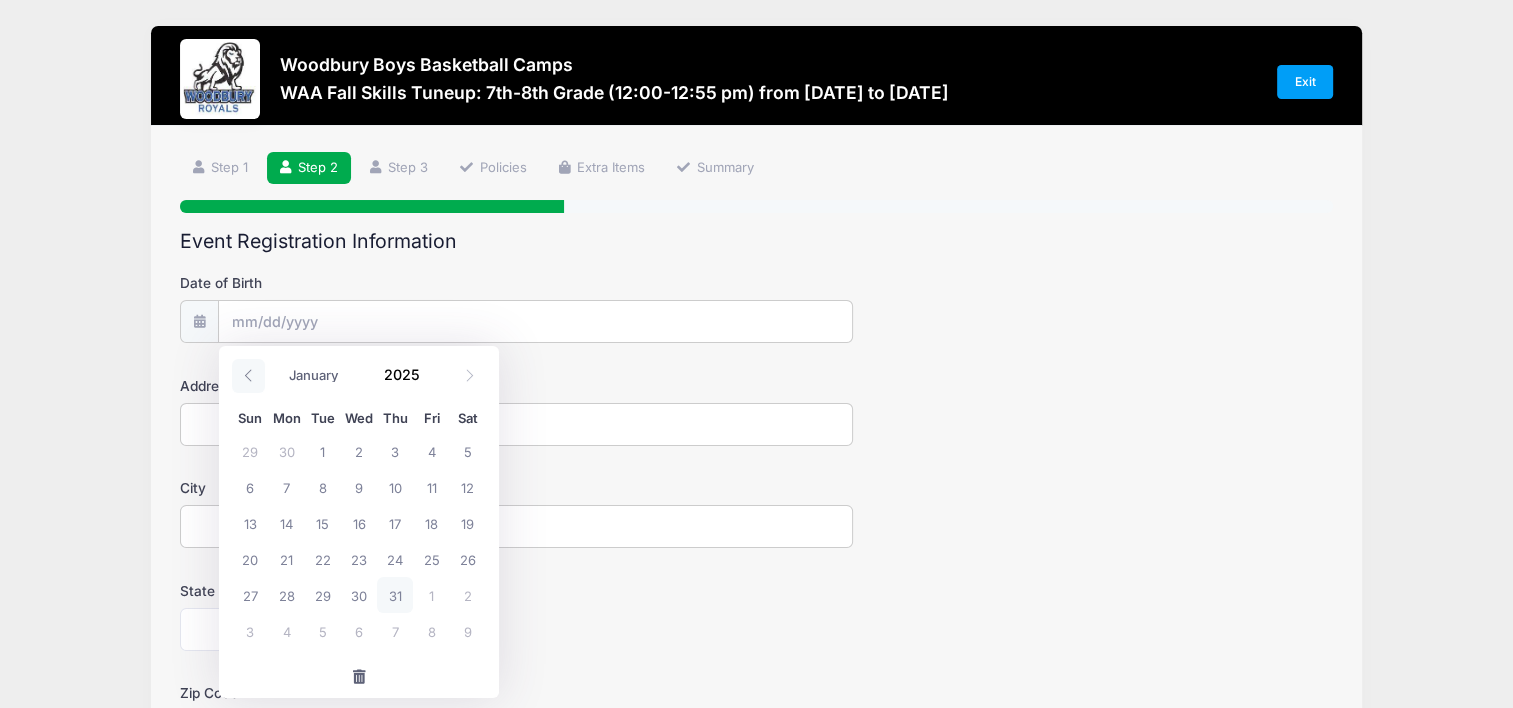 click 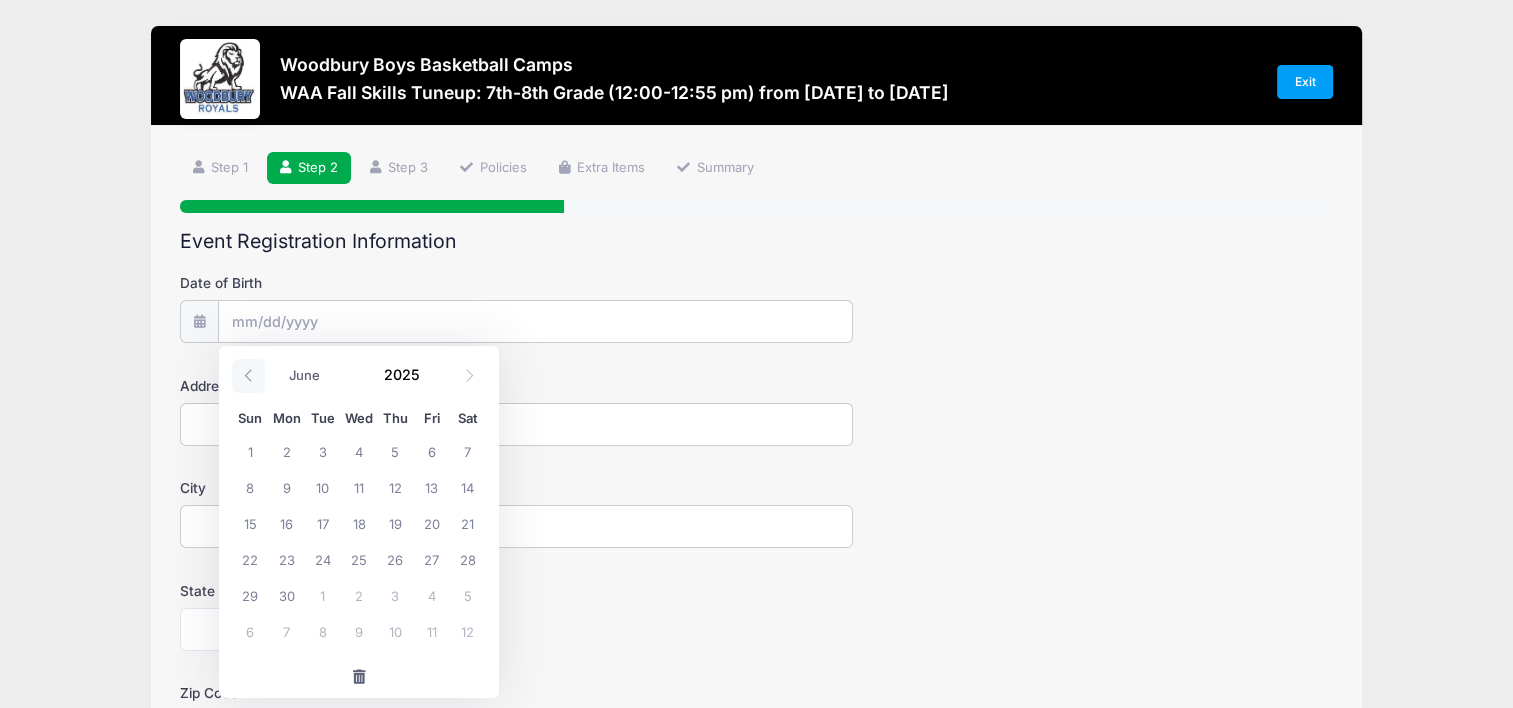 click 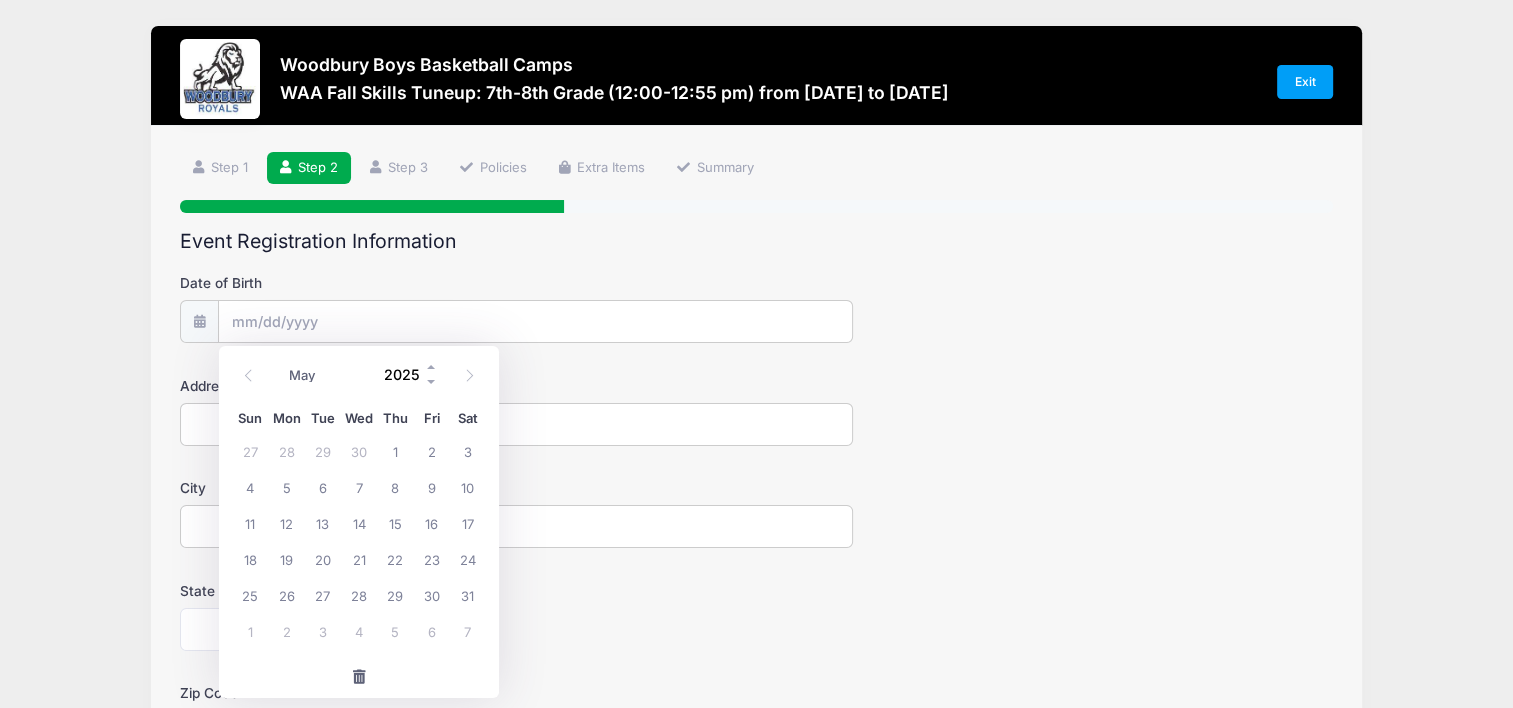 drag, startPoint x: 253, startPoint y: 376, endPoint x: 419, endPoint y: 372, distance: 166.04819 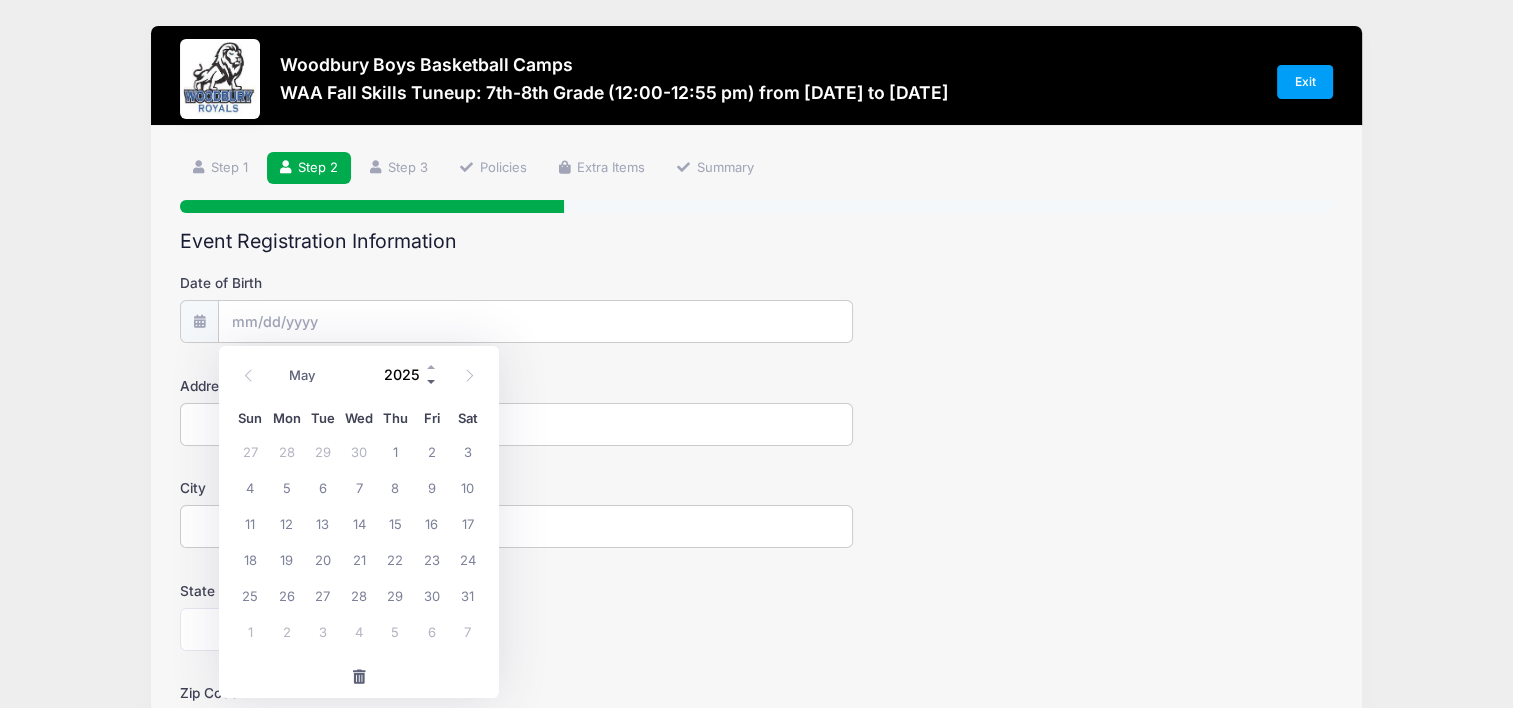 click at bounding box center (432, 382) 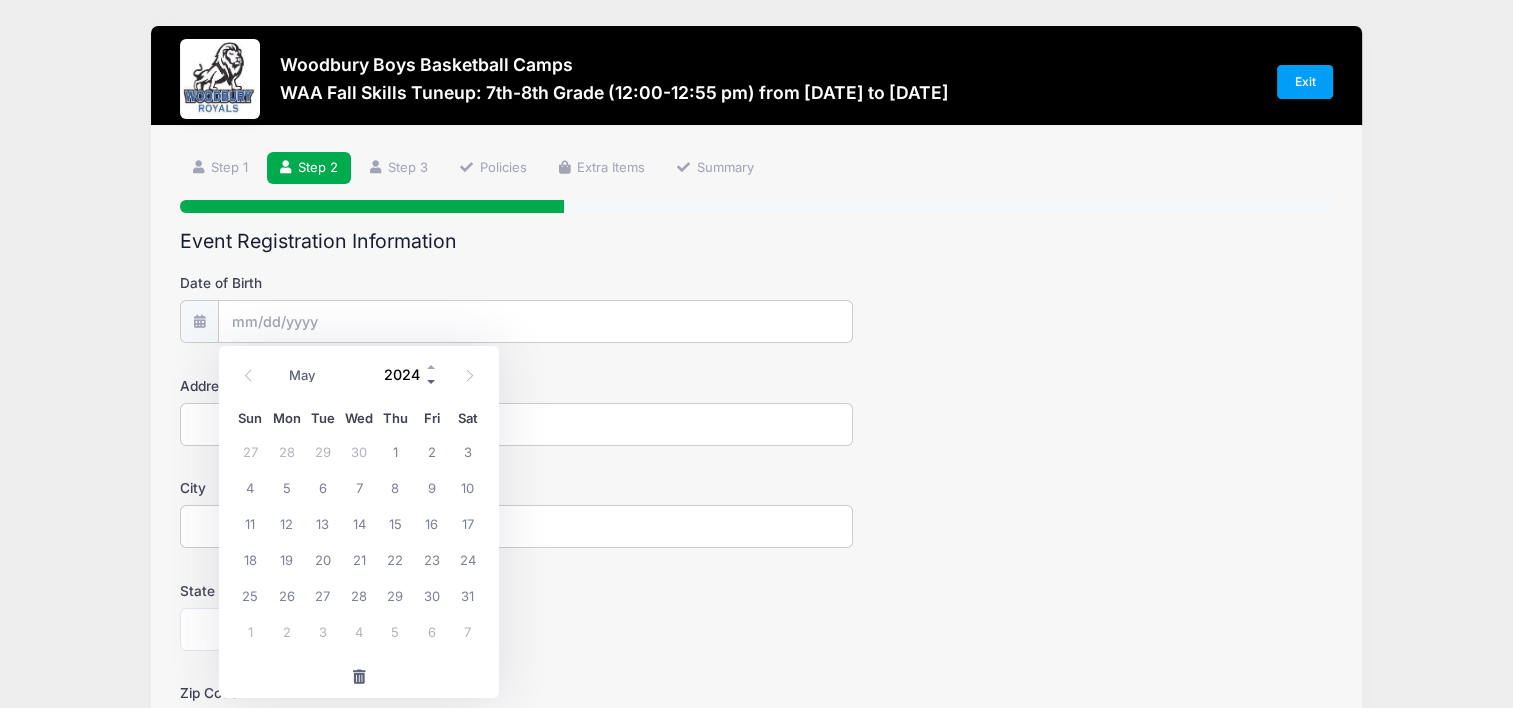 click at bounding box center (432, 382) 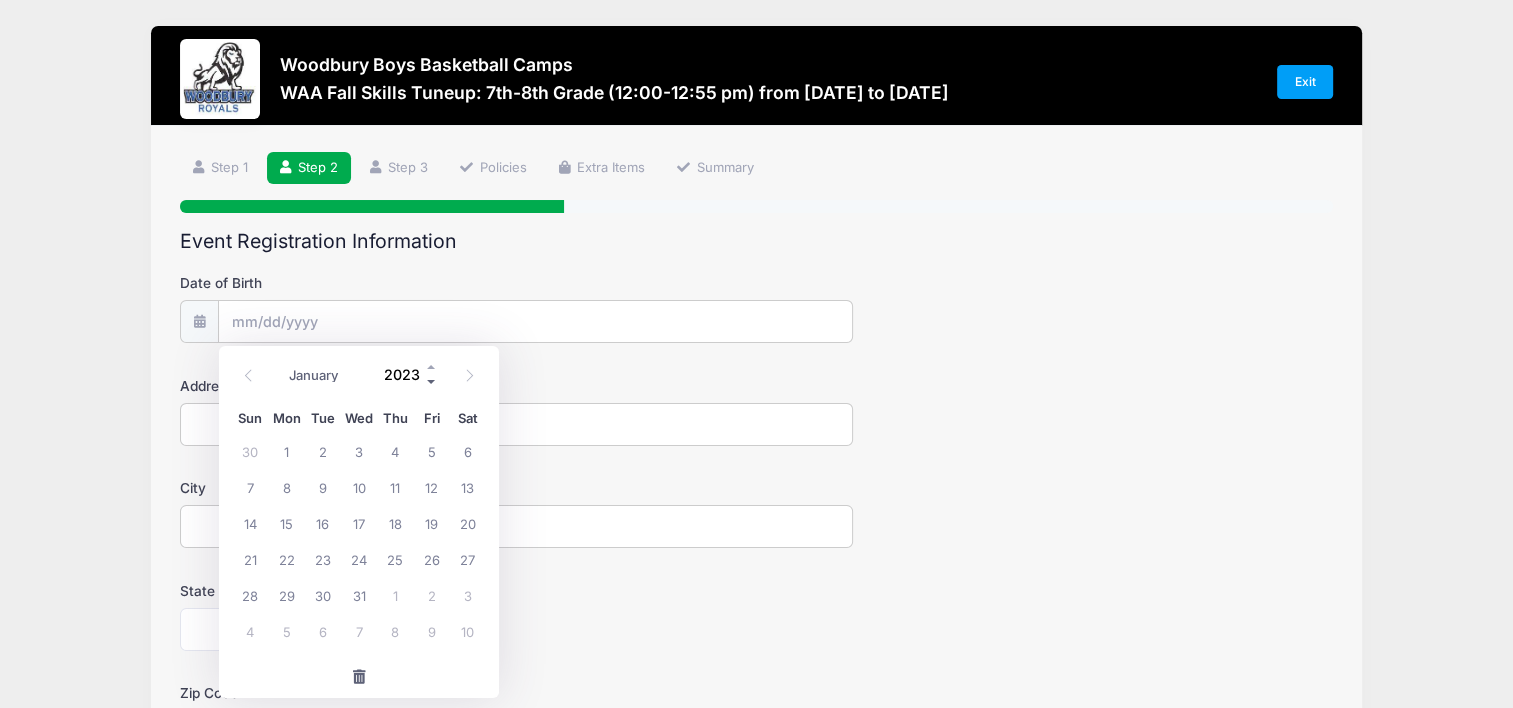click at bounding box center [432, 382] 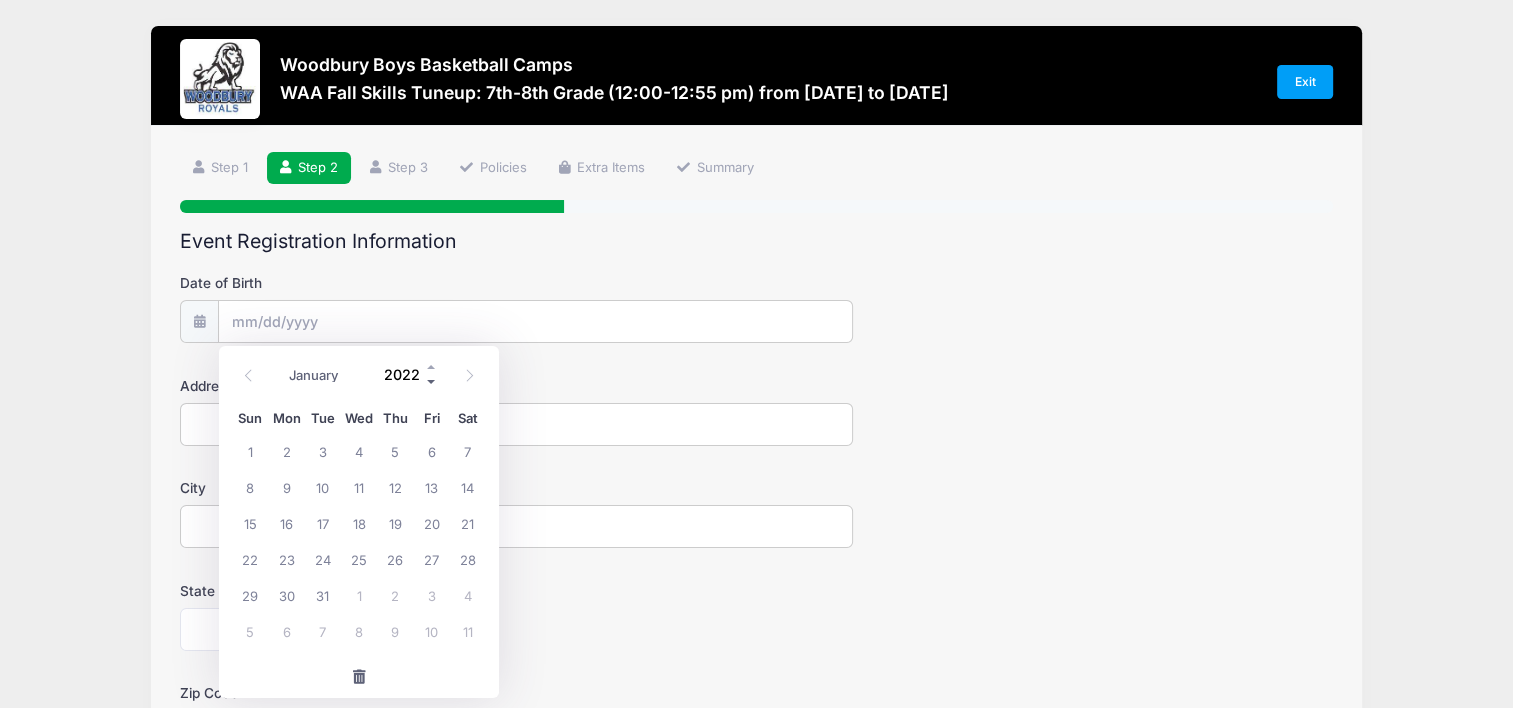 click at bounding box center [432, 382] 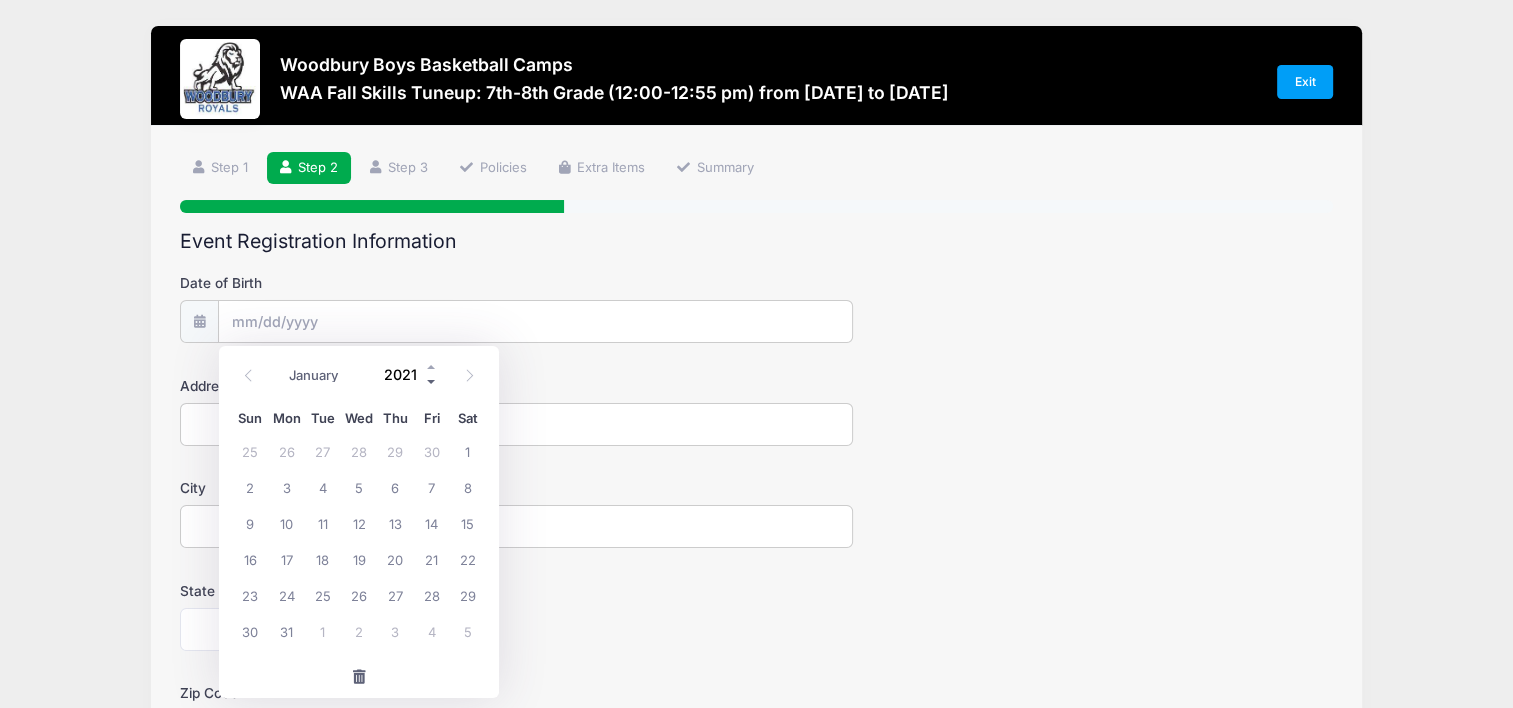 click at bounding box center [432, 382] 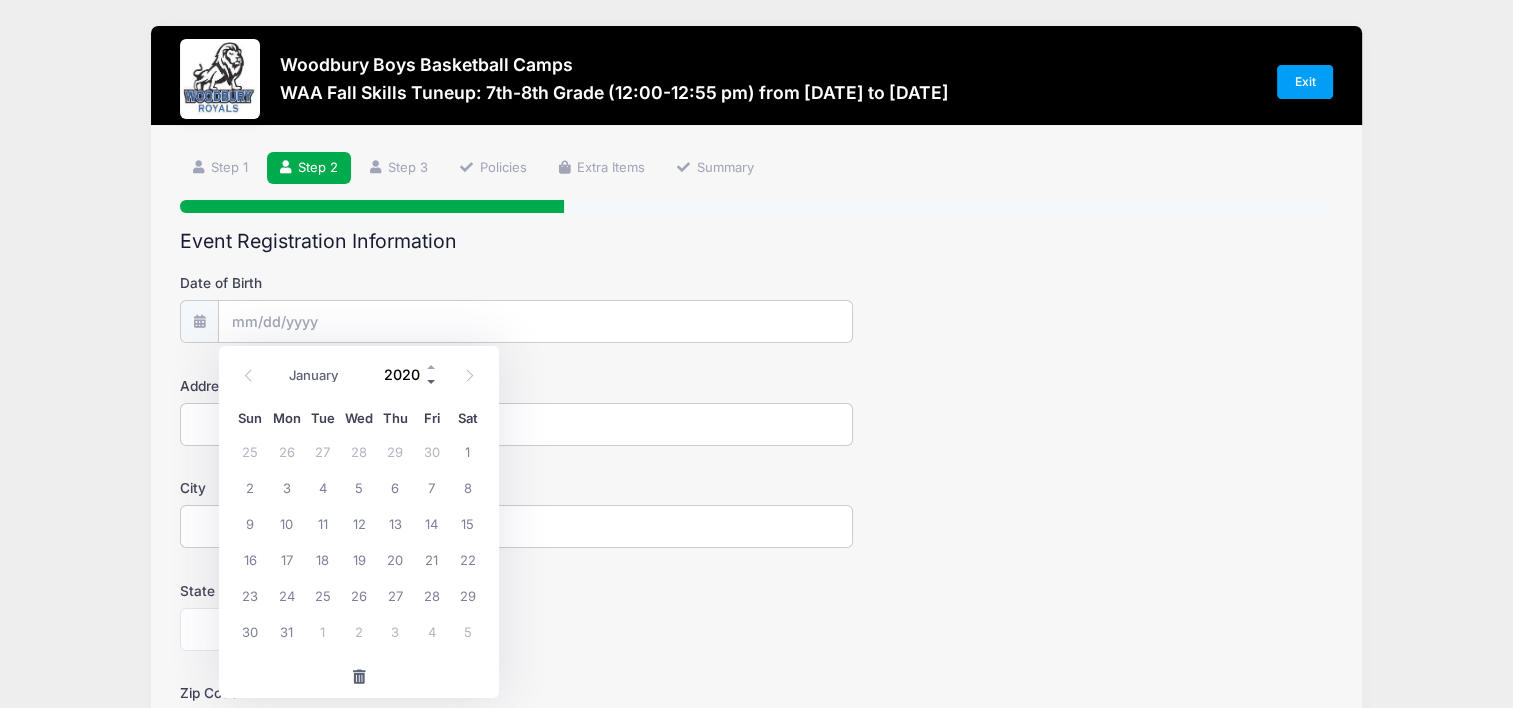click at bounding box center (432, 382) 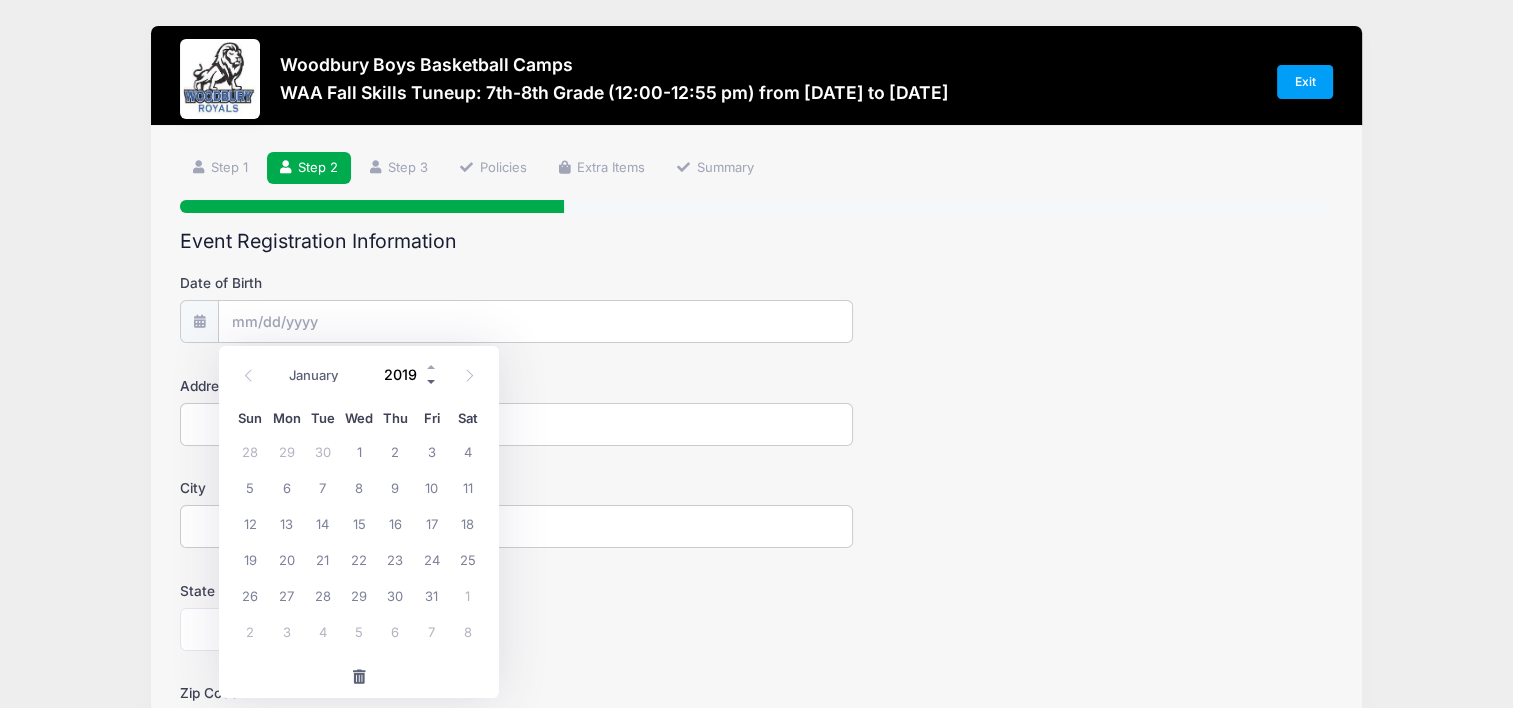 click at bounding box center [432, 382] 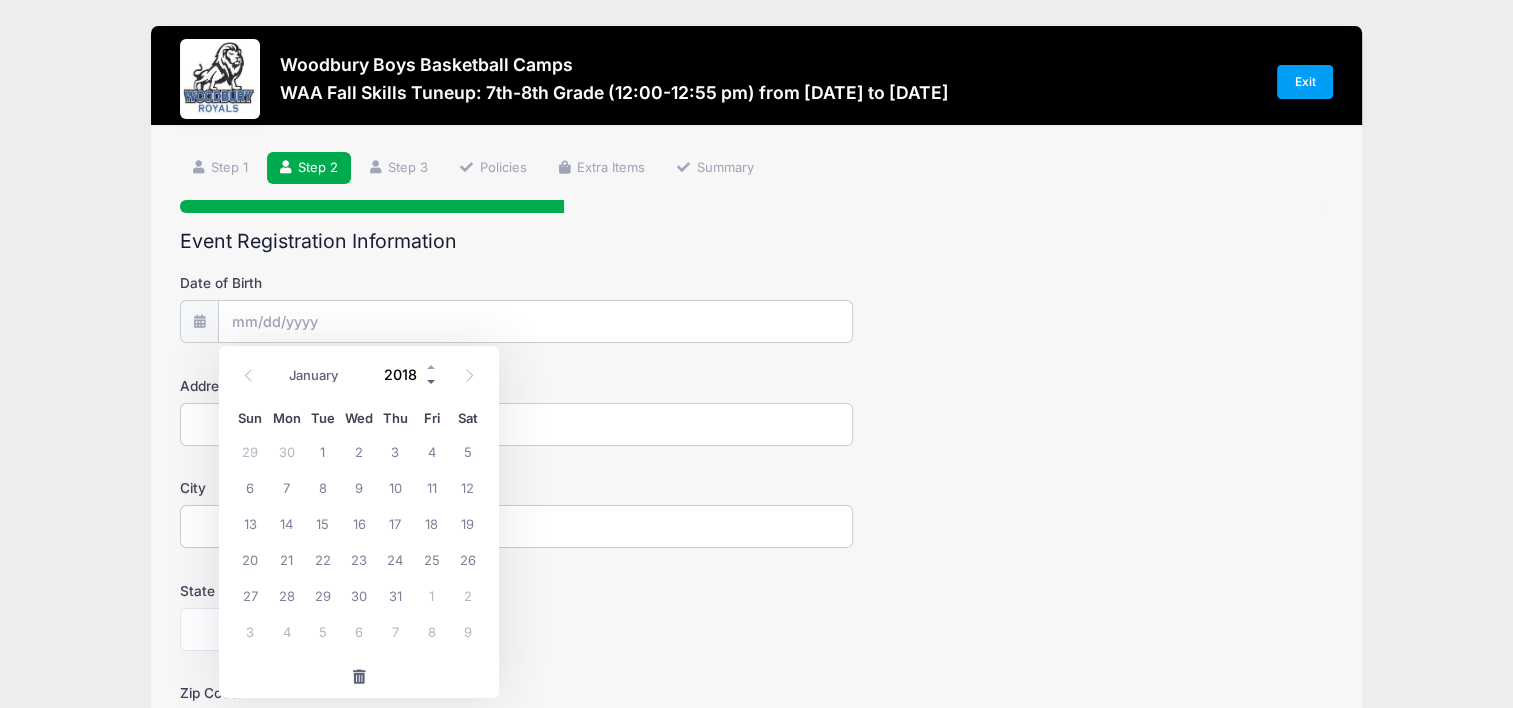 click at bounding box center [432, 382] 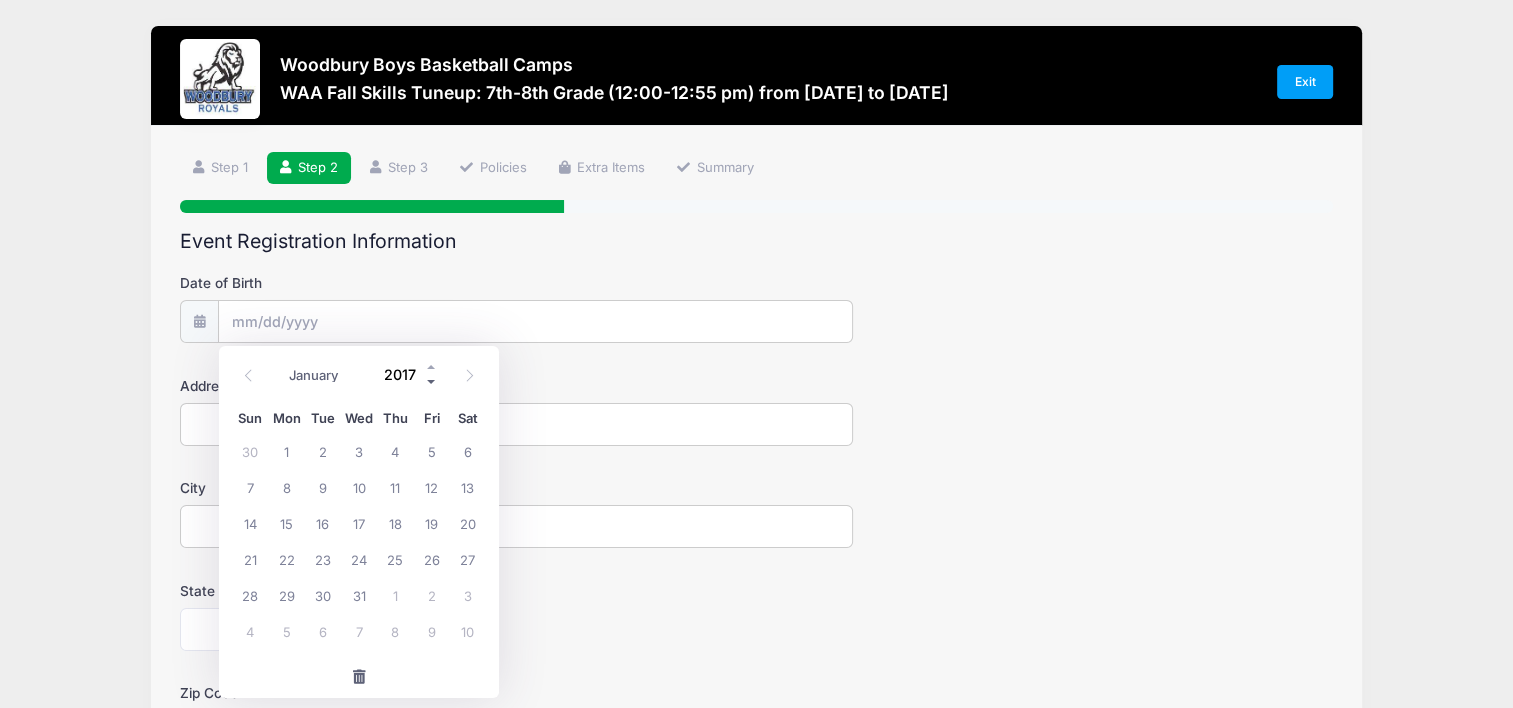 click at bounding box center (432, 382) 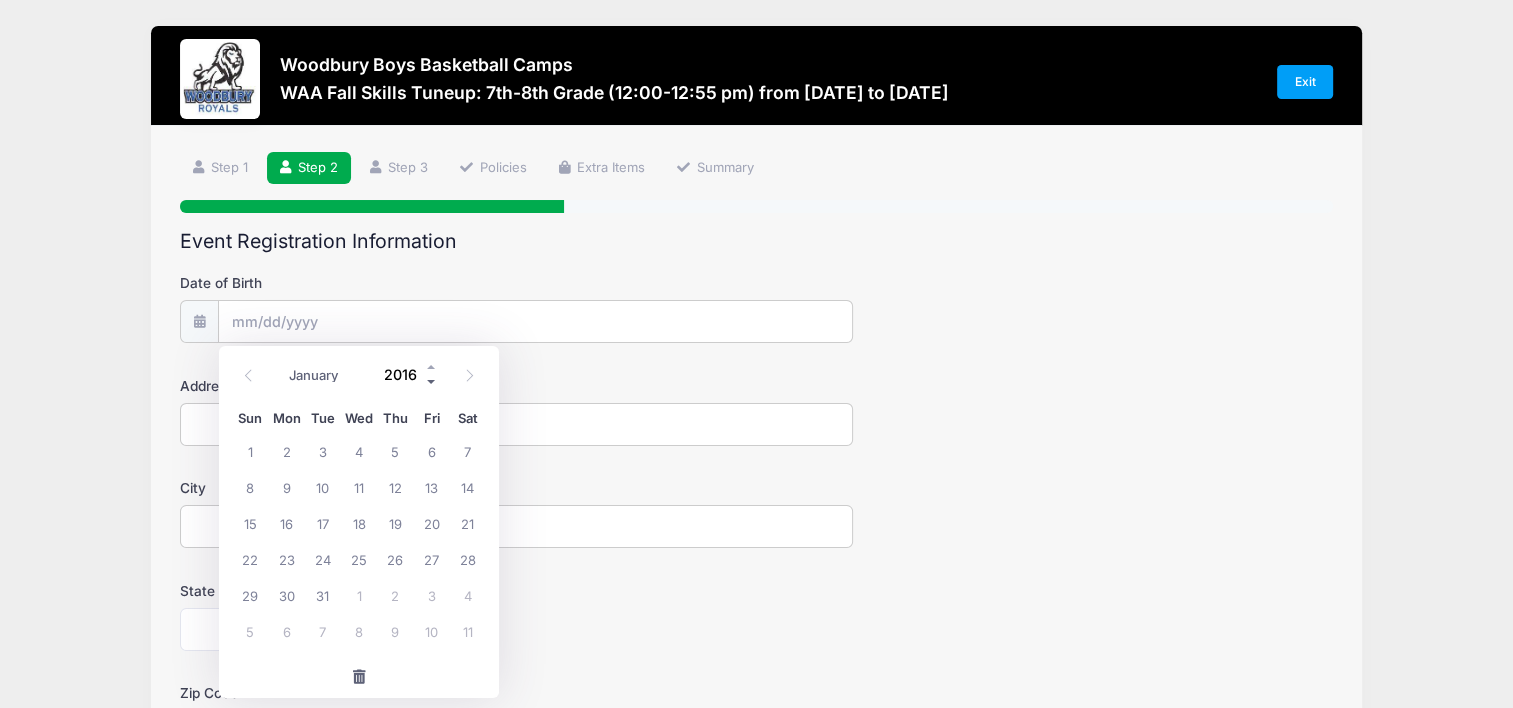 click at bounding box center [432, 382] 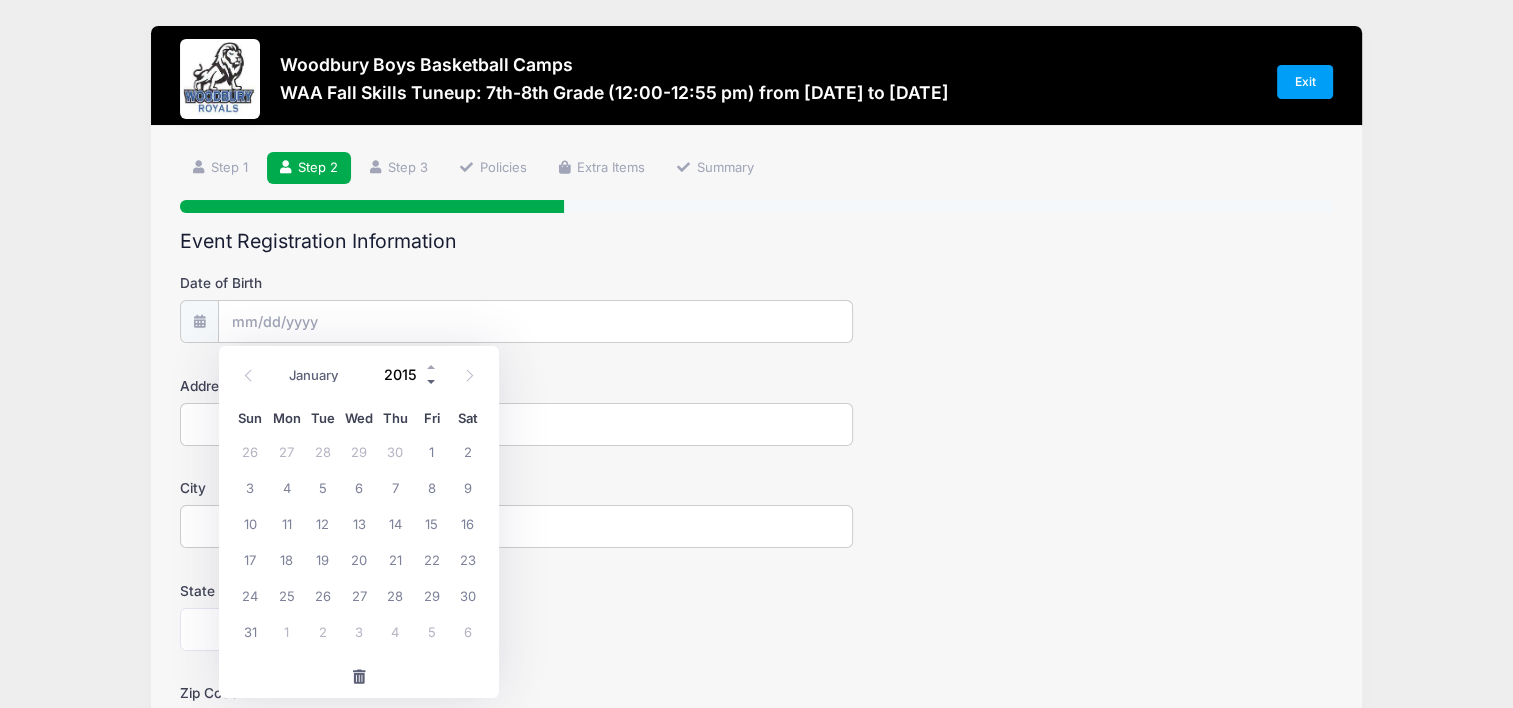click at bounding box center [432, 382] 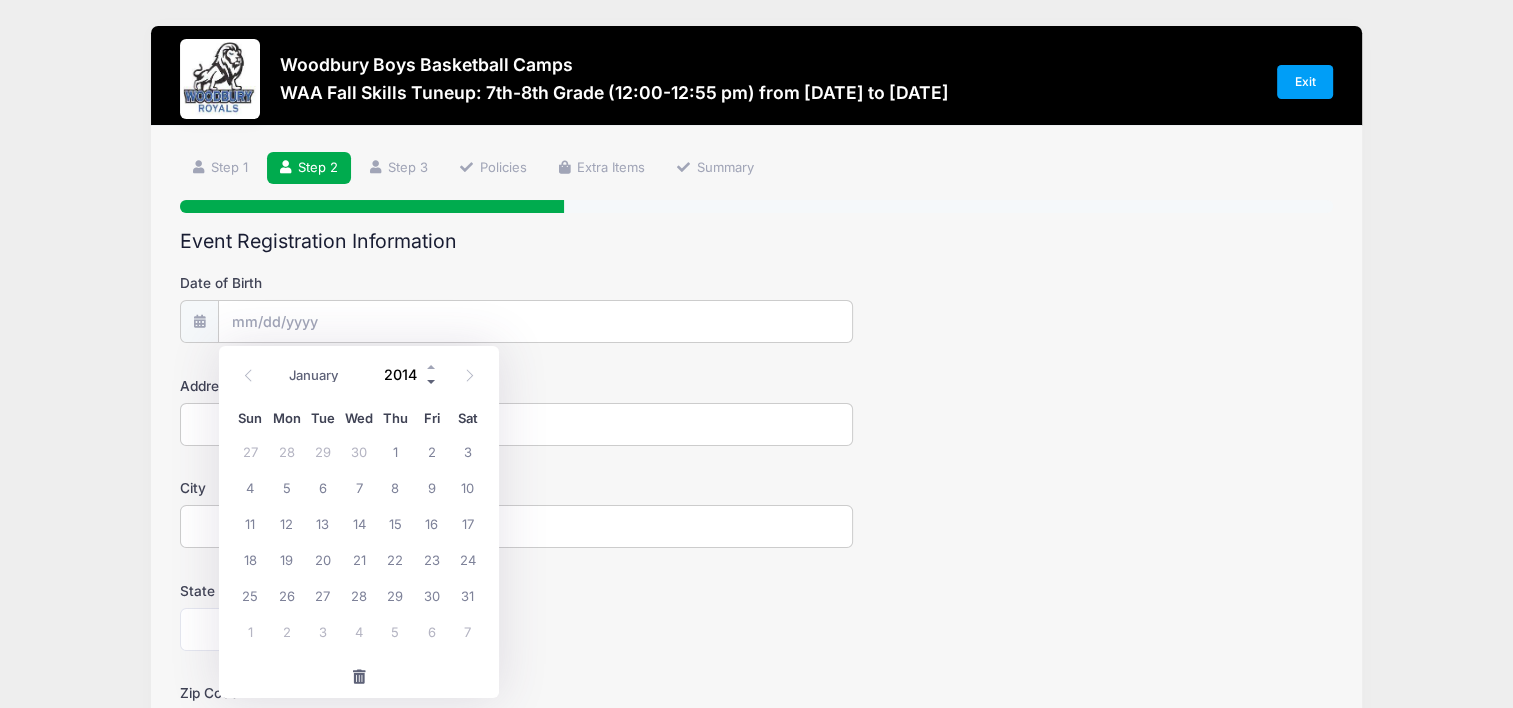 click at bounding box center (432, 382) 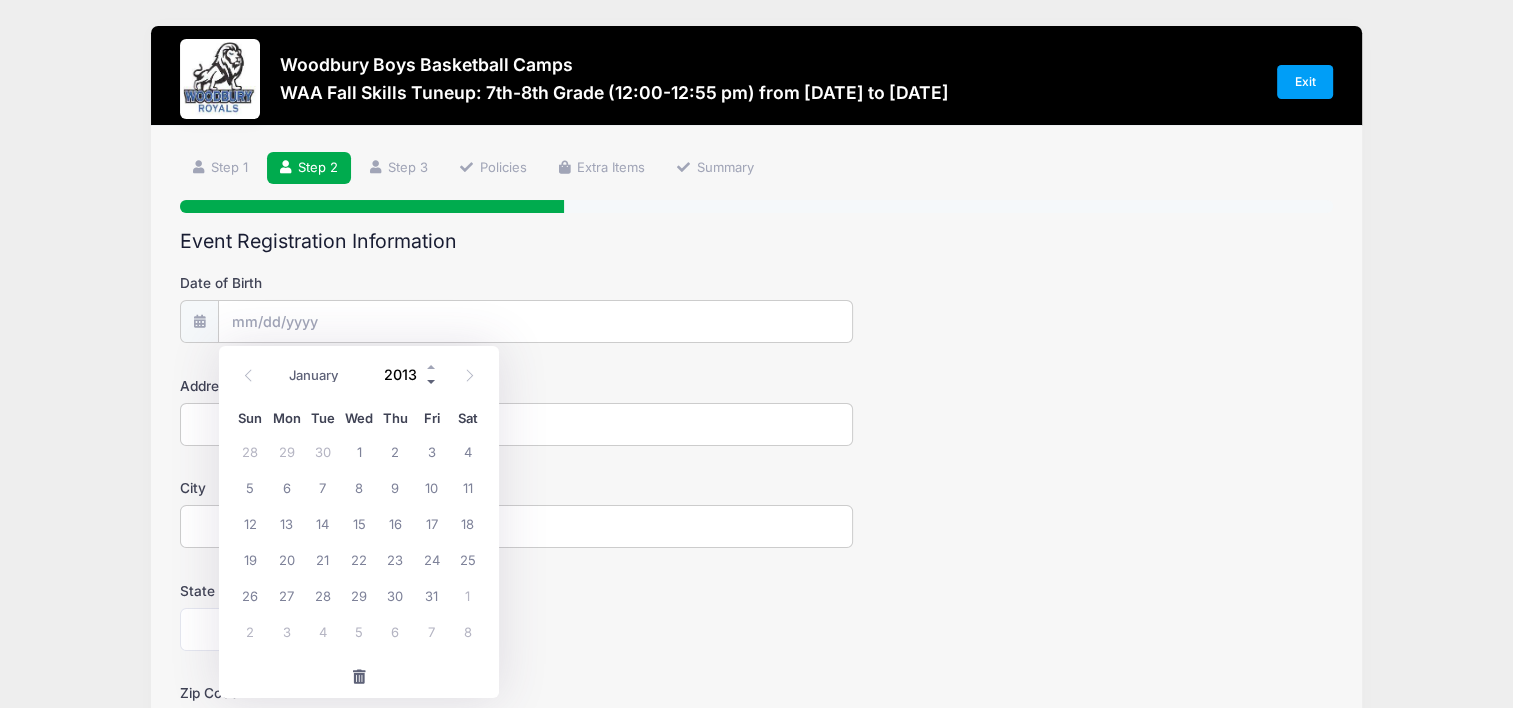 click at bounding box center (432, 382) 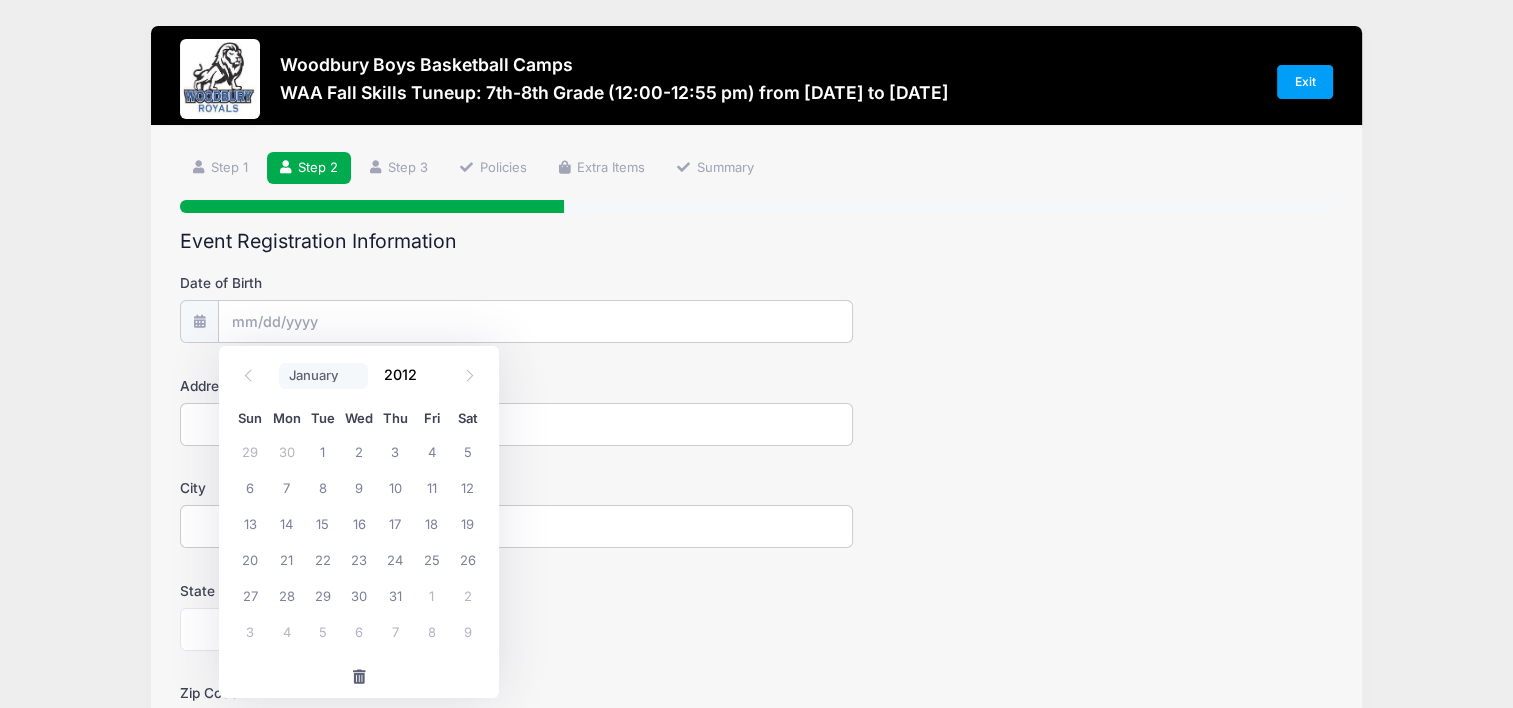 click on "January February March April May June July August September October November December" at bounding box center (323, 376) 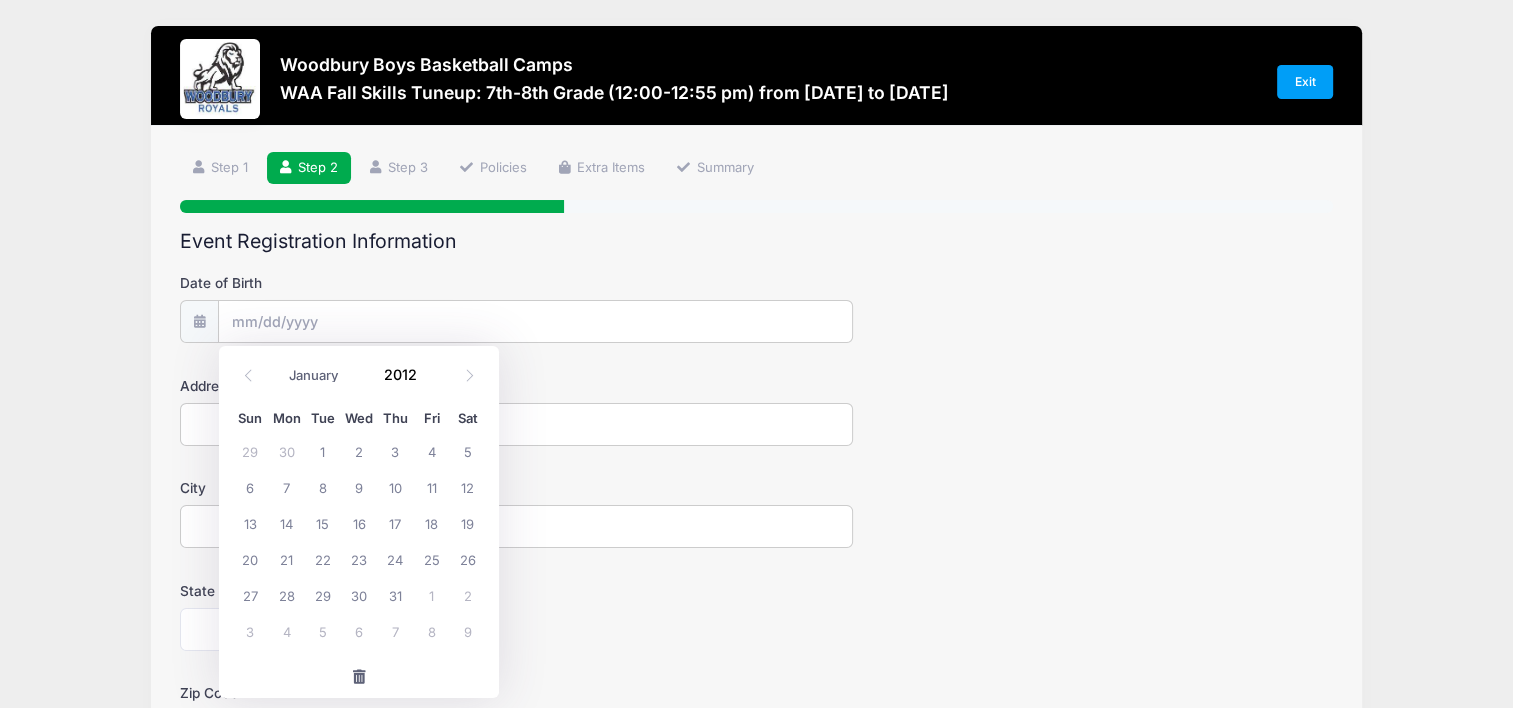 select on "2" 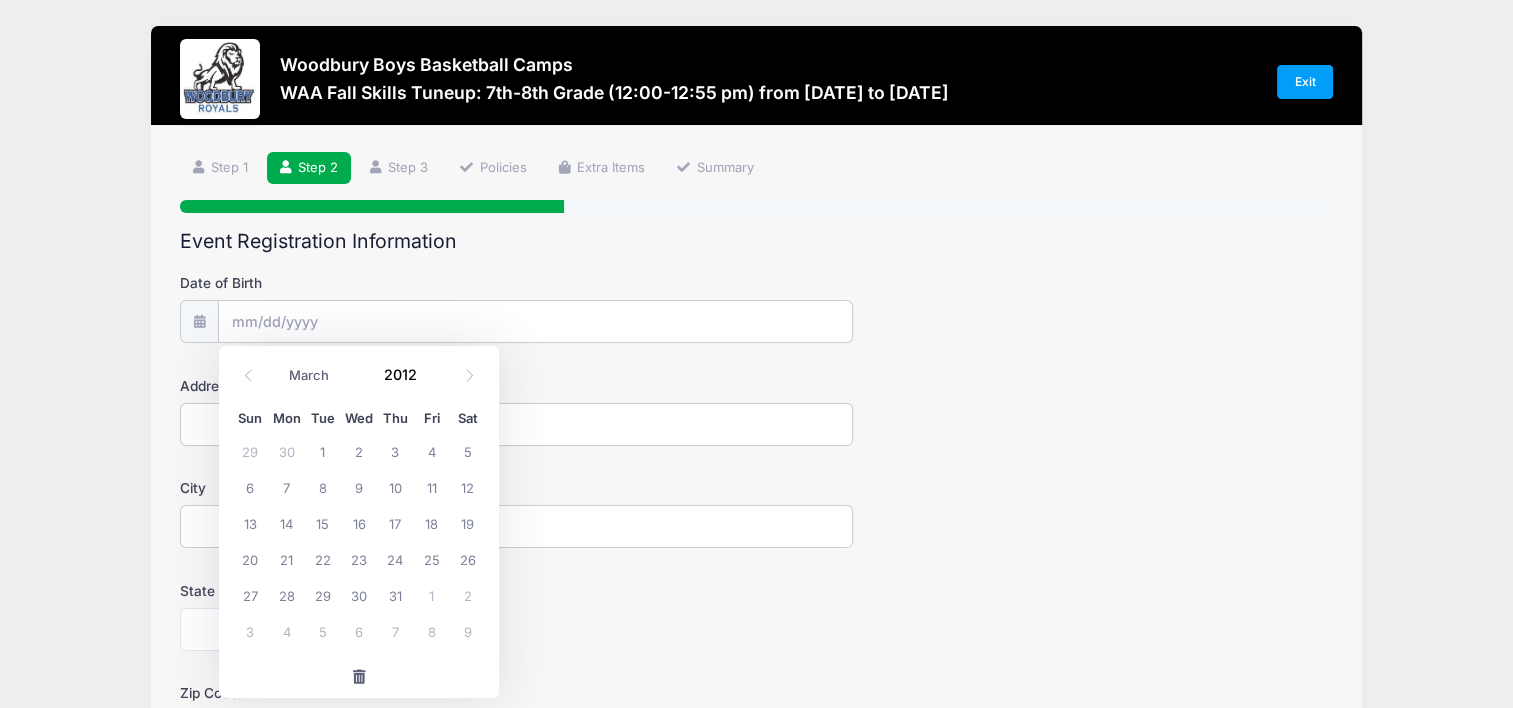 click on "January February March April May June July August September October November December" at bounding box center (323, 376) 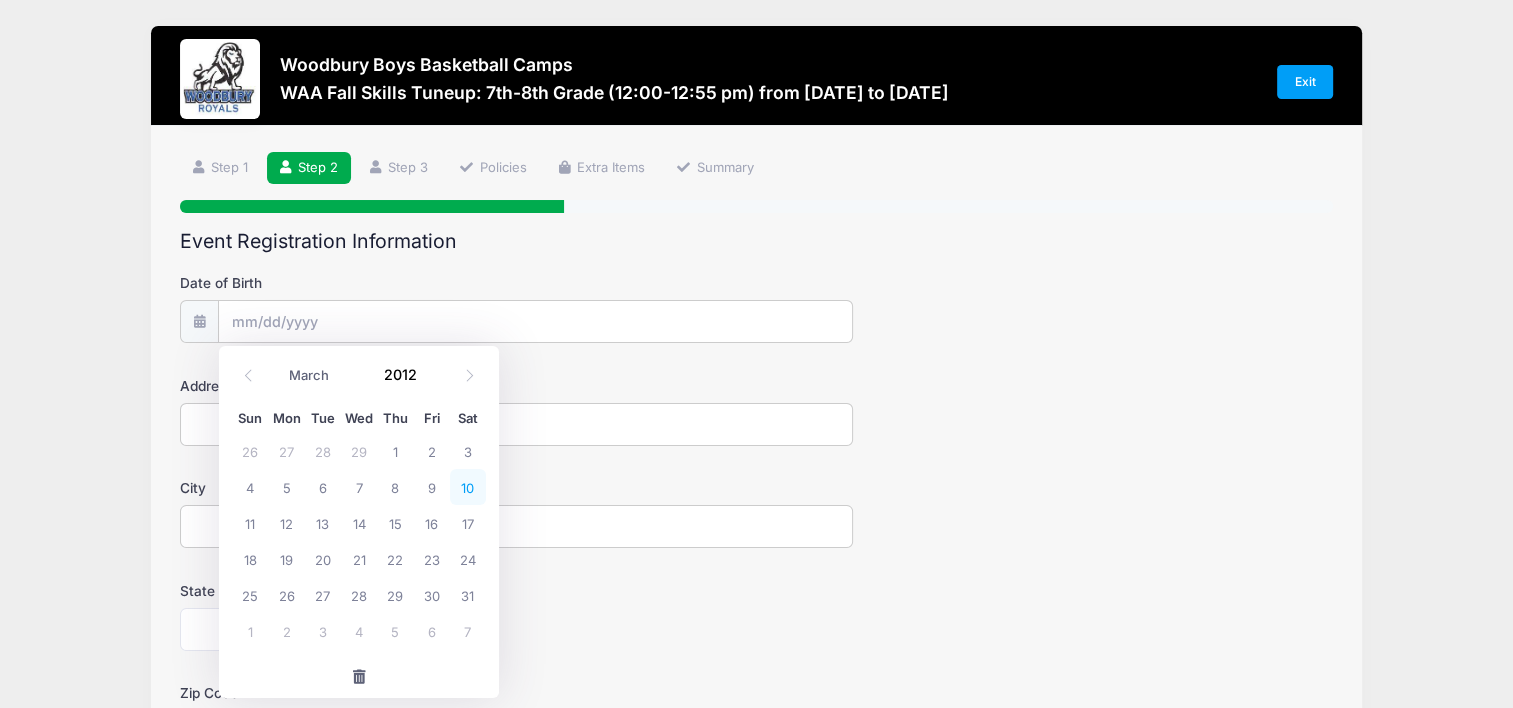 click on "10" at bounding box center [468, 487] 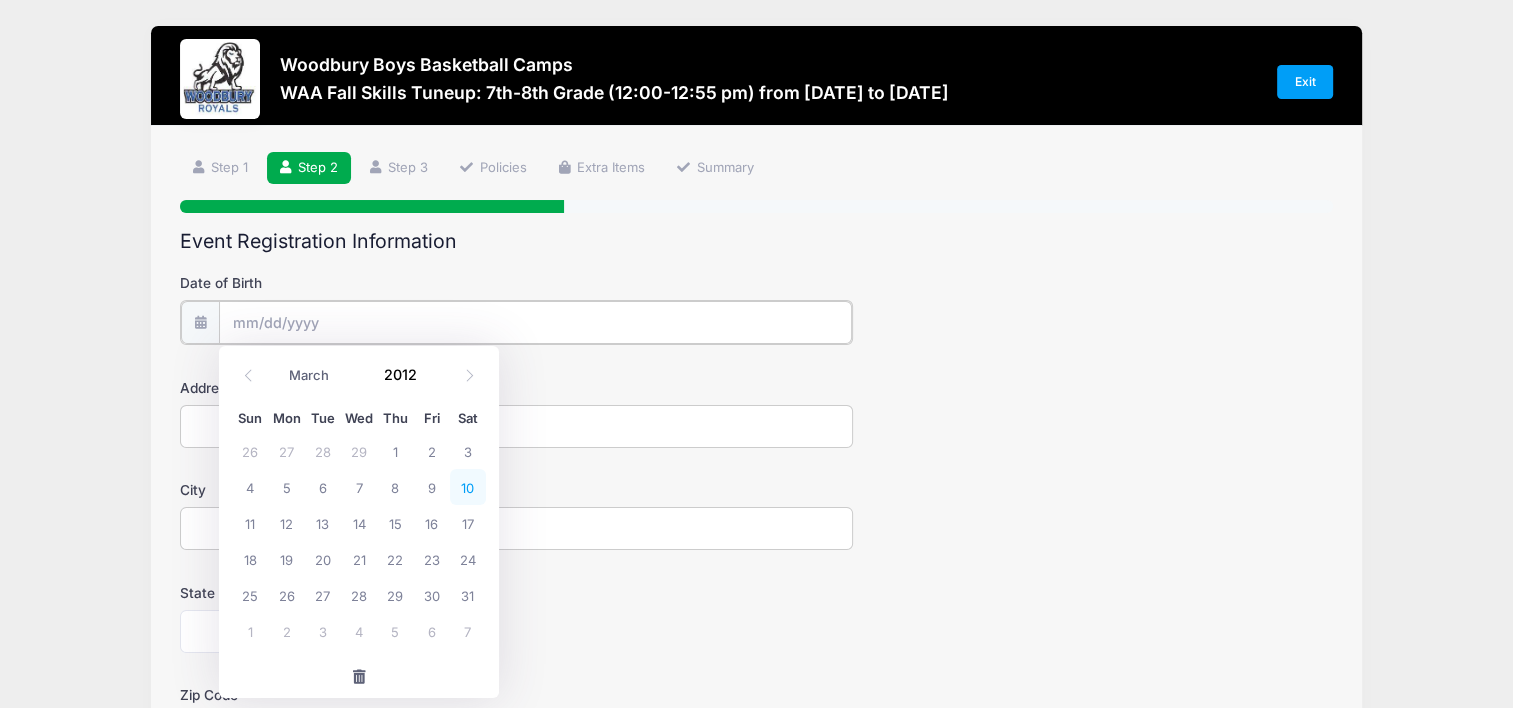 type on "03/10/2012" 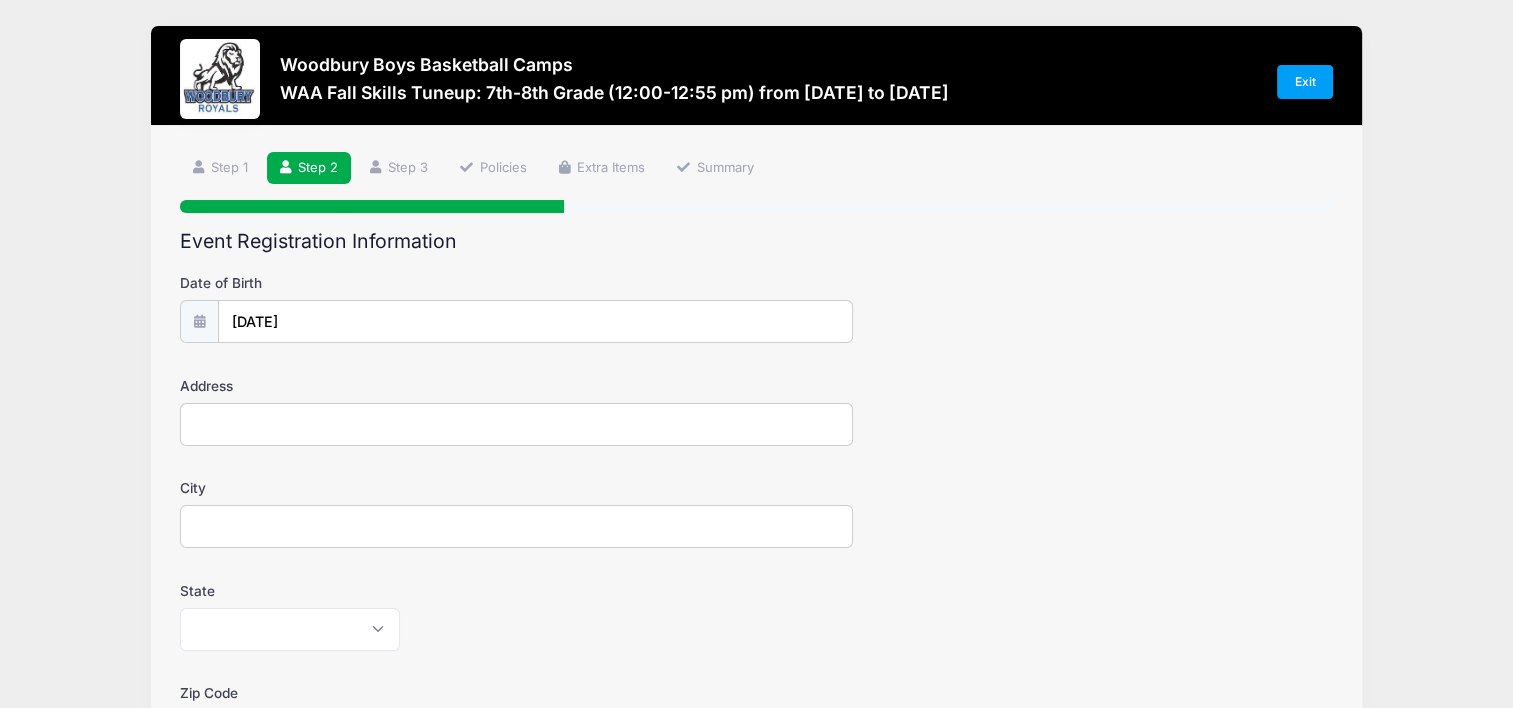 click on "Address" at bounding box center [516, 424] 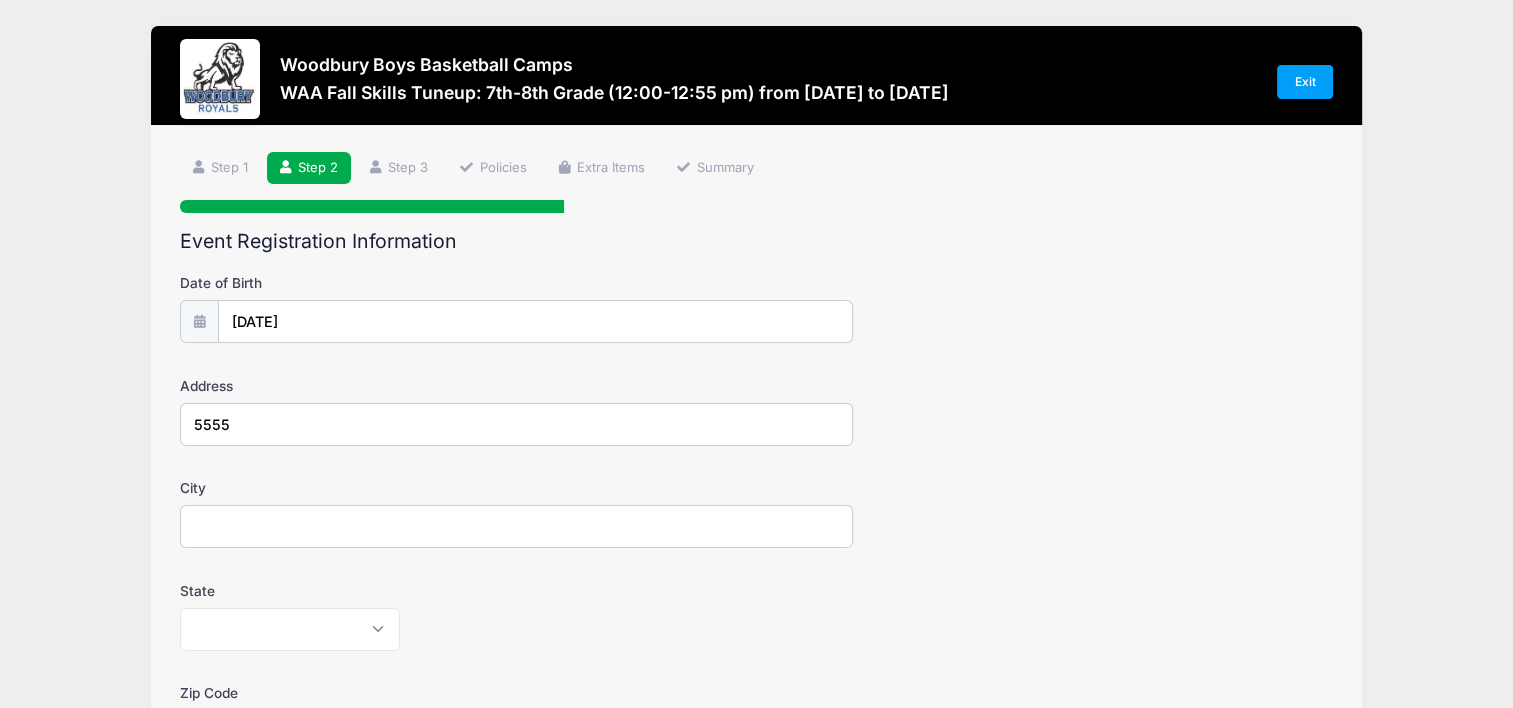 type on "976 Oakwood Road" 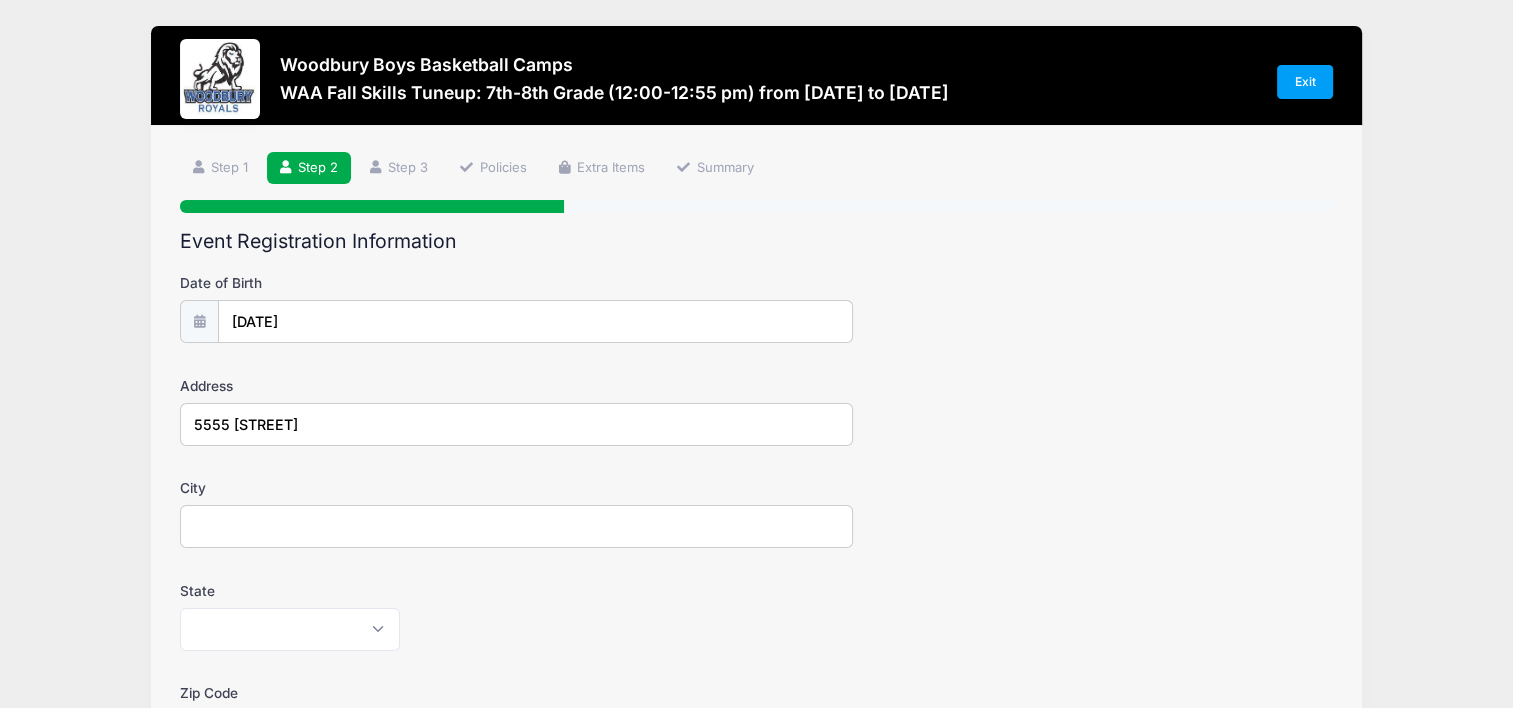type on "Newport" 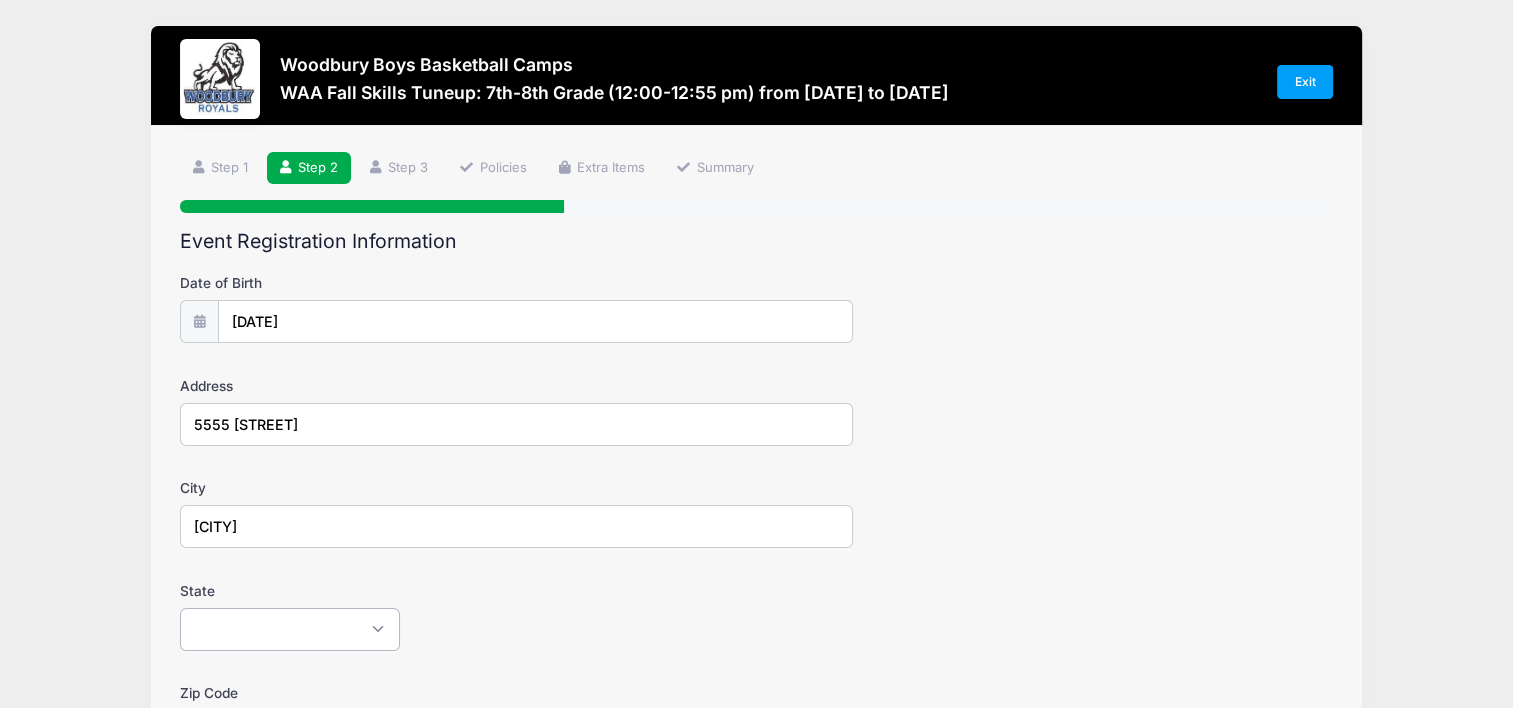 select on "MN" 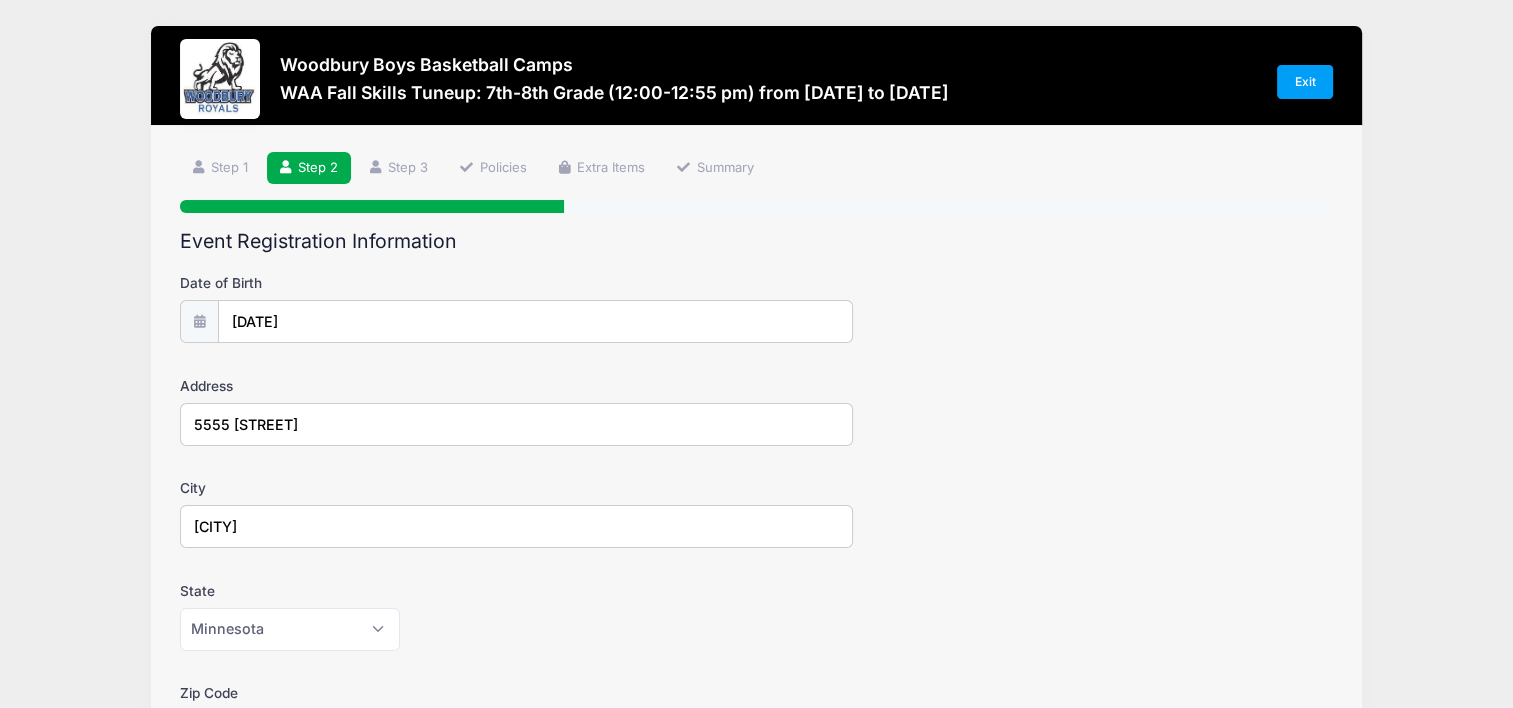 type on "55055" 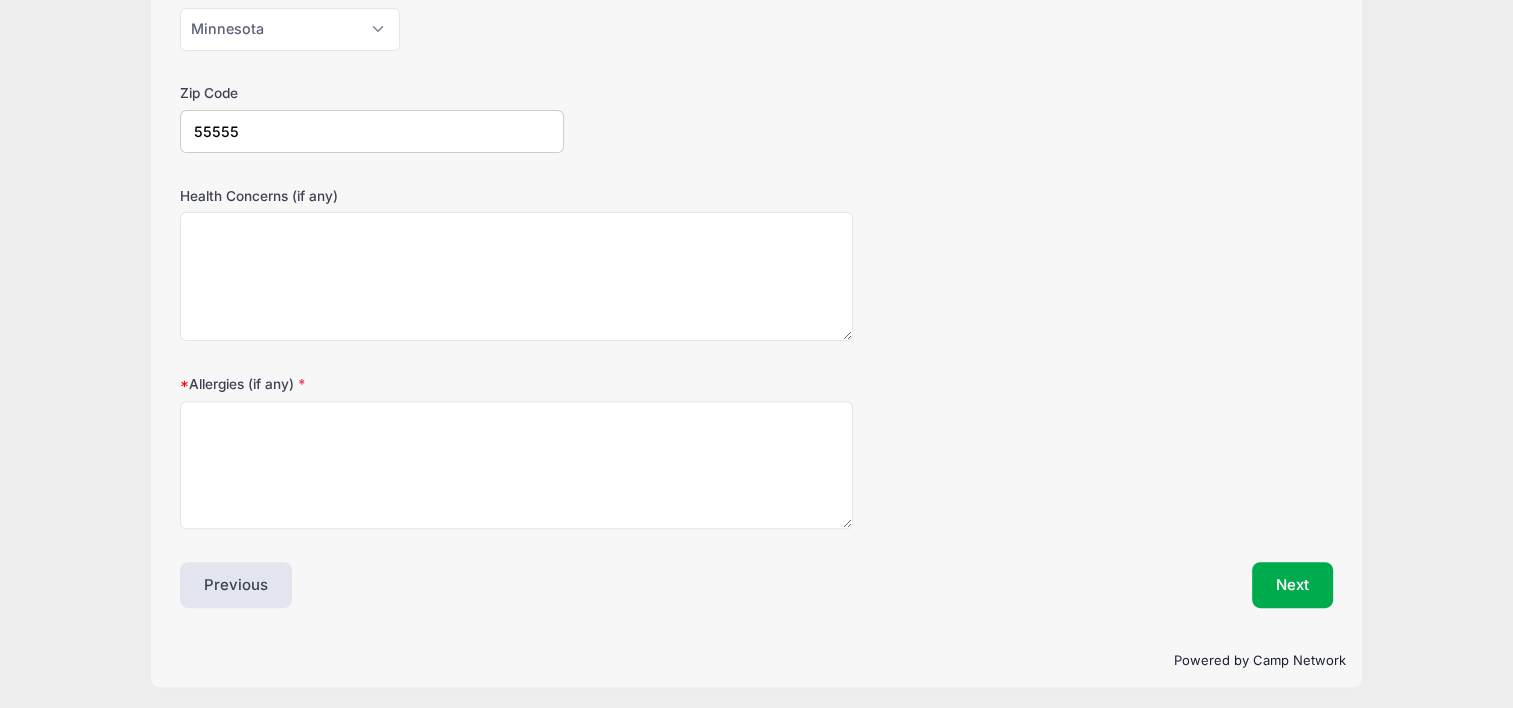 scroll, scrollTop: 601, scrollLeft: 0, axis: vertical 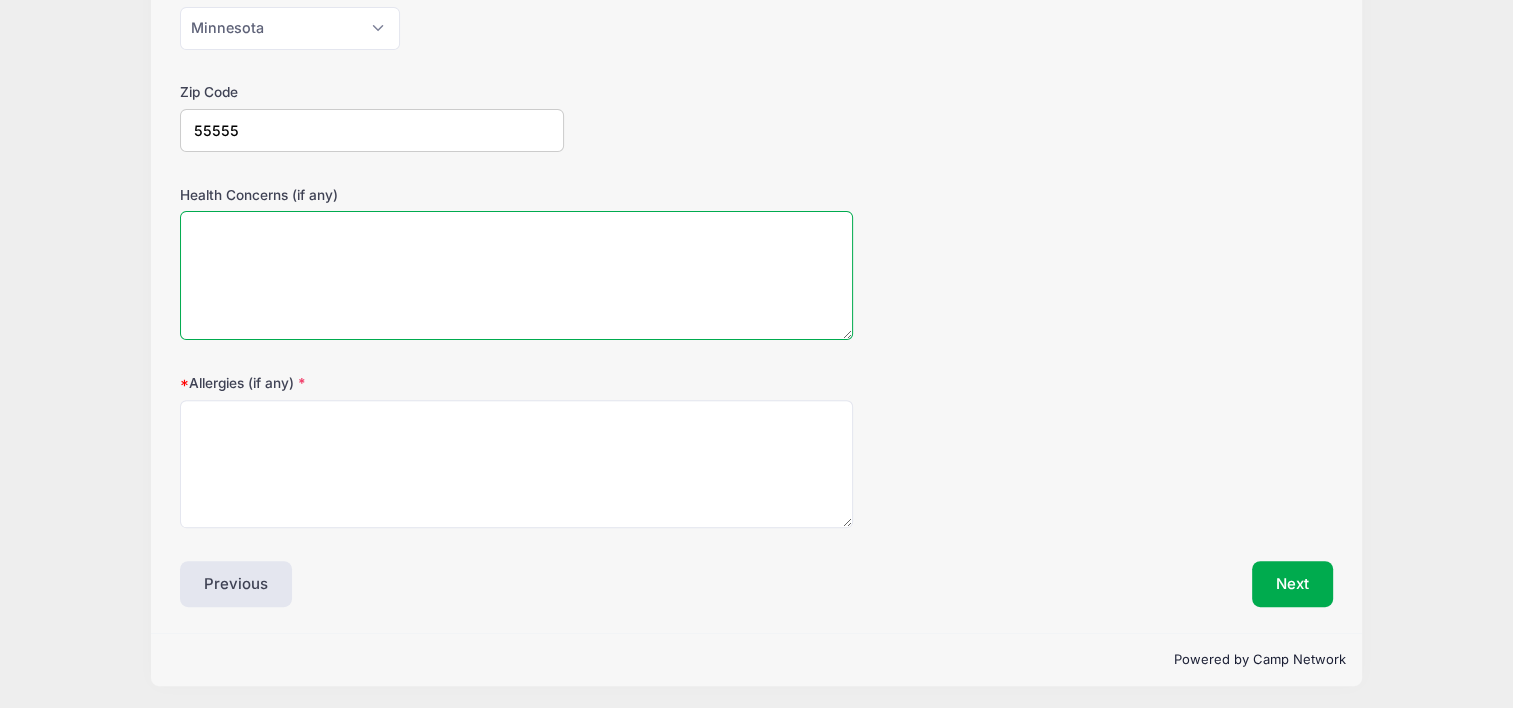 click on "Health Concerns (if any)" at bounding box center (516, 275) 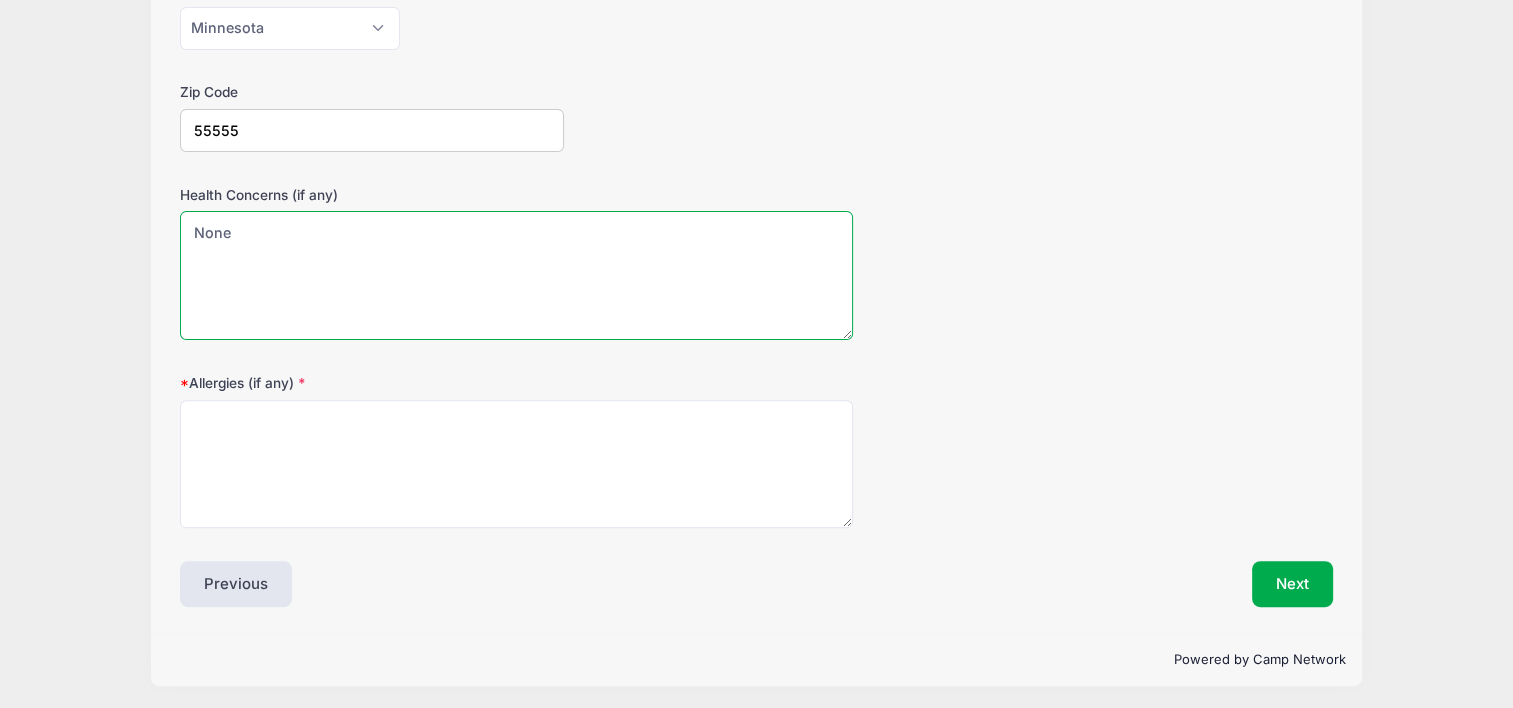 type on "None" 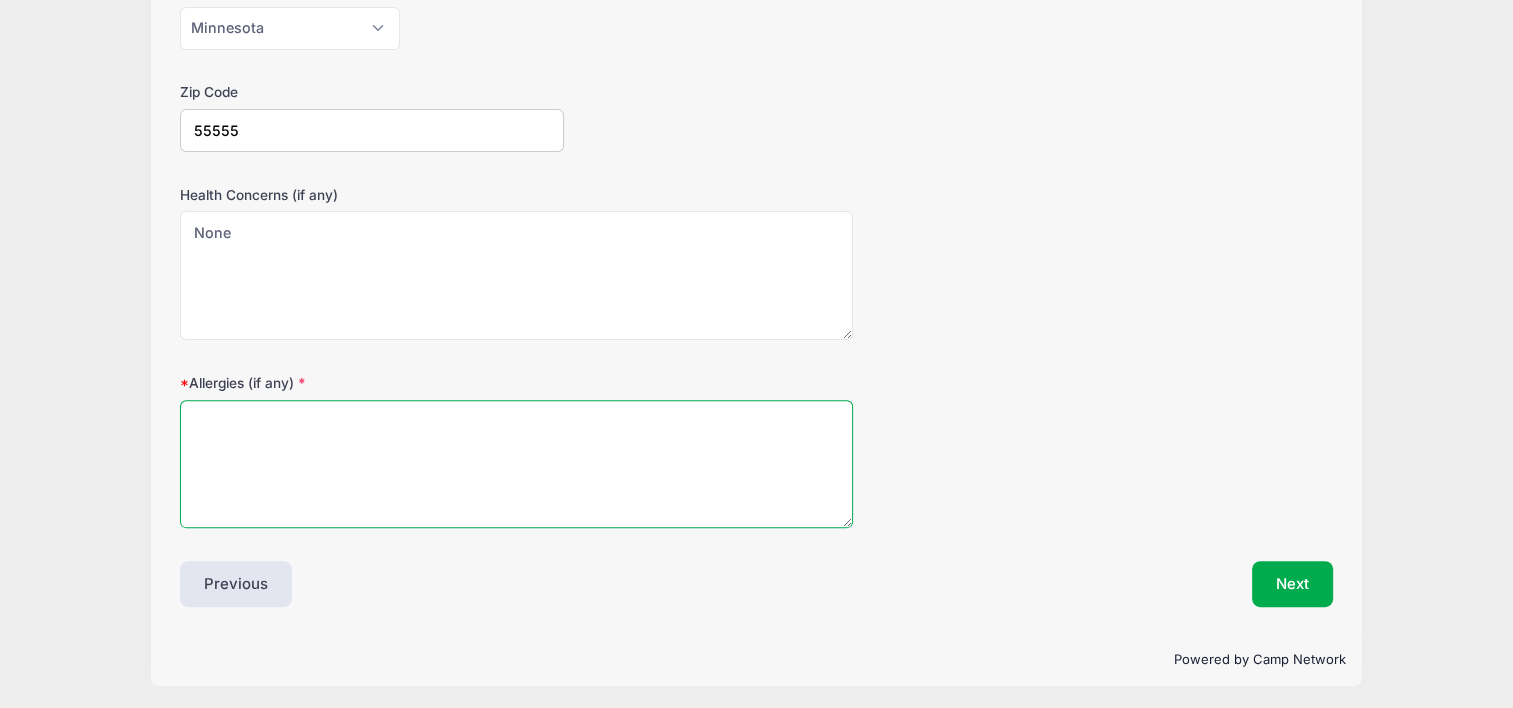 click on "Allergies (if any)" at bounding box center (516, 464) 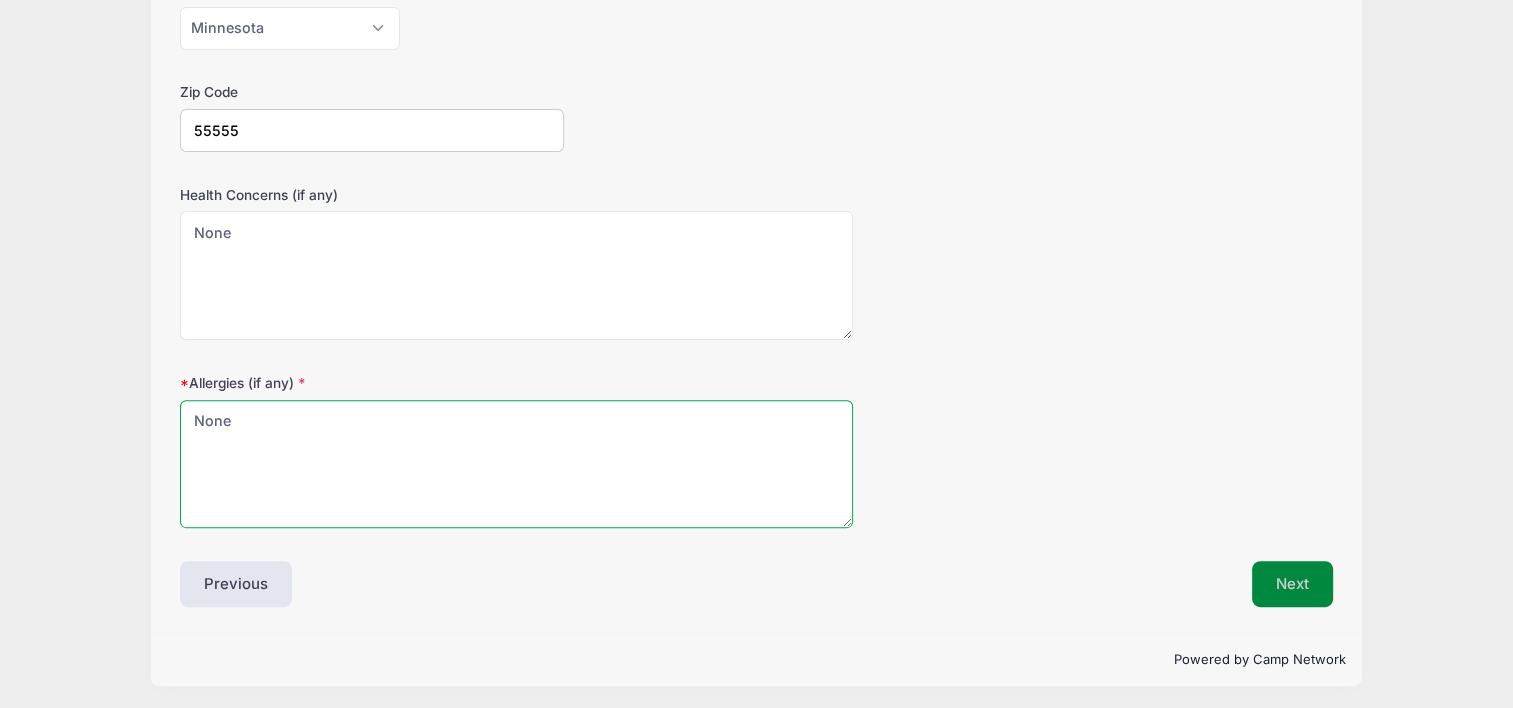 type on "None" 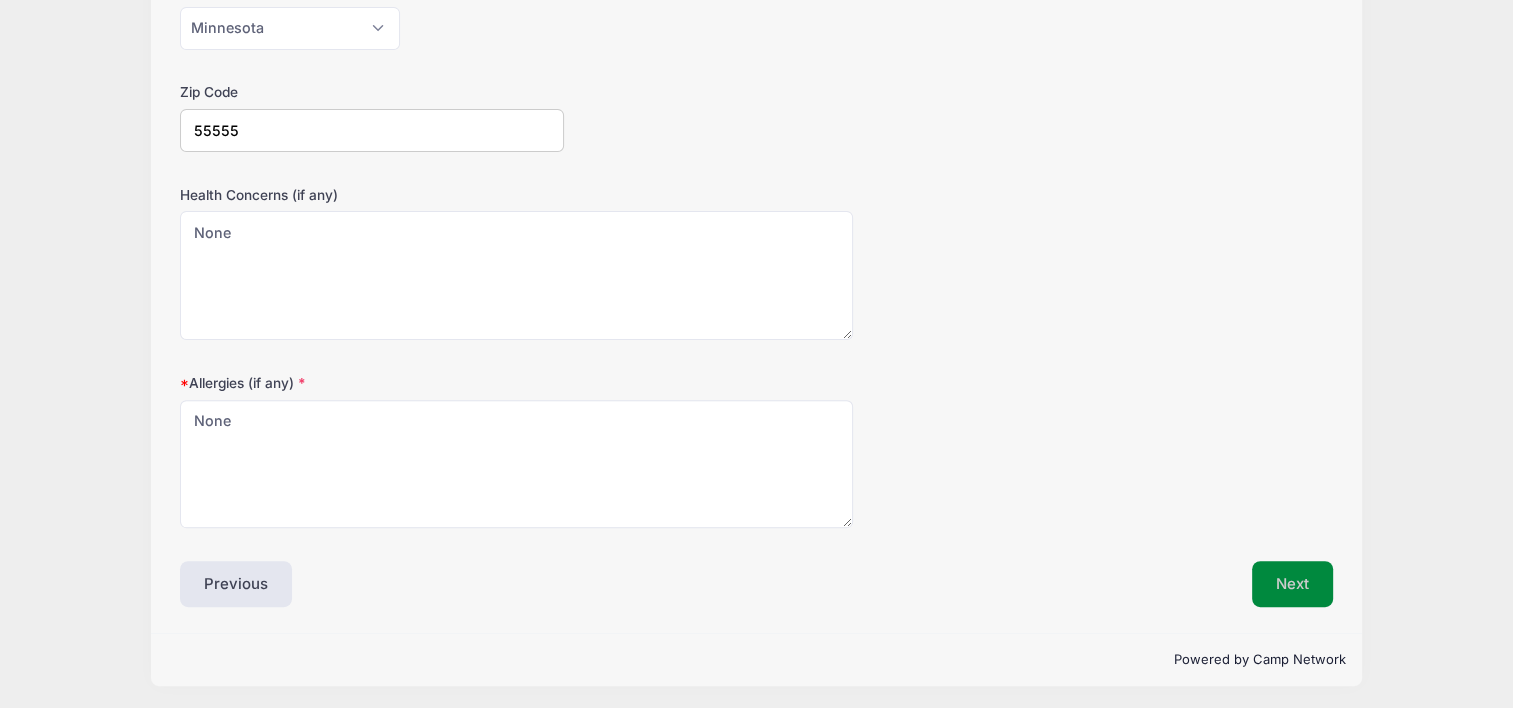 click on "Next" at bounding box center (1292, 584) 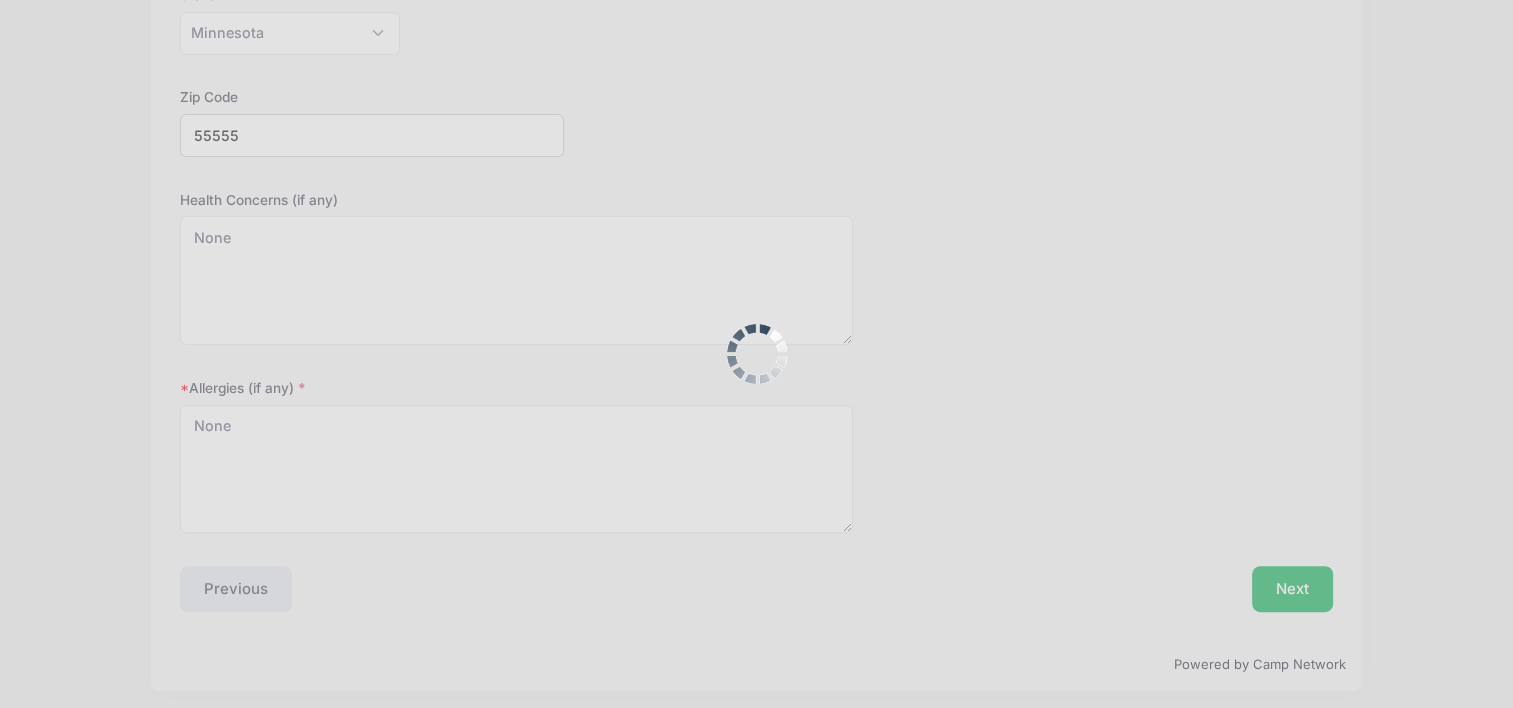 scroll, scrollTop: 0, scrollLeft: 0, axis: both 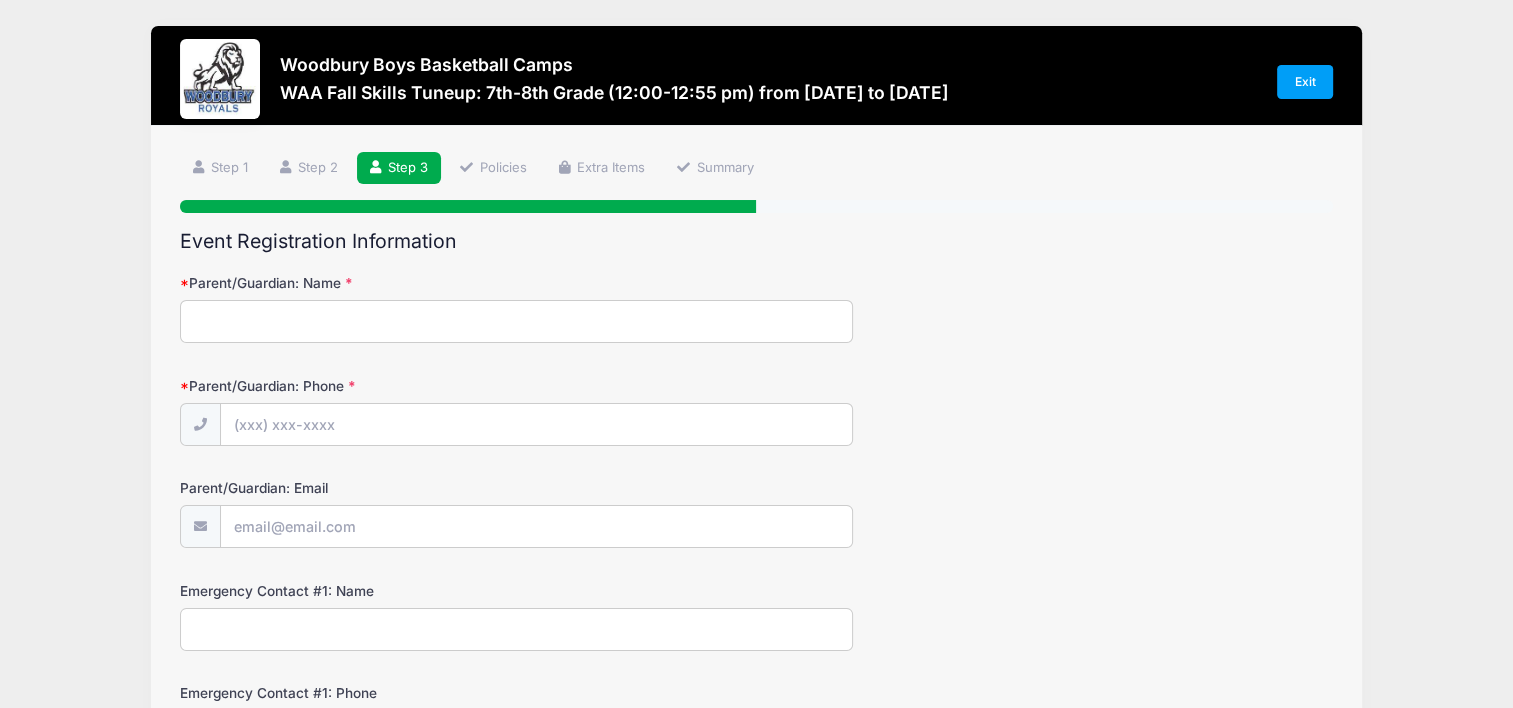 click on "Parent/Guardian: Name" at bounding box center (516, 321) 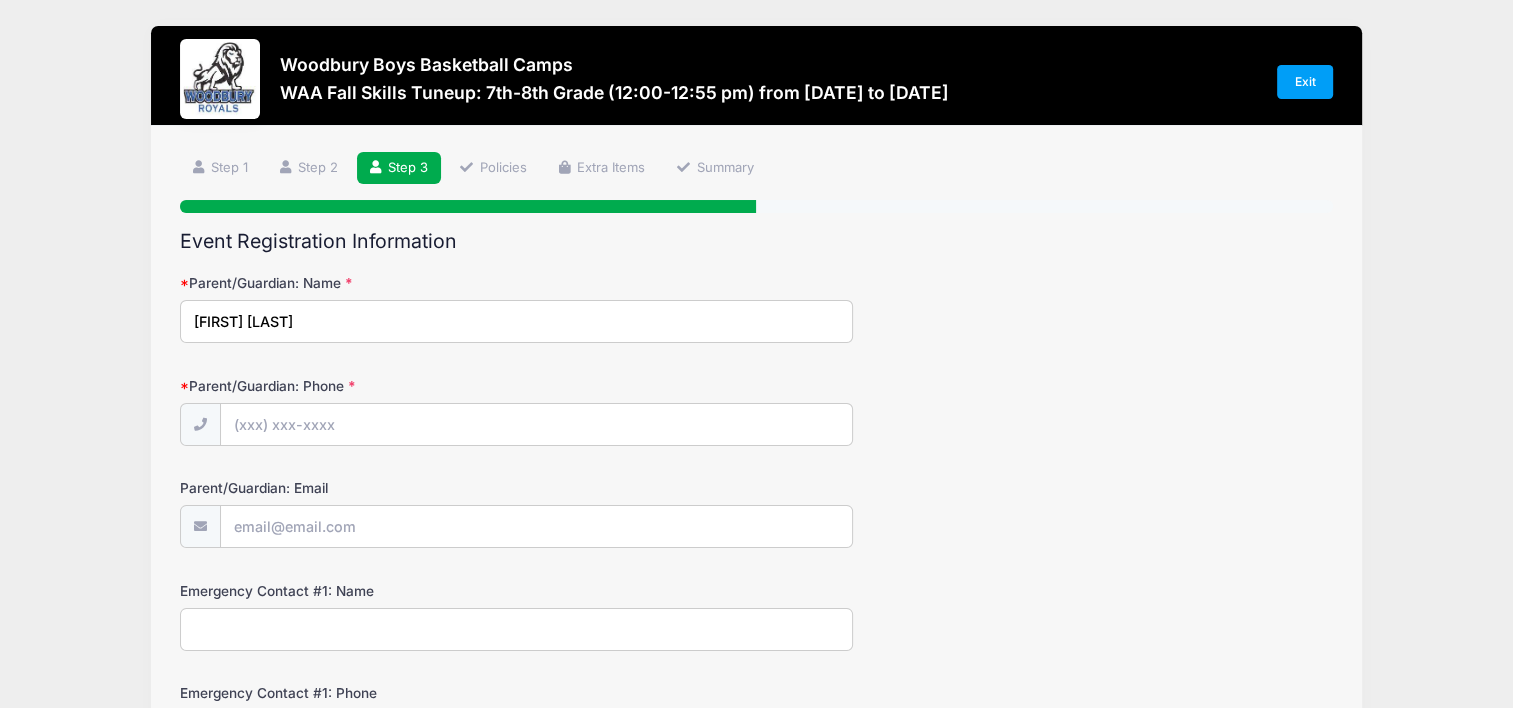 type on "Elizabeth Anderson" 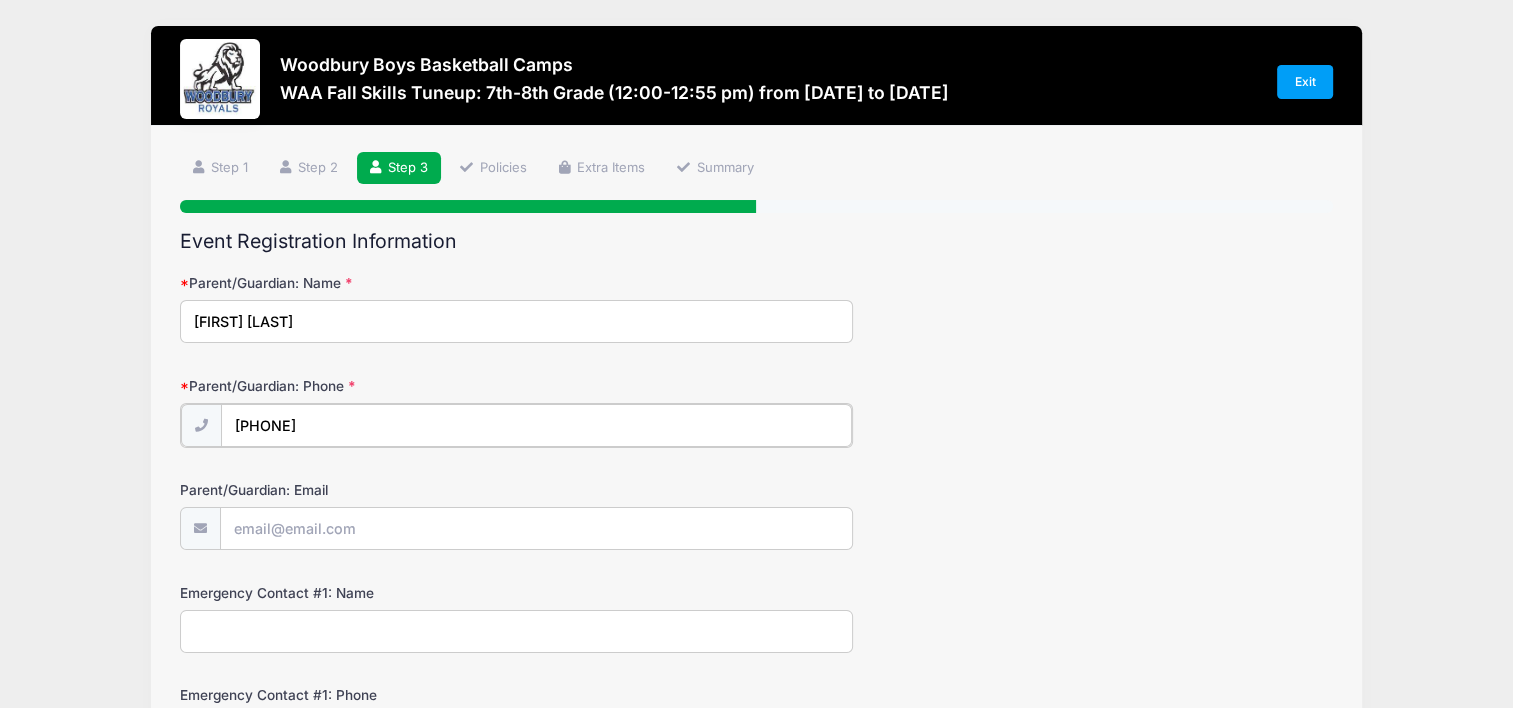 type on "(763) 228-8294" 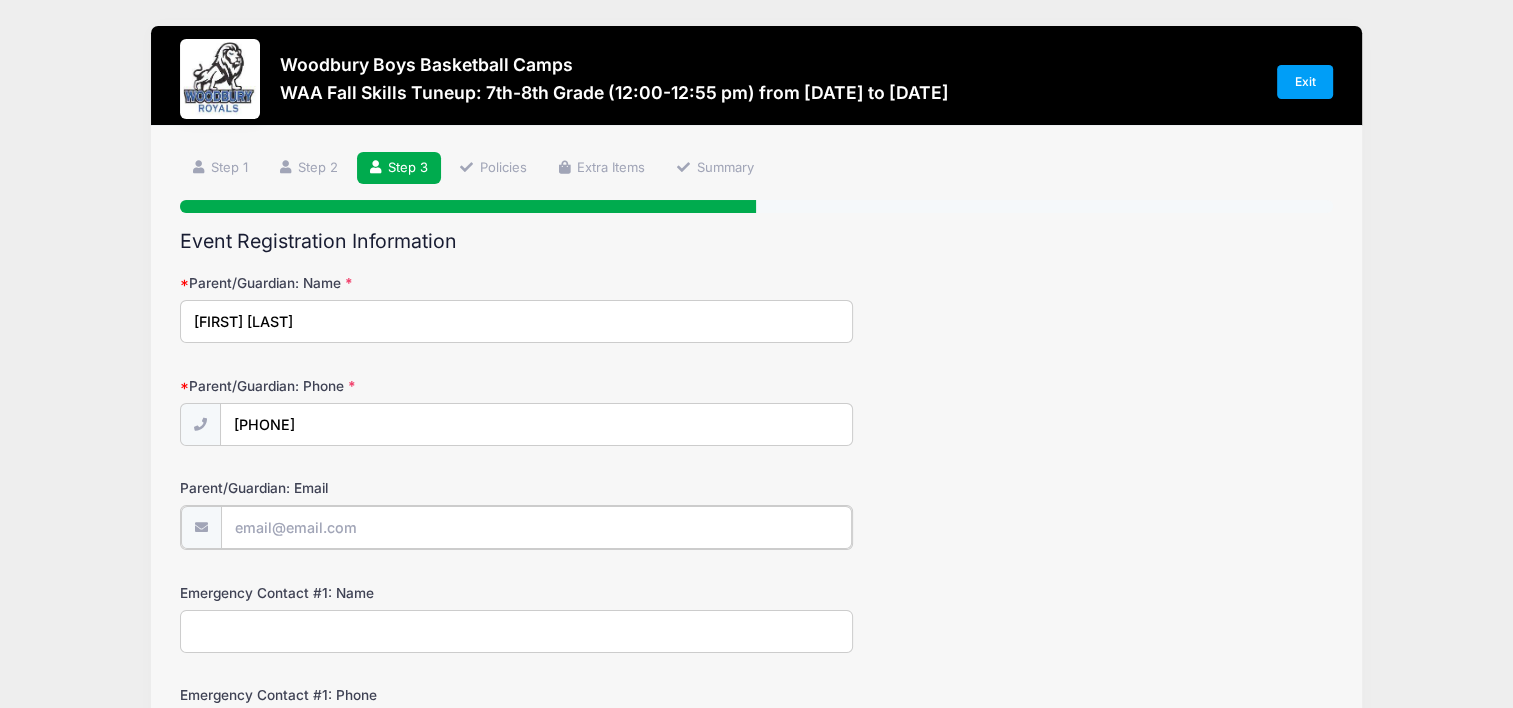 click on "Parent/Guardian: Email" at bounding box center (536, 527) 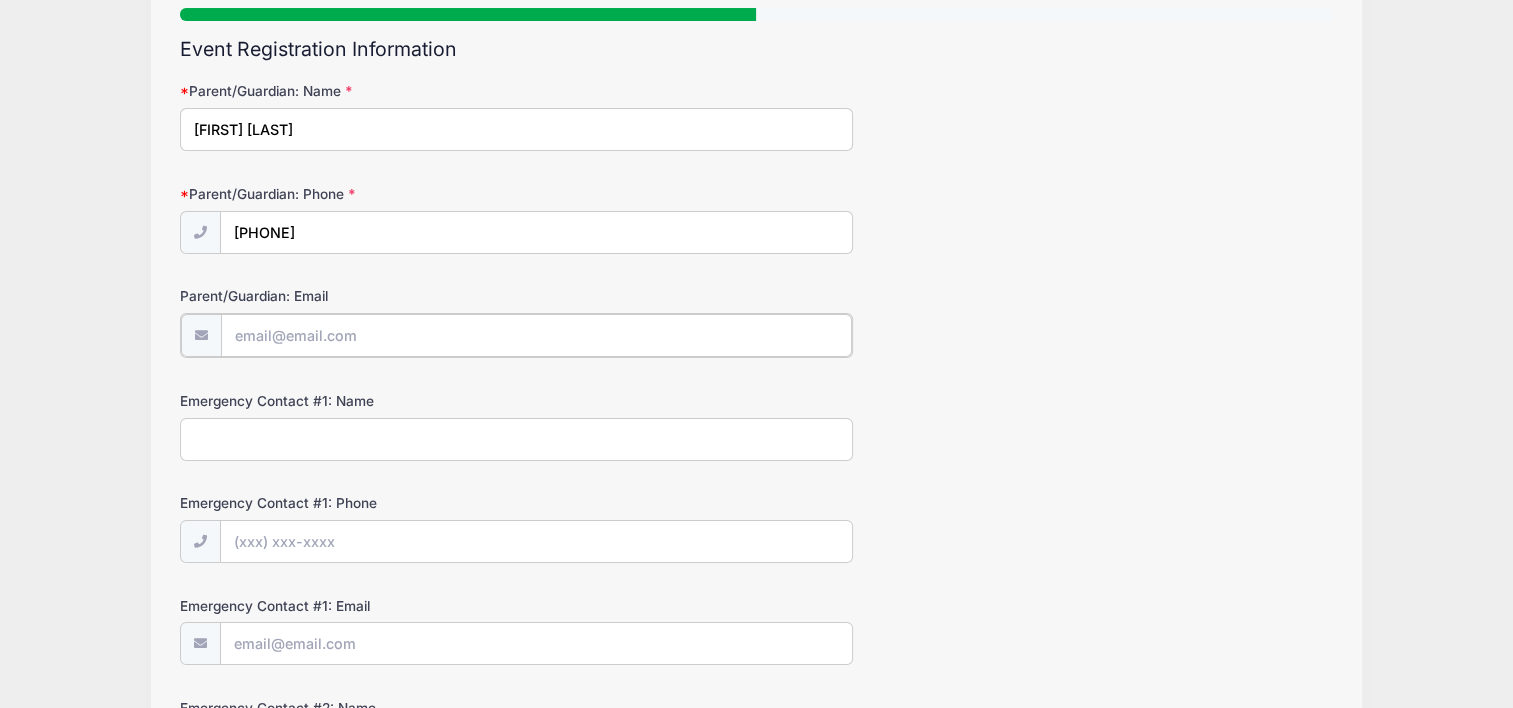 scroll, scrollTop: 200, scrollLeft: 0, axis: vertical 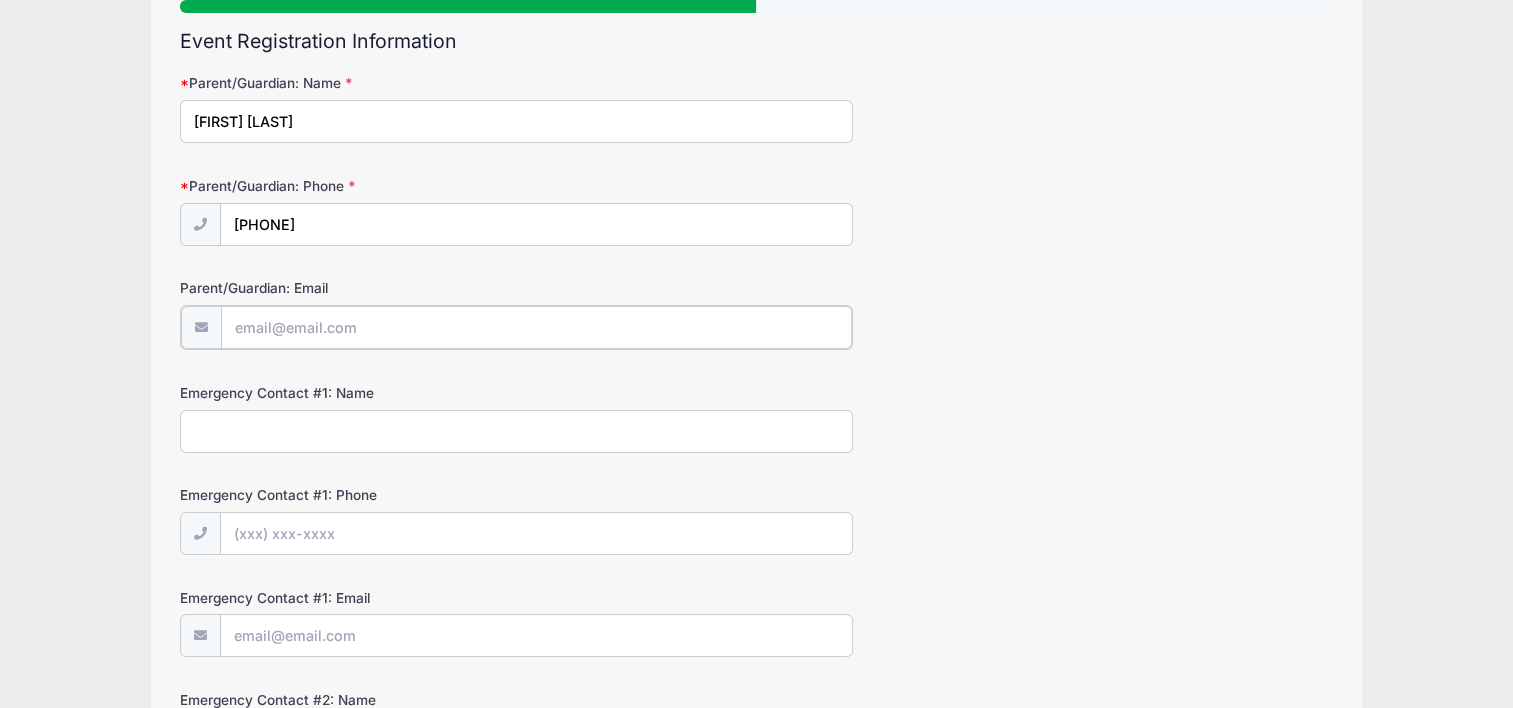 click on "Parent/Guardian: Email" at bounding box center (536, 327) 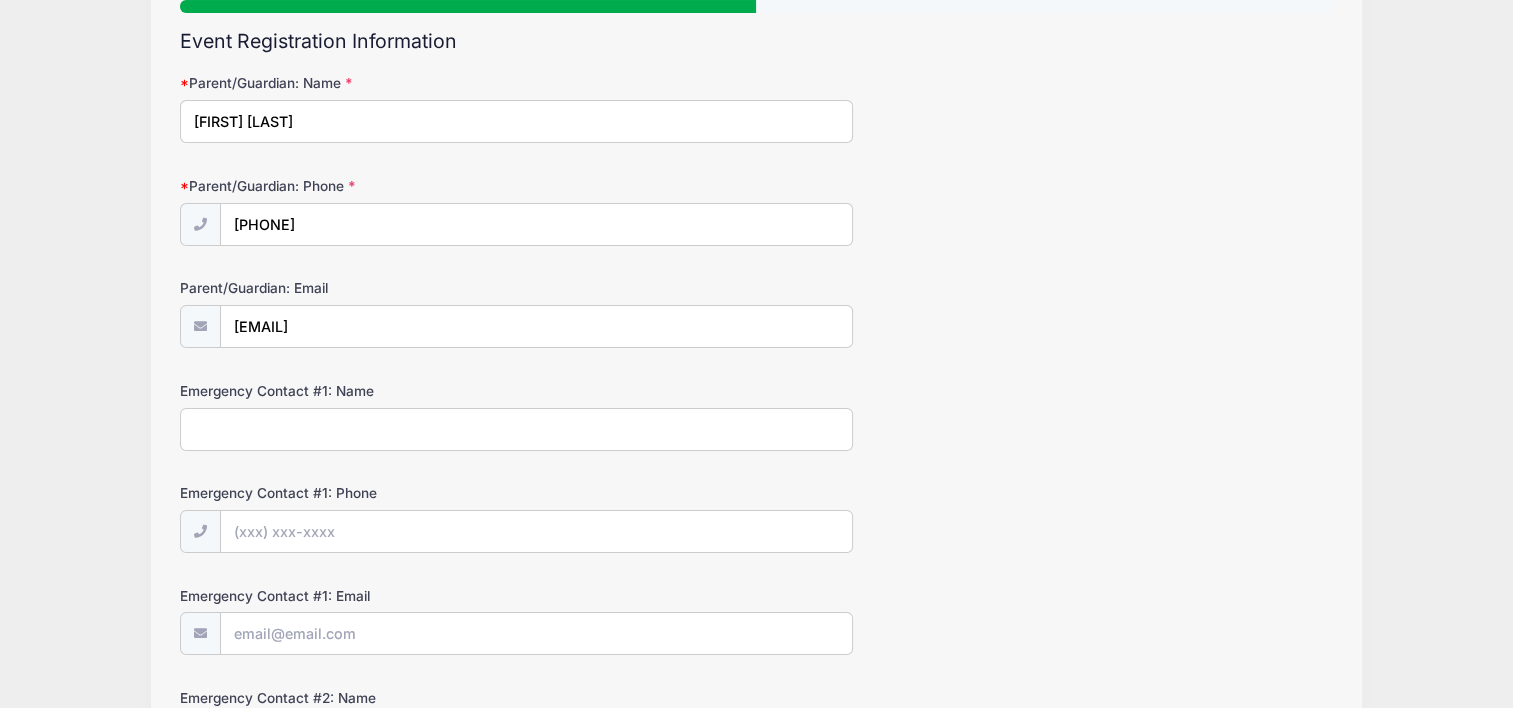 click on "Emergency Contact #1: Name" at bounding box center [516, 429] 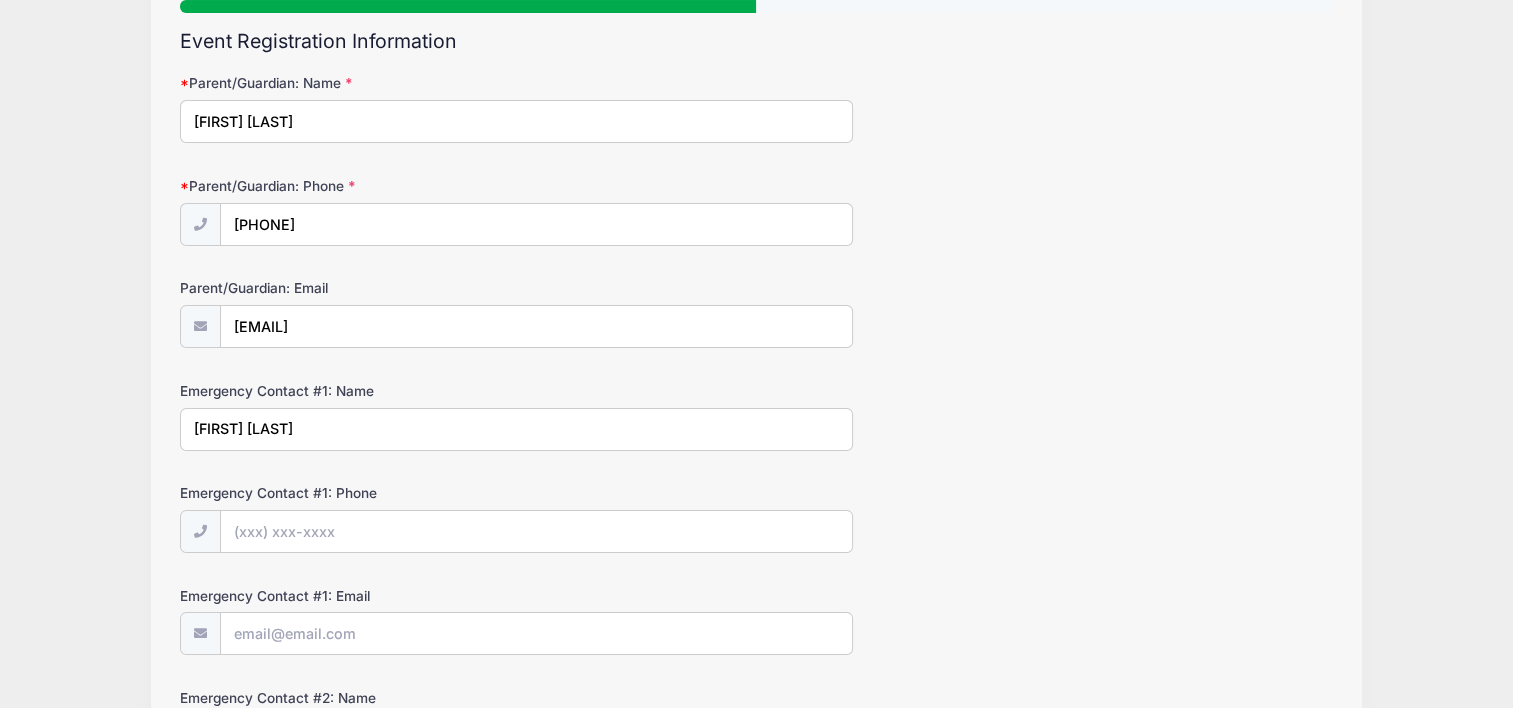 type on "Elizabeth Anderson" 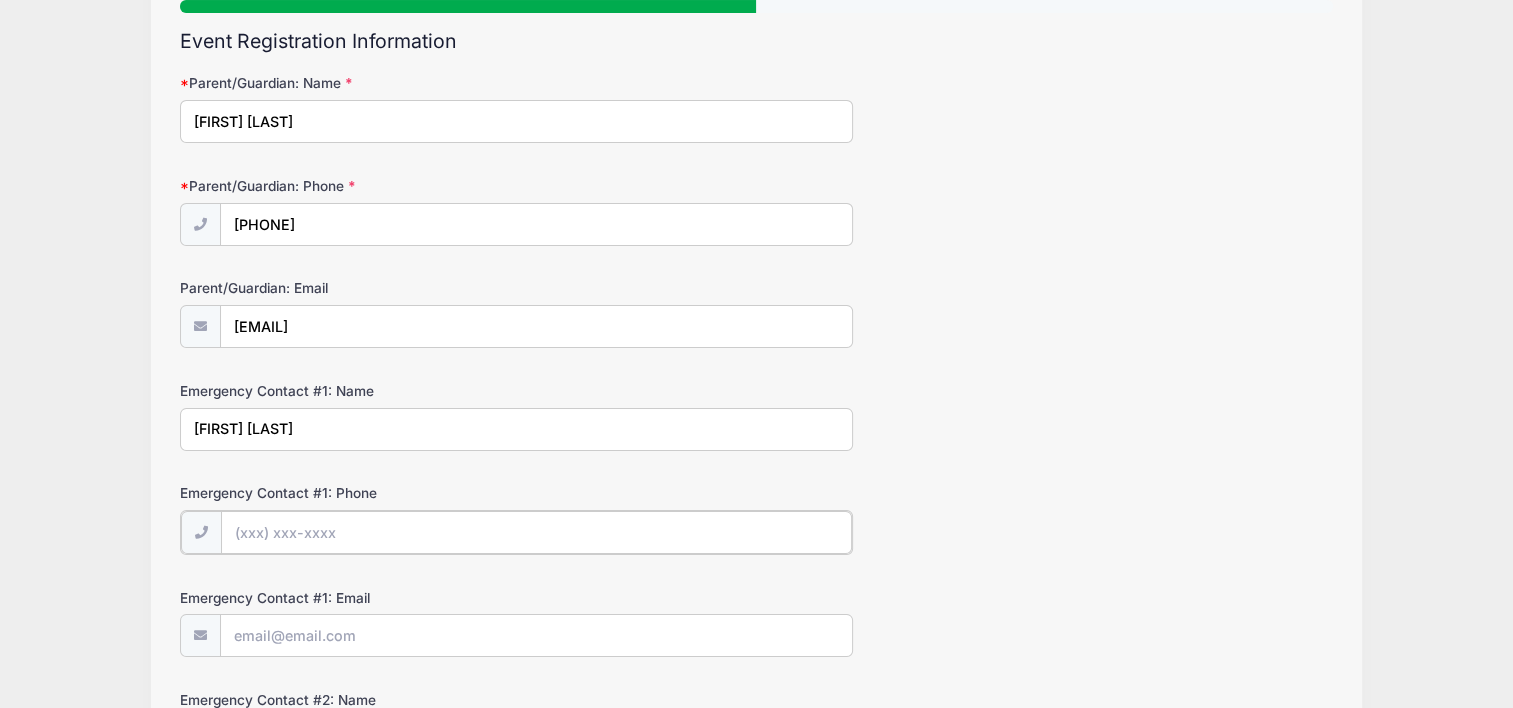 click on "Emergency Contact #1: Phone" at bounding box center (536, 532) 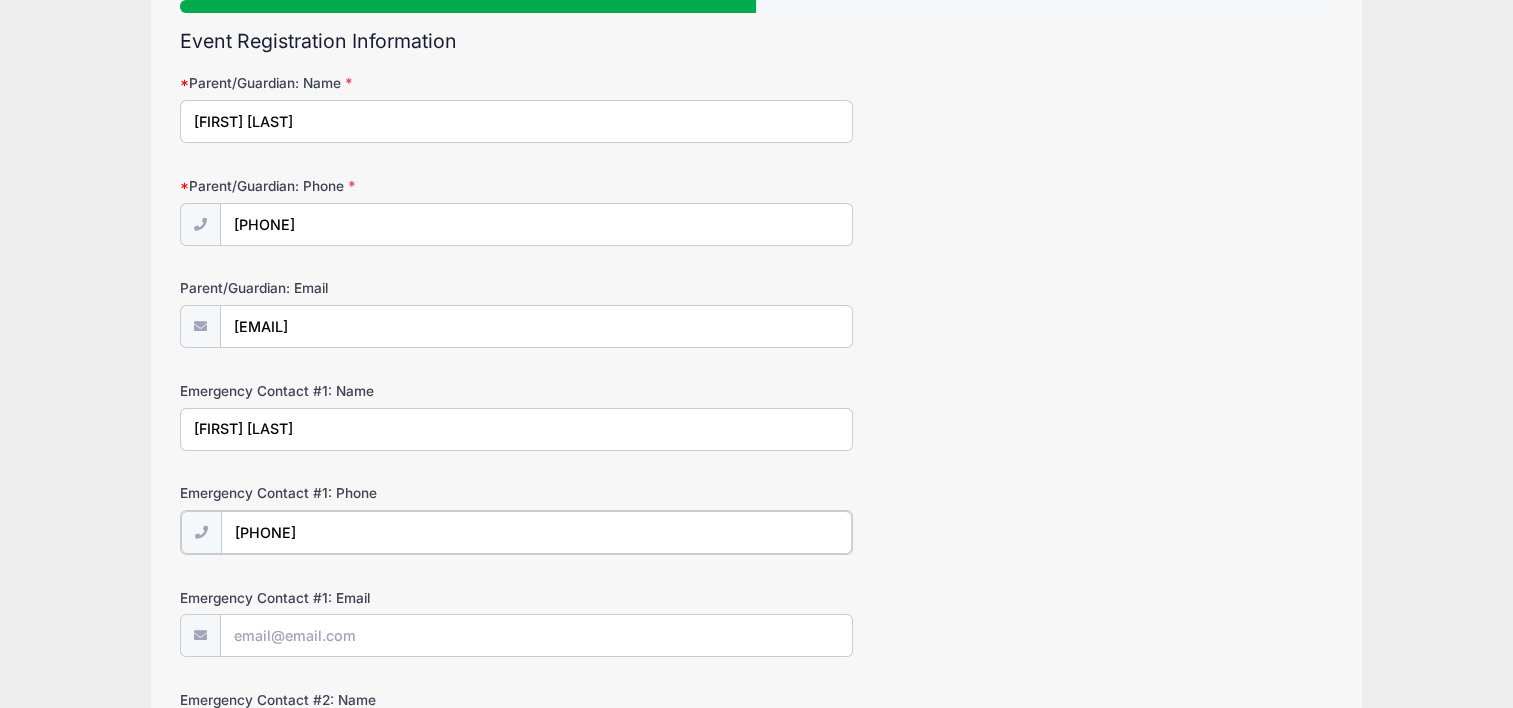 type on "(763) 228-8294" 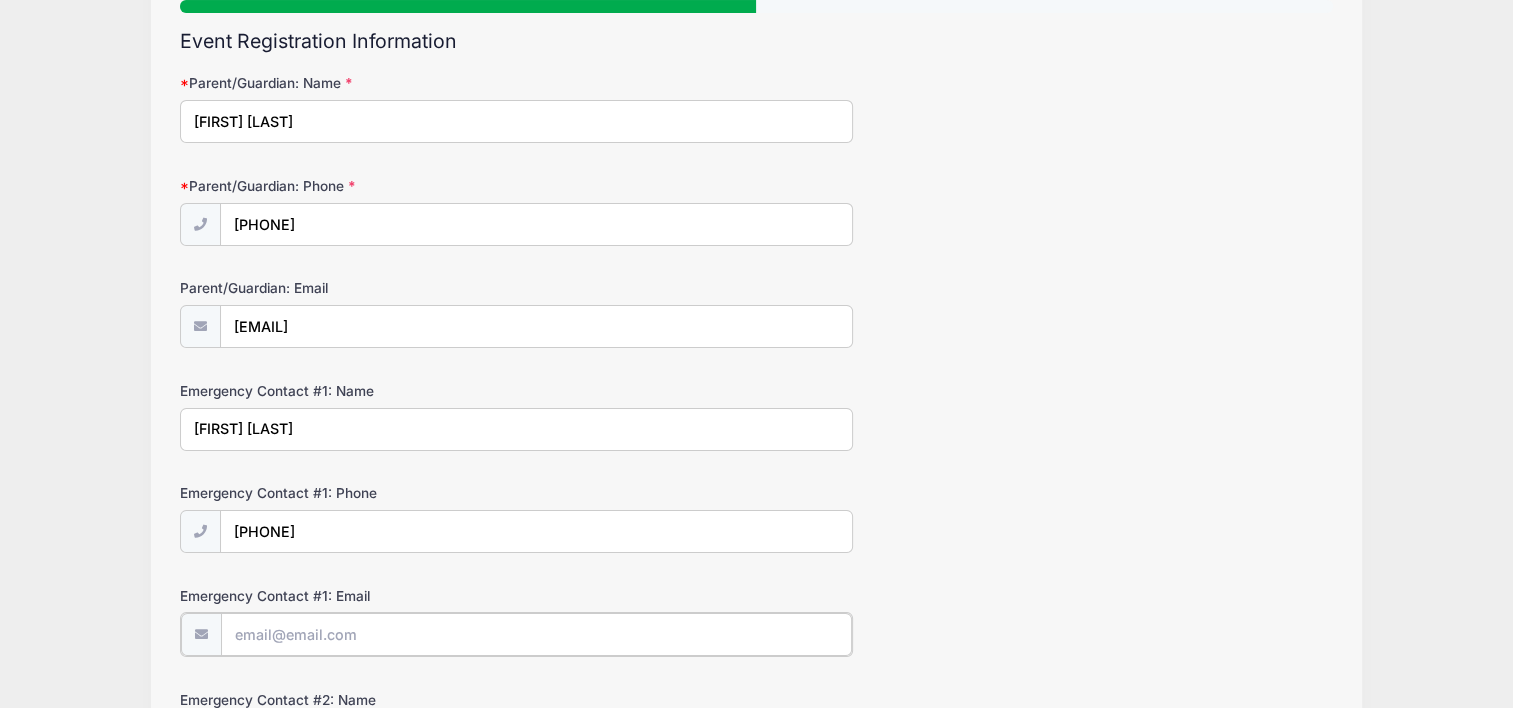 click on "Emergency Contact #1: Email" at bounding box center (536, 634) 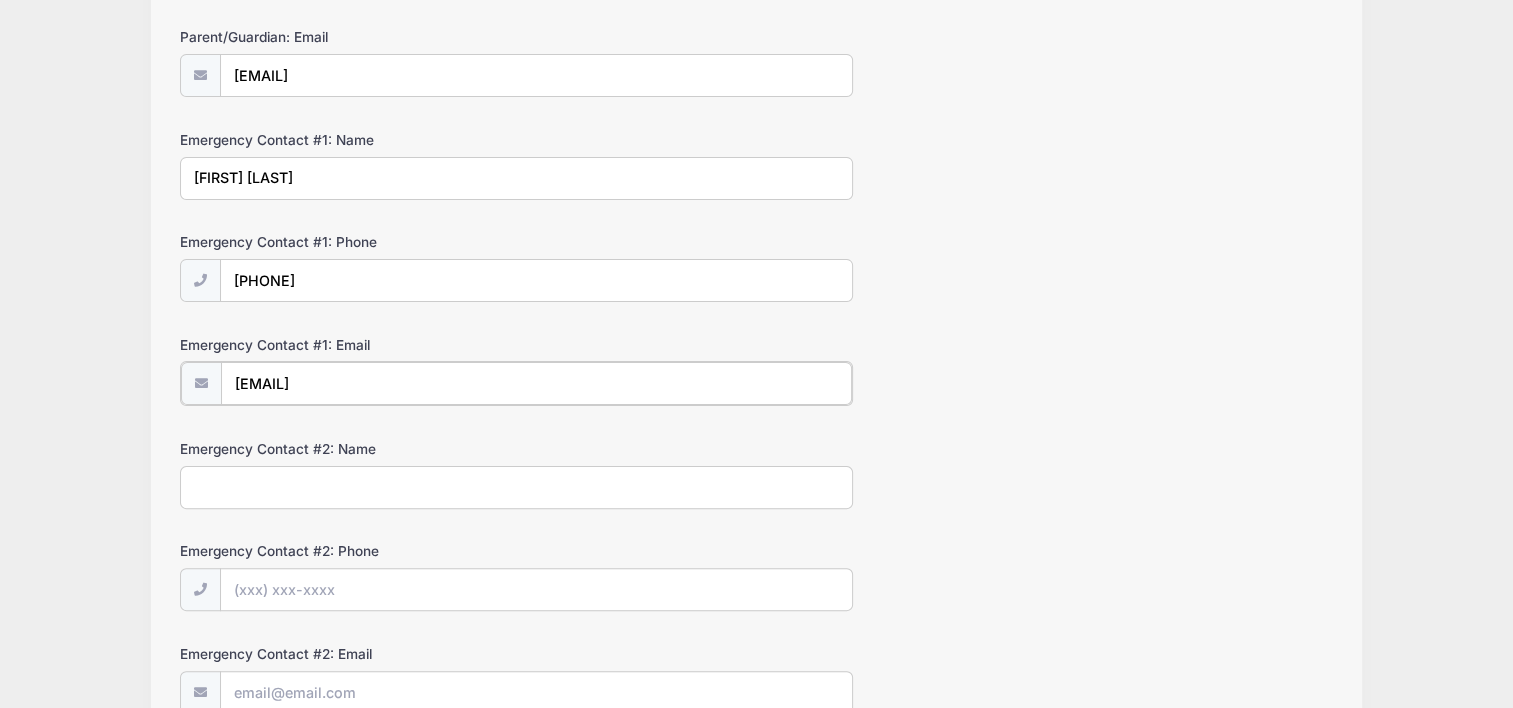 scroll, scrollTop: 500, scrollLeft: 0, axis: vertical 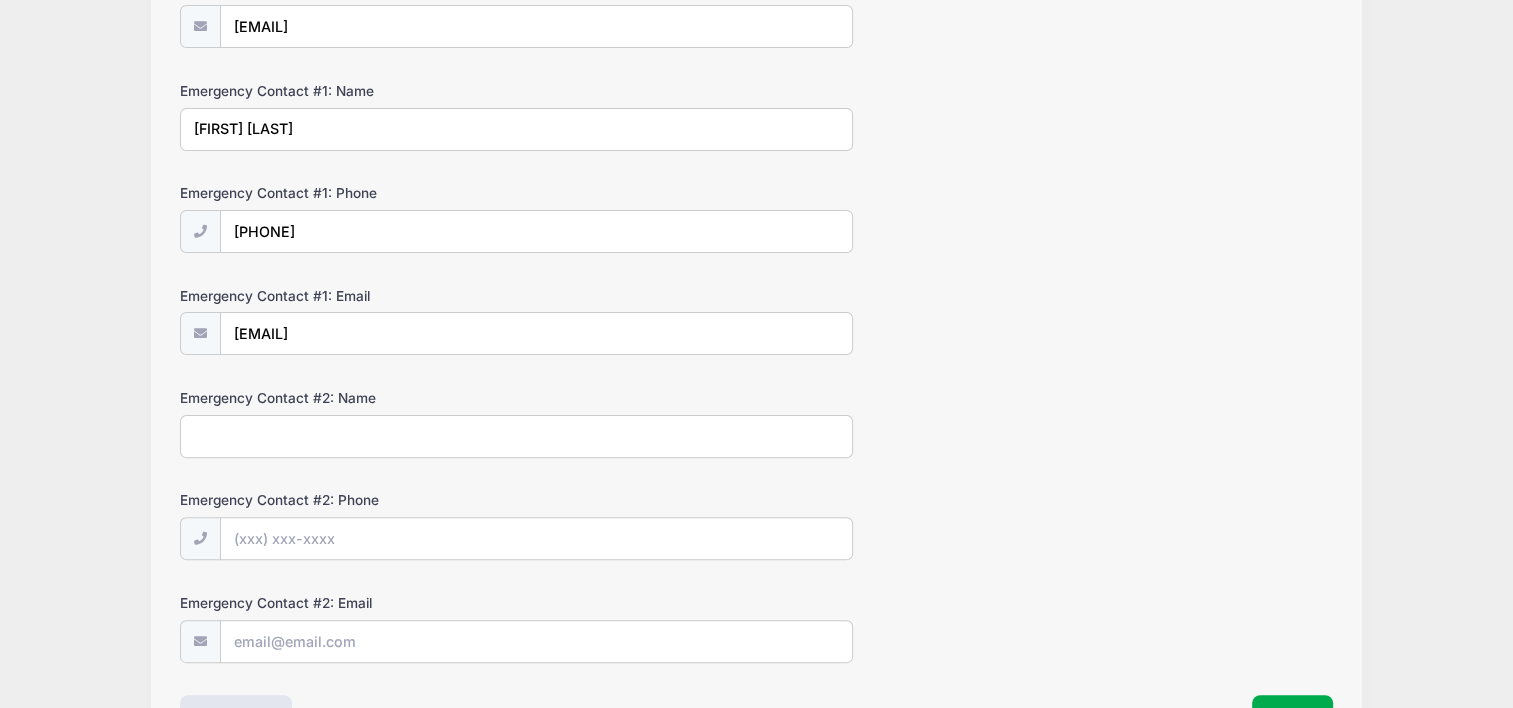 click on "Emergency Contact #2: Name" at bounding box center (516, 436) 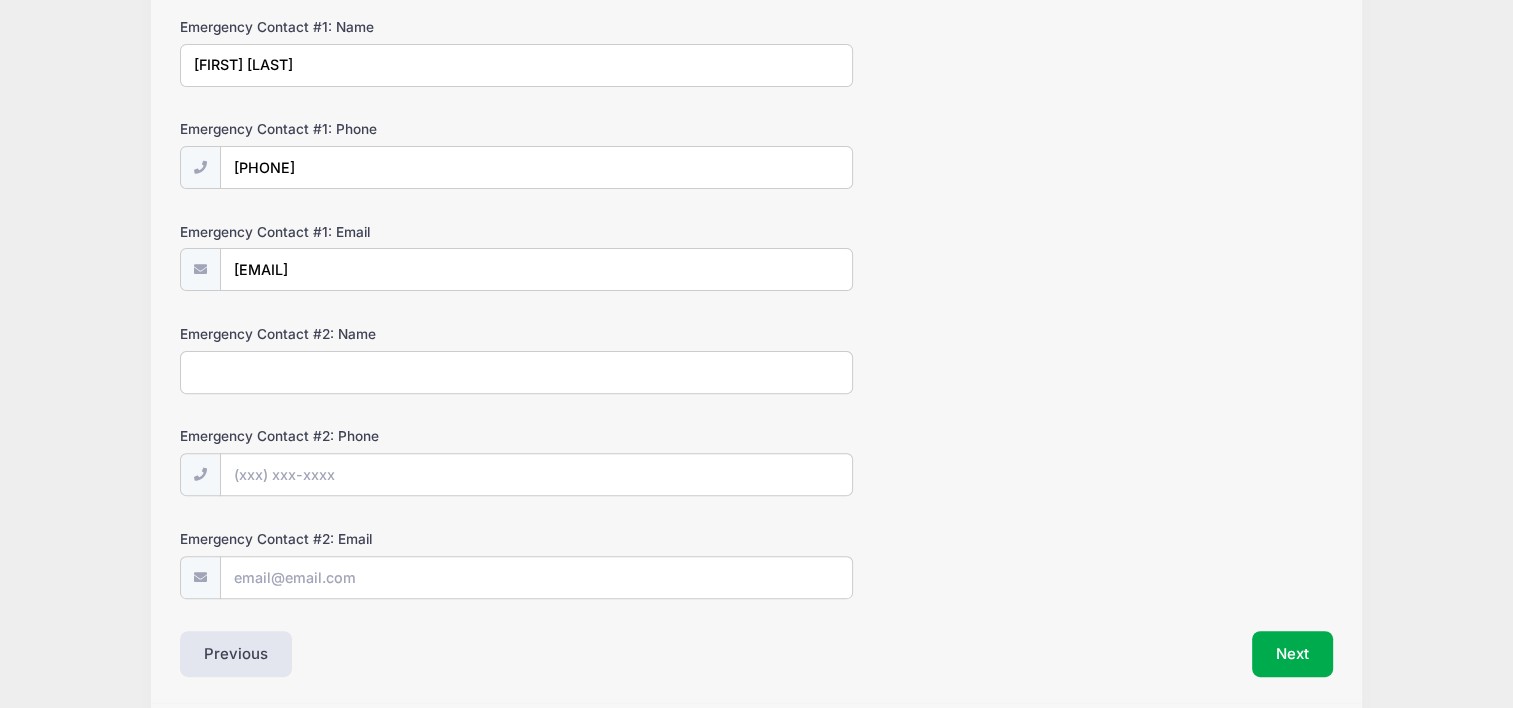scroll, scrollTop: 633, scrollLeft: 0, axis: vertical 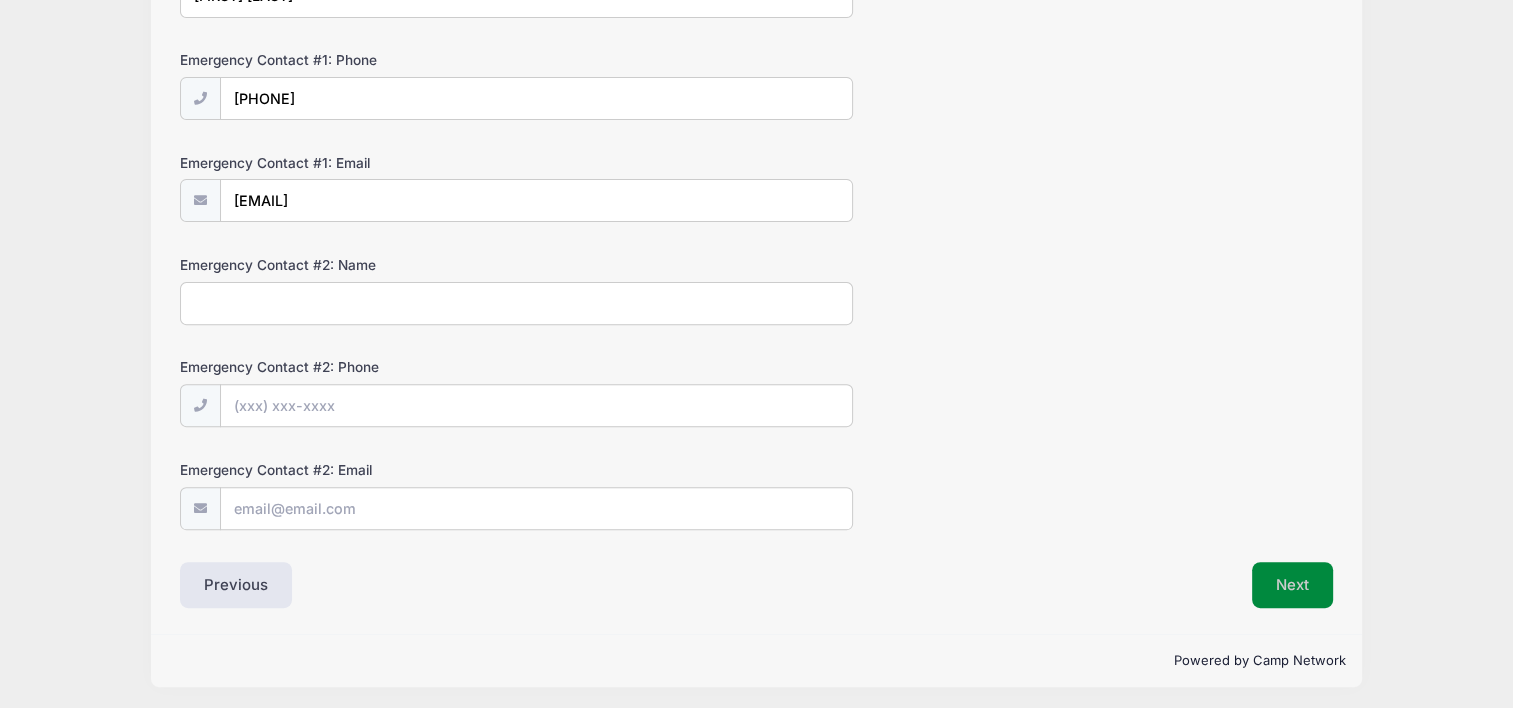 click on "Next" at bounding box center (1292, 585) 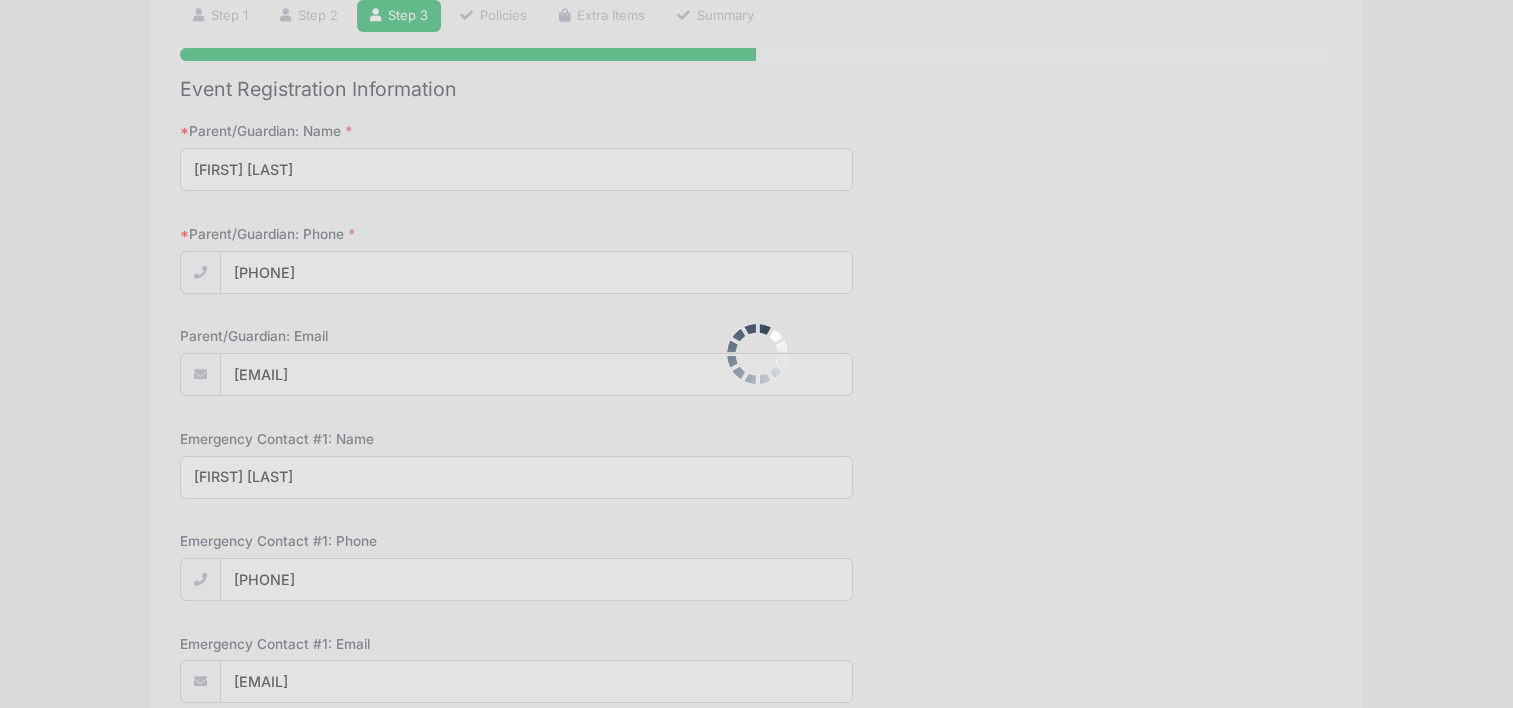 scroll, scrollTop: 0, scrollLeft: 0, axis: both 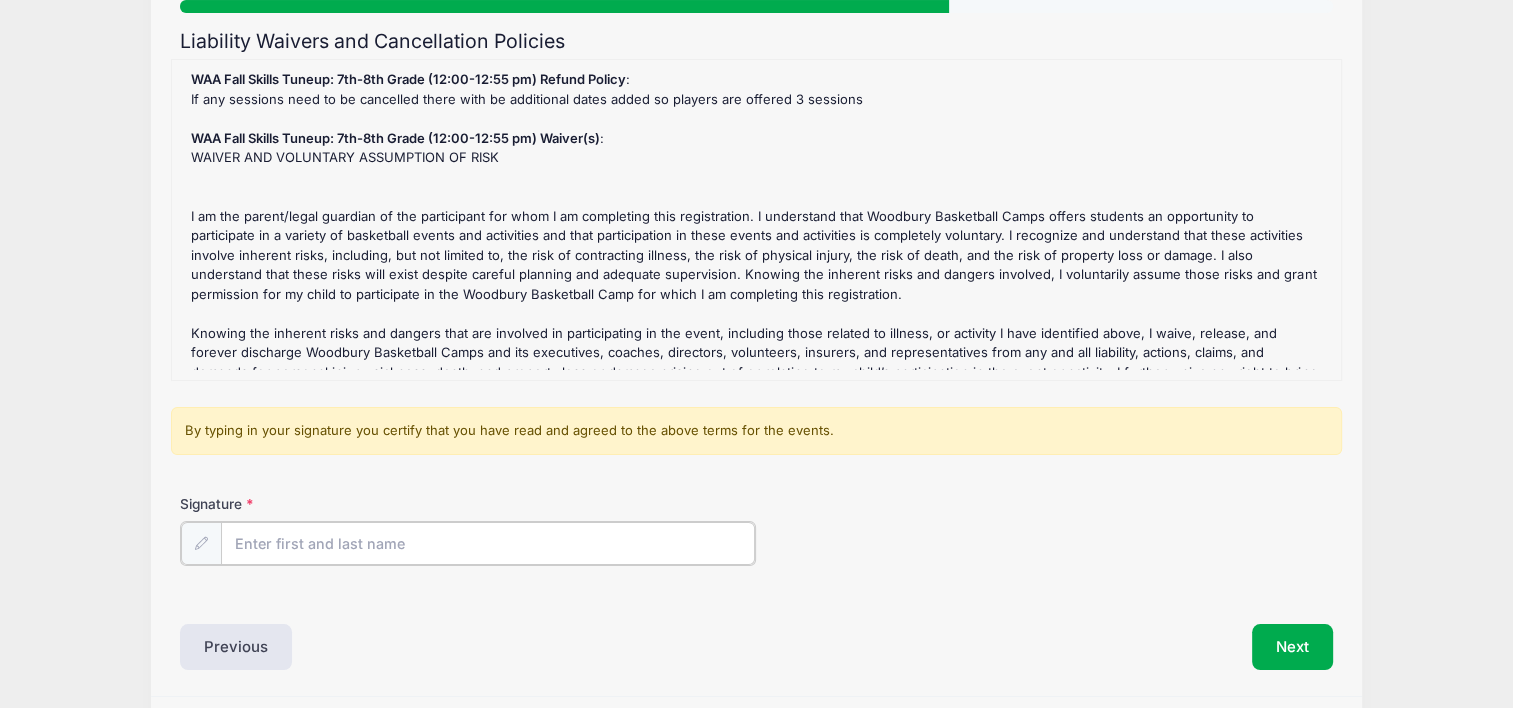 drag, startPoint x: 412, startPoint y: 537, endPoint x: 423, endPoint y: 533, distance: 11.7046995 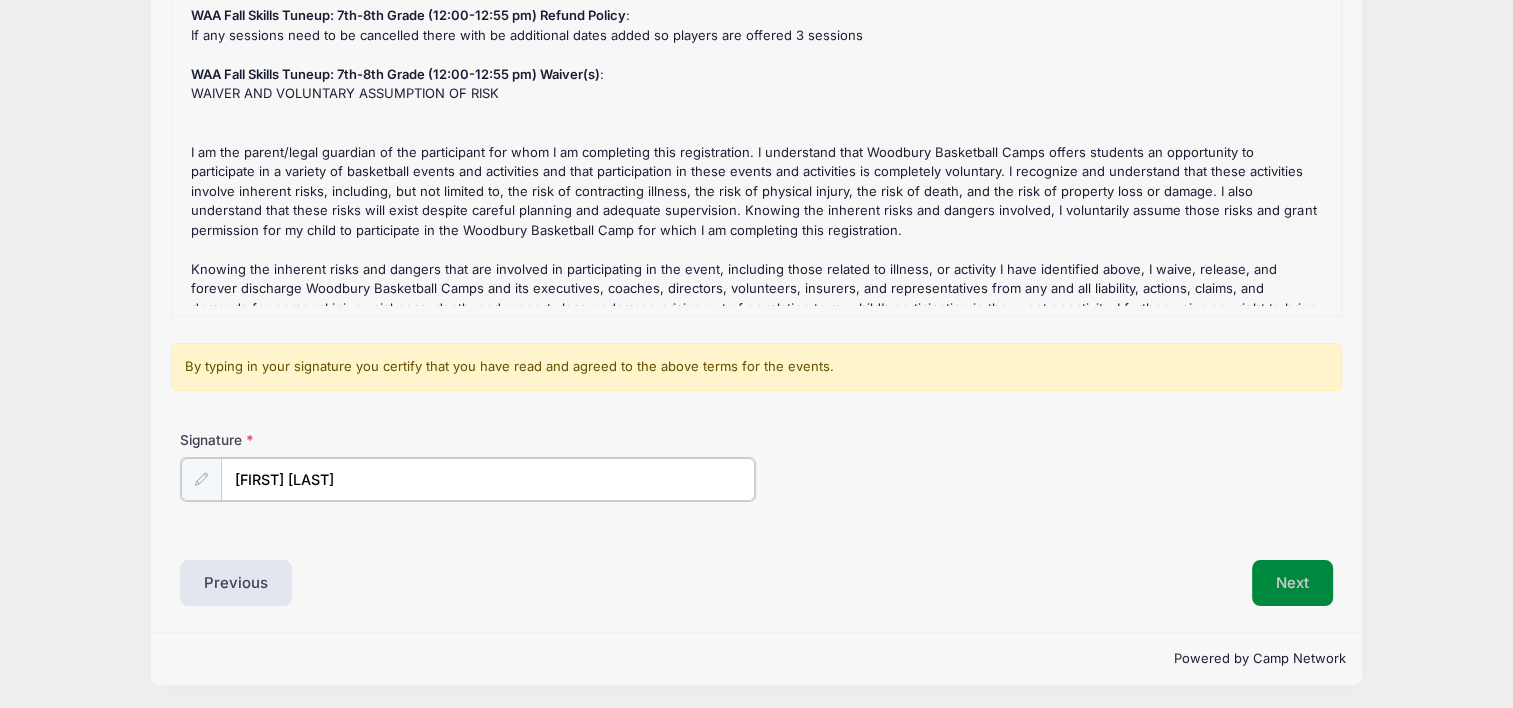 type on "Elizabeth Anderson" 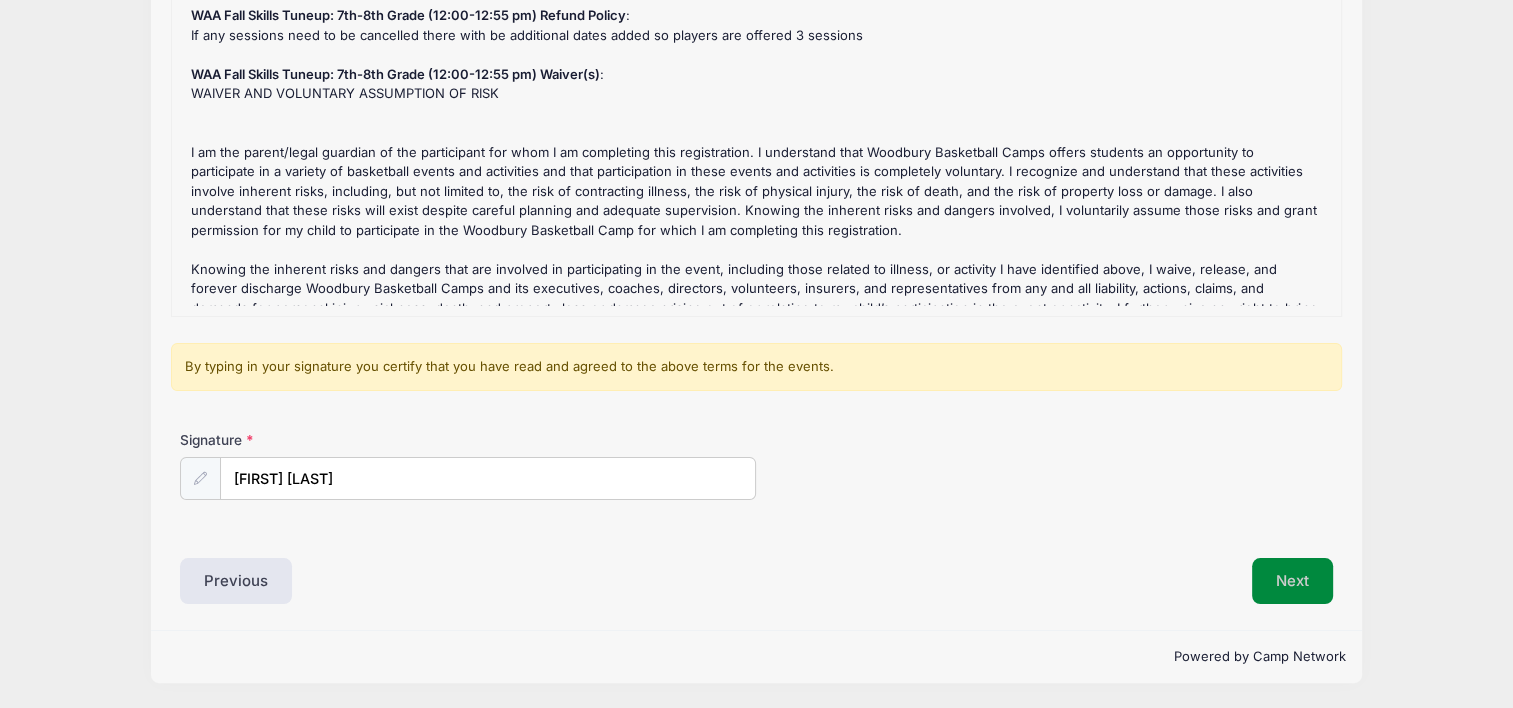 click on "Next" at bounding box center [1292, 581] 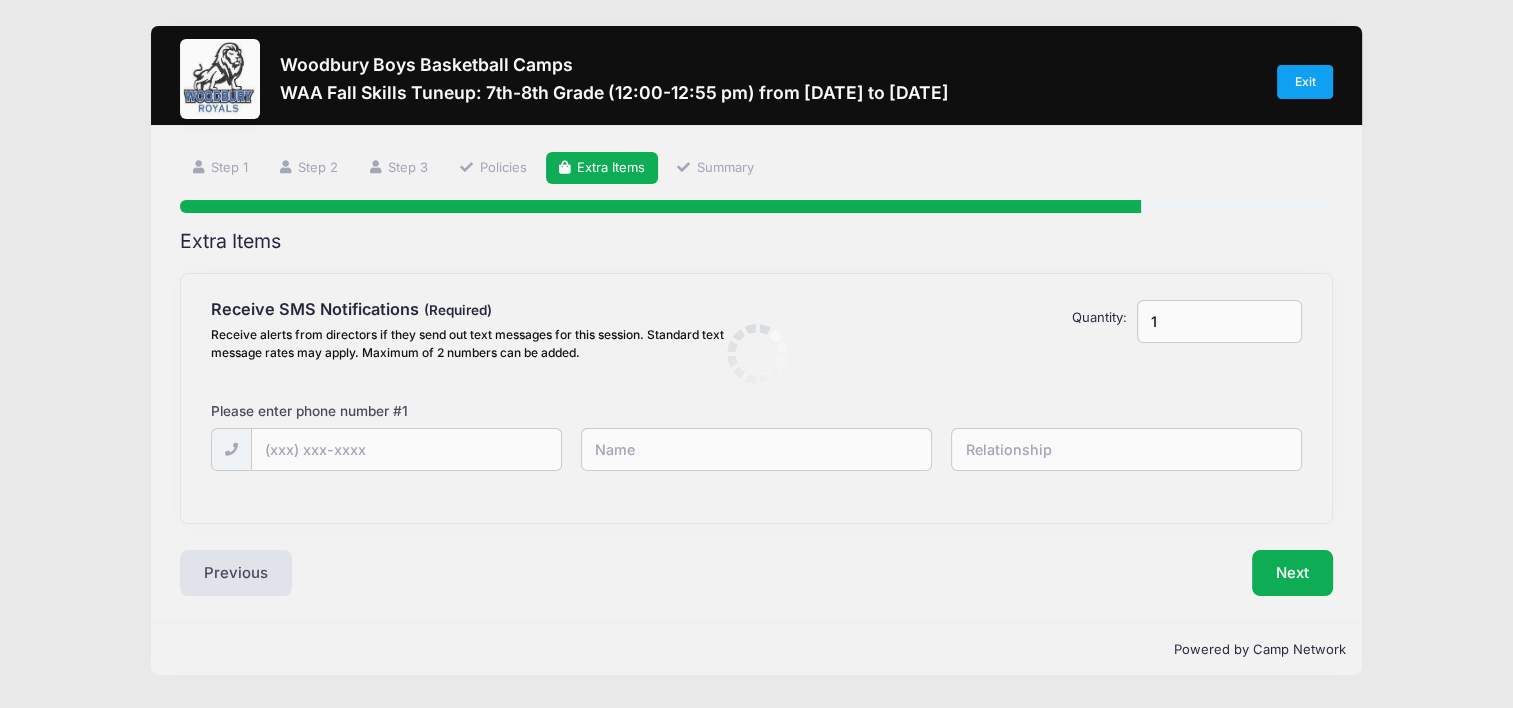 scroll, scrollTop: 0, scrollLeft: 0, axis: both 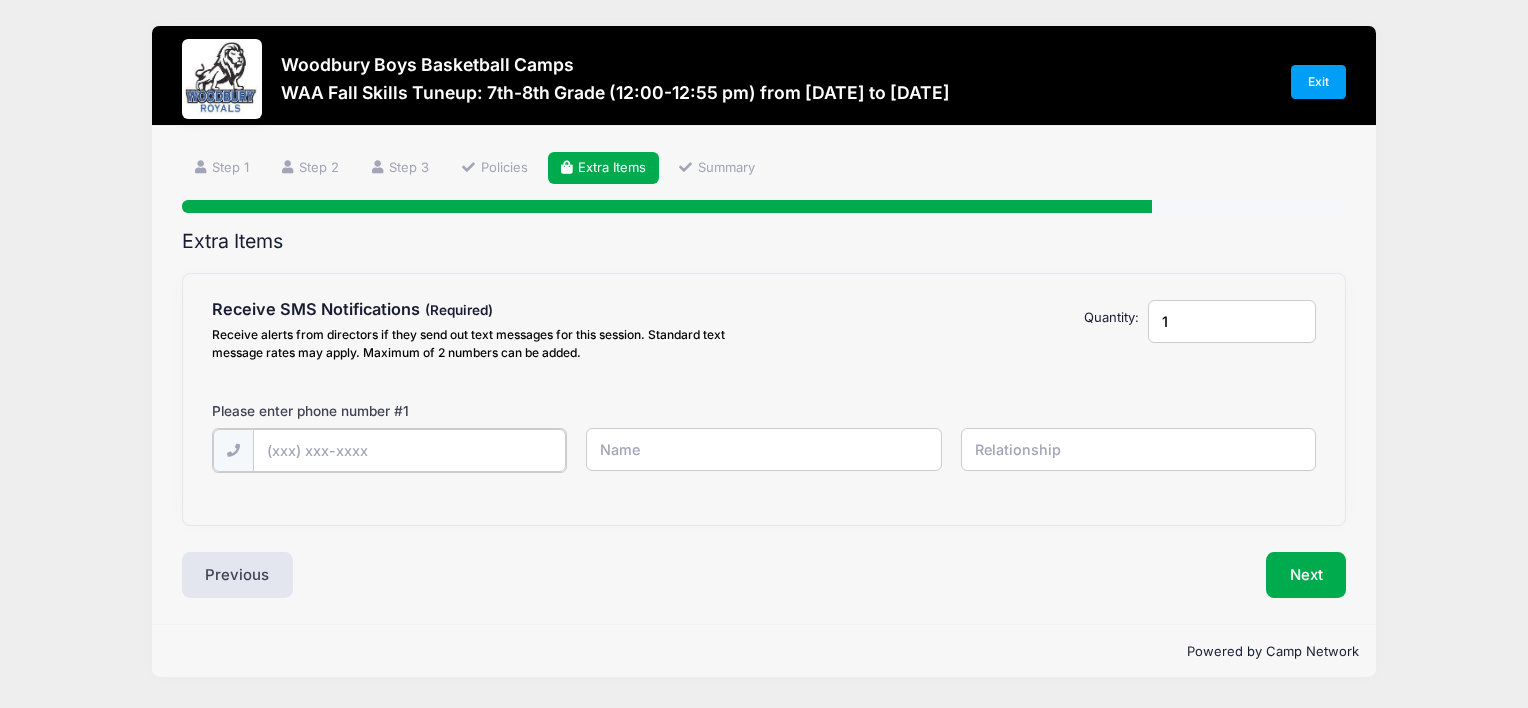click at bounding box center [0, 0] 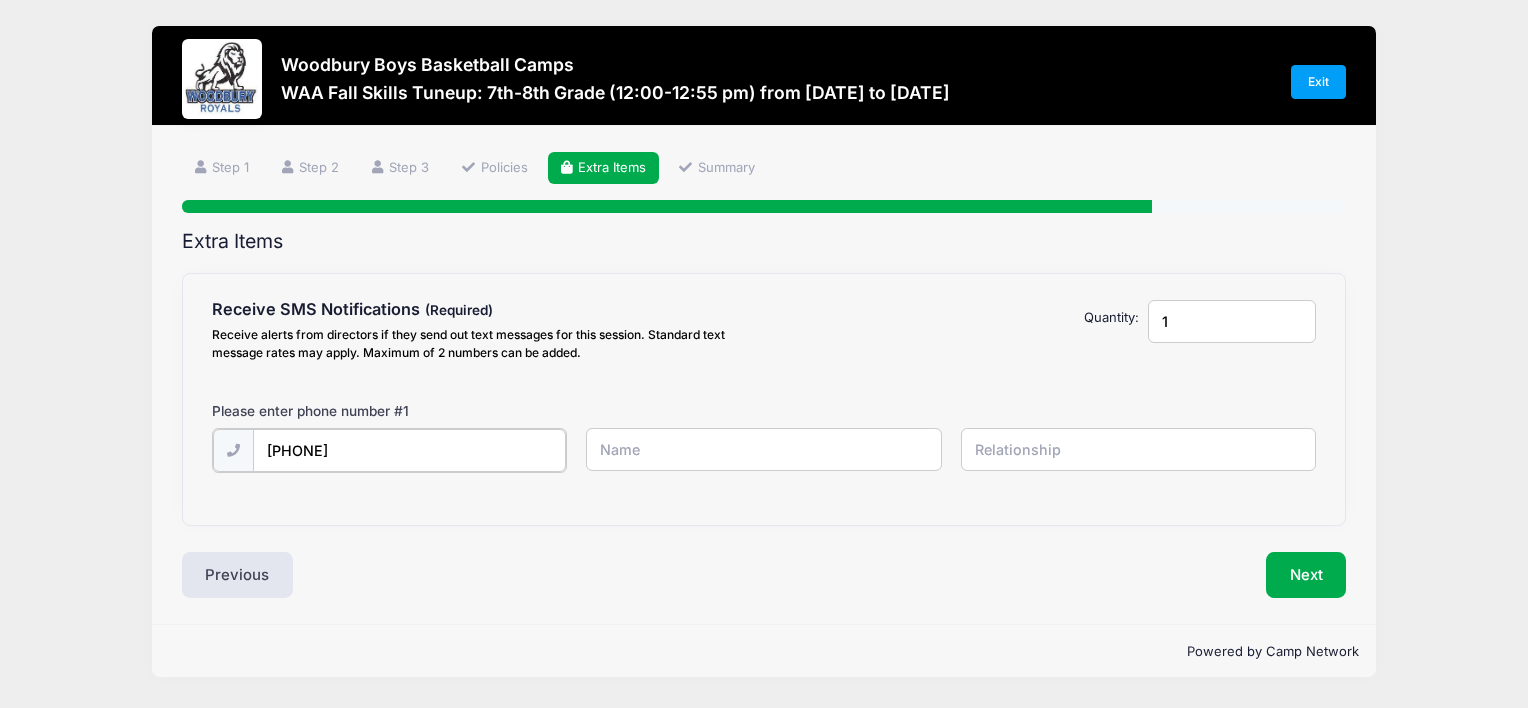 type on "(763) 228-8204" 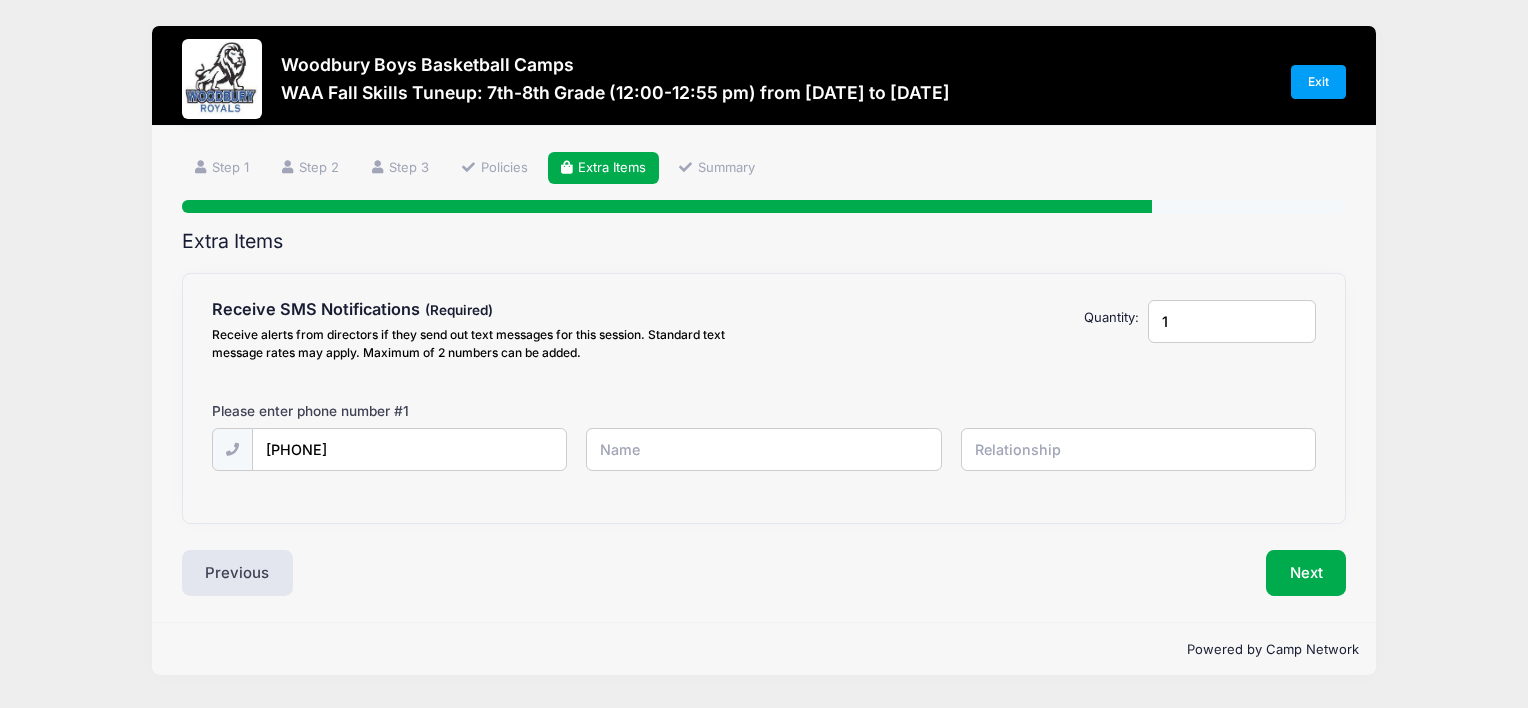 click at bounding box center (0, 0) 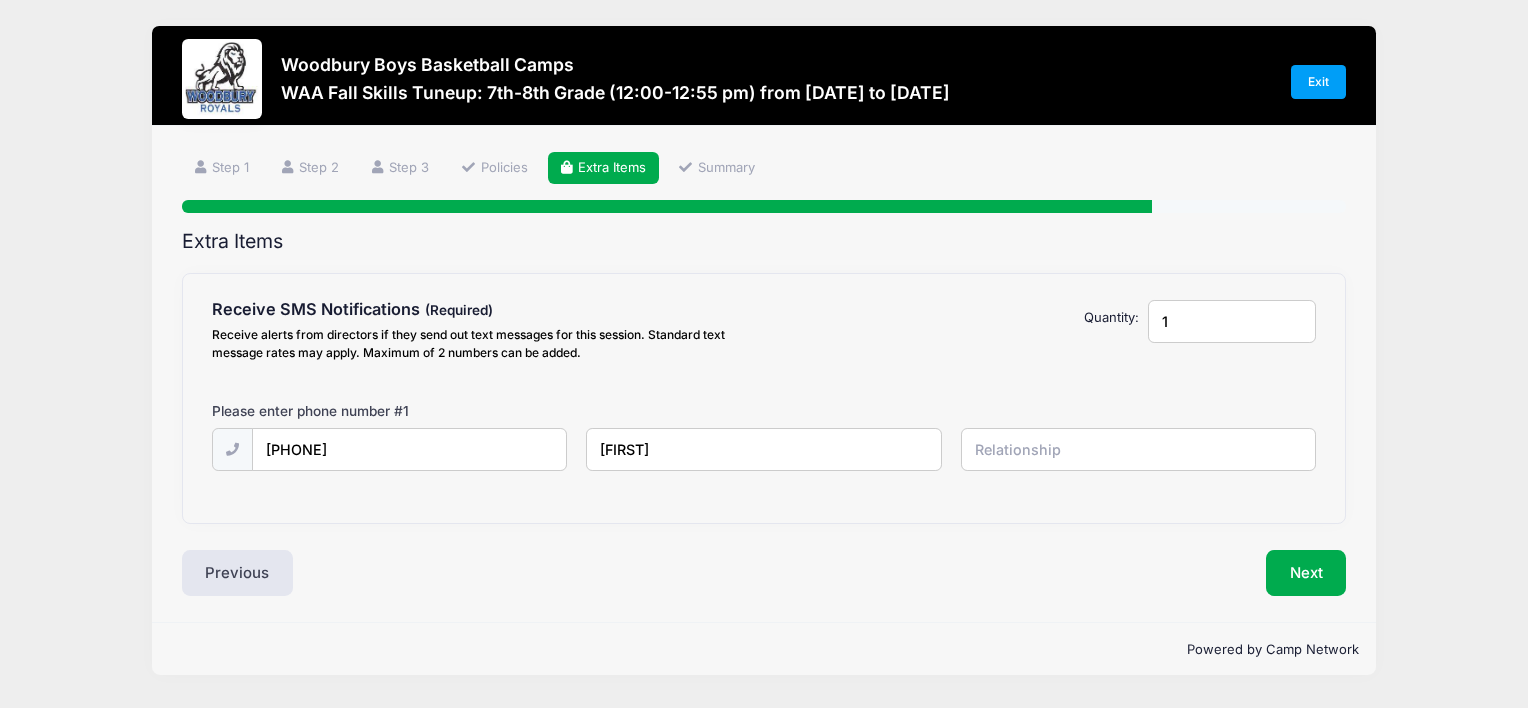 type on "Elizabeth" 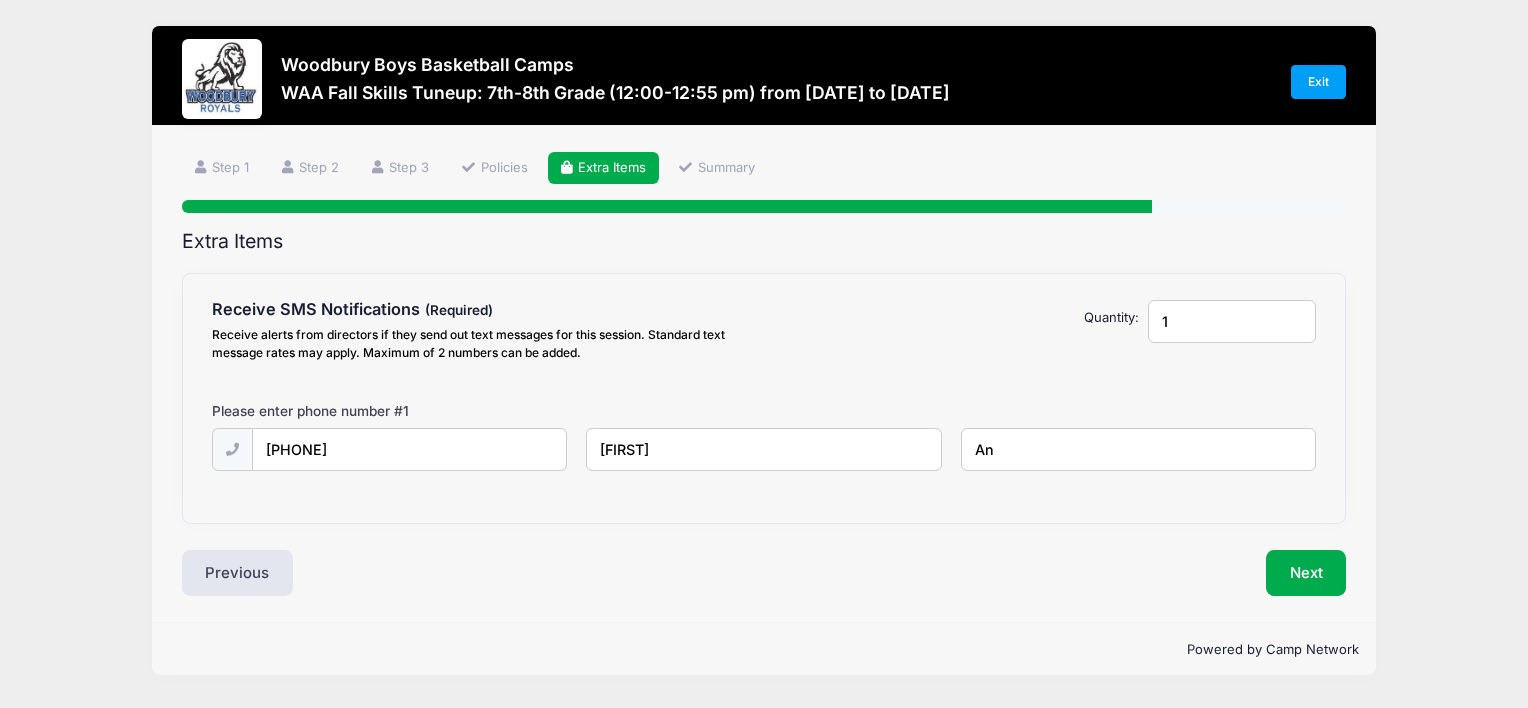 type on "A" 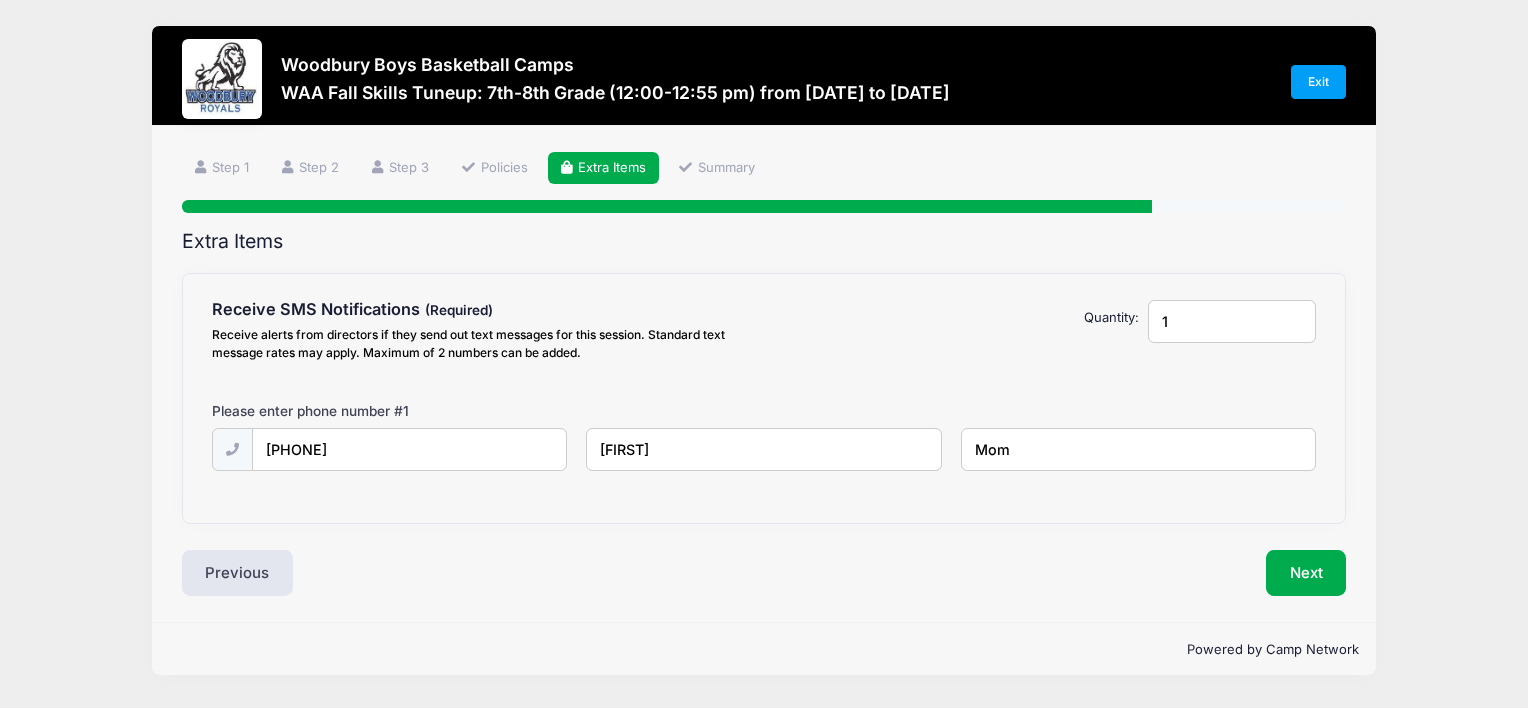 type on "Mom" 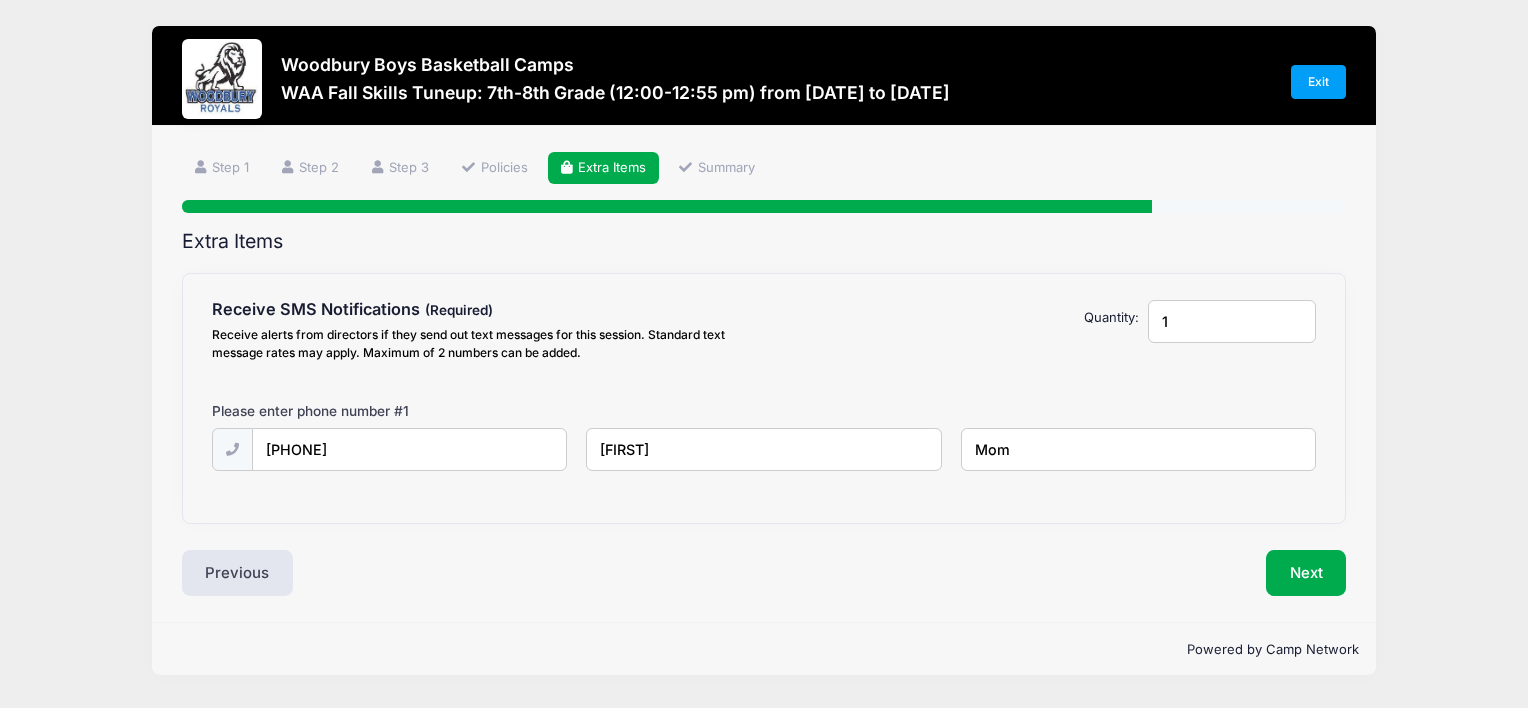 click on "Elizabeth" at bounding box center [0, 0] 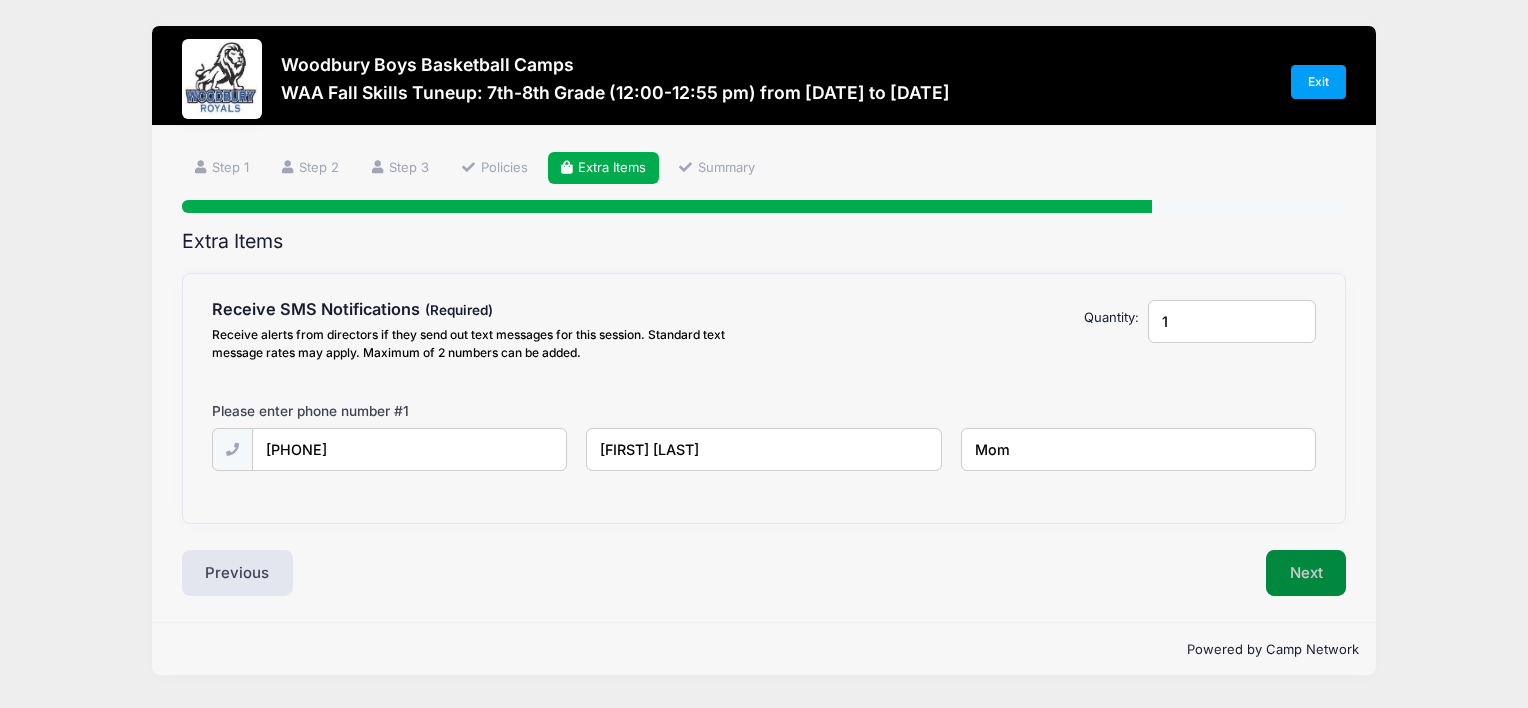 type on "Elizabeth Anderson" 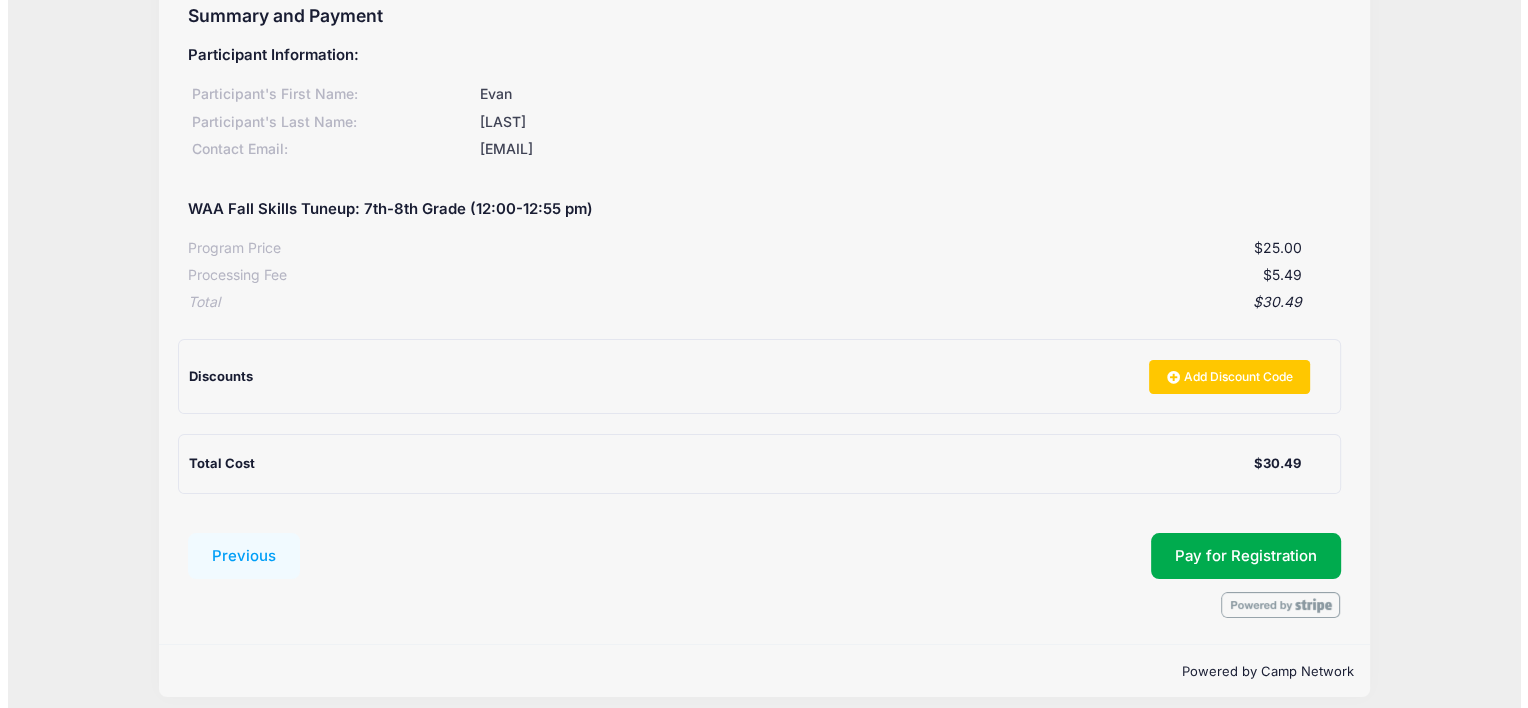 scroll, scrollTop: 239, scrollLeft: 0, axis: vertical 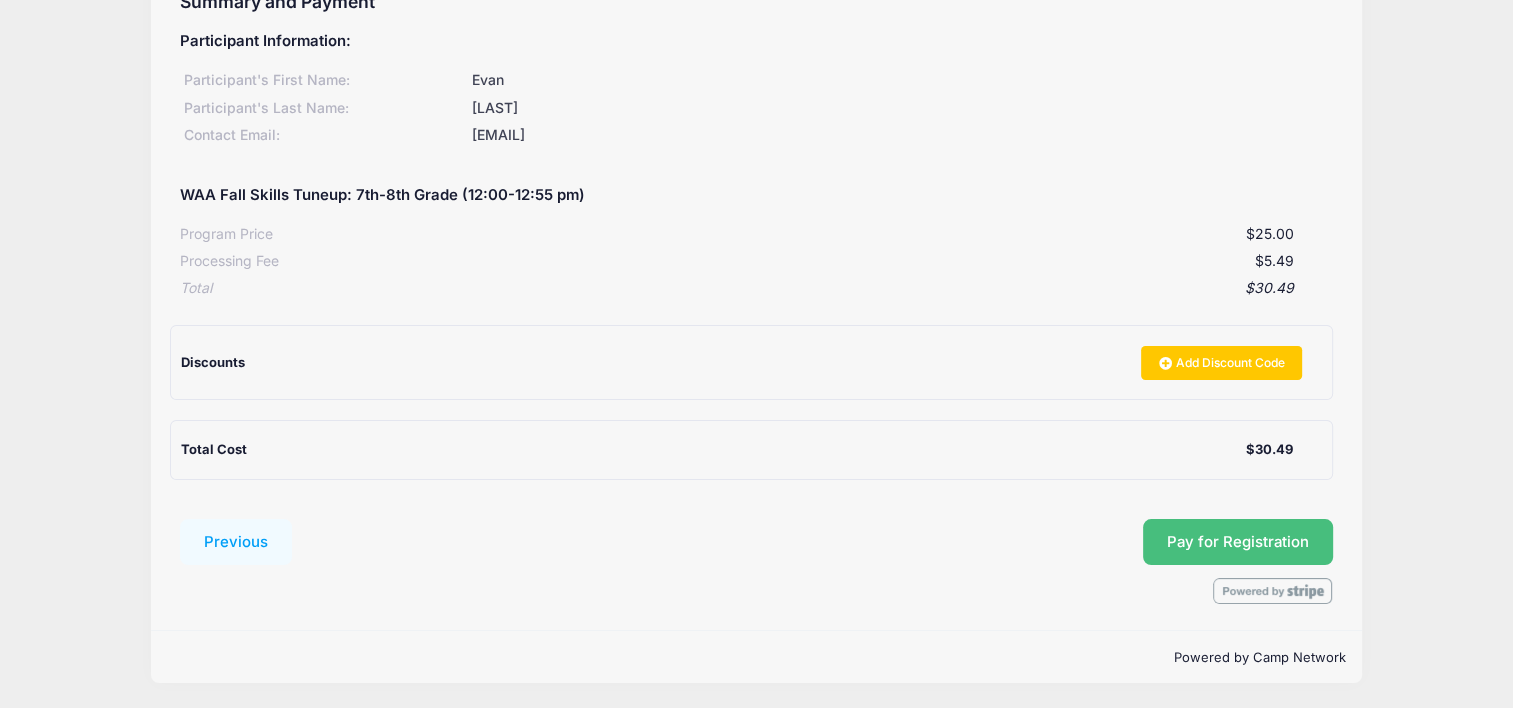 click on "Pay for Registration" at bounding box center [1238, 542] 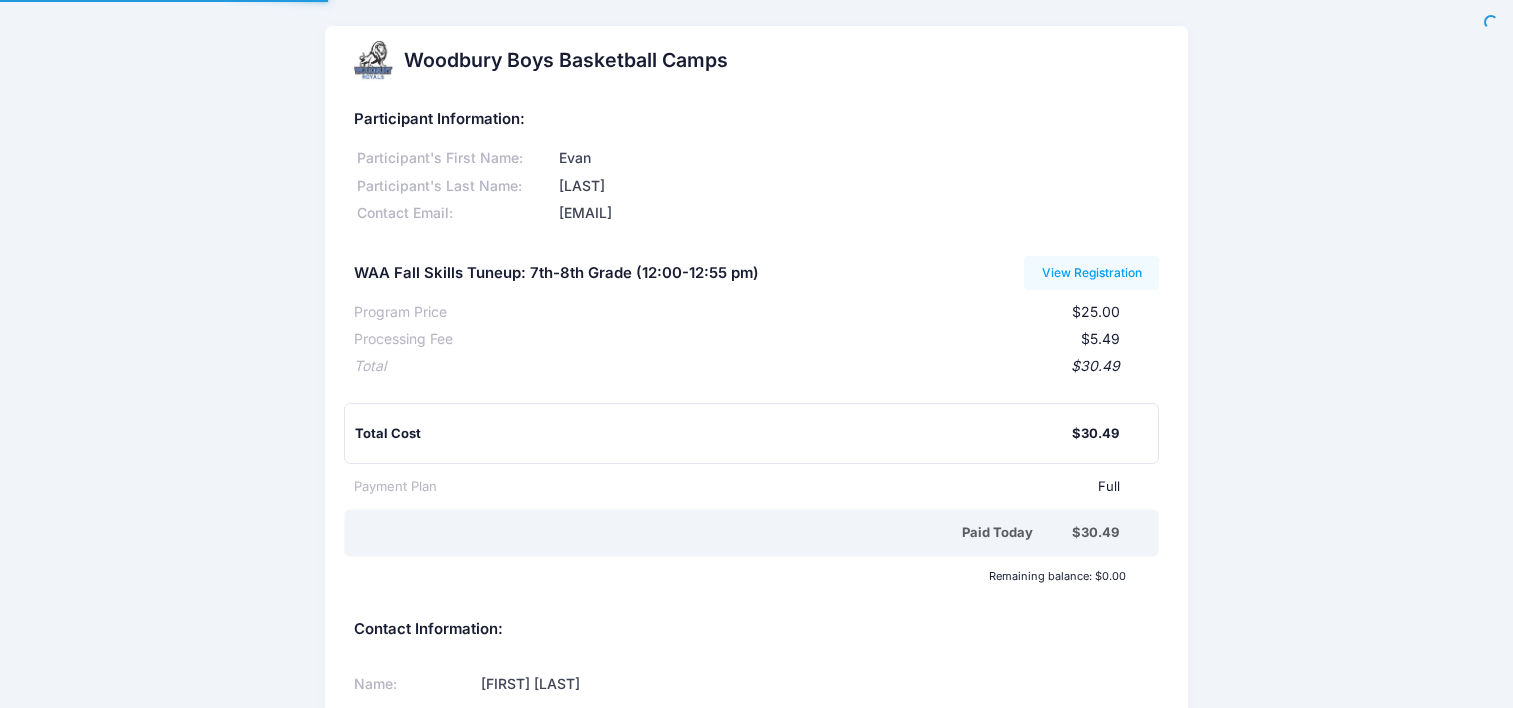 scroll, scrollTop: 0, scrollLeft: 0, axis: both 